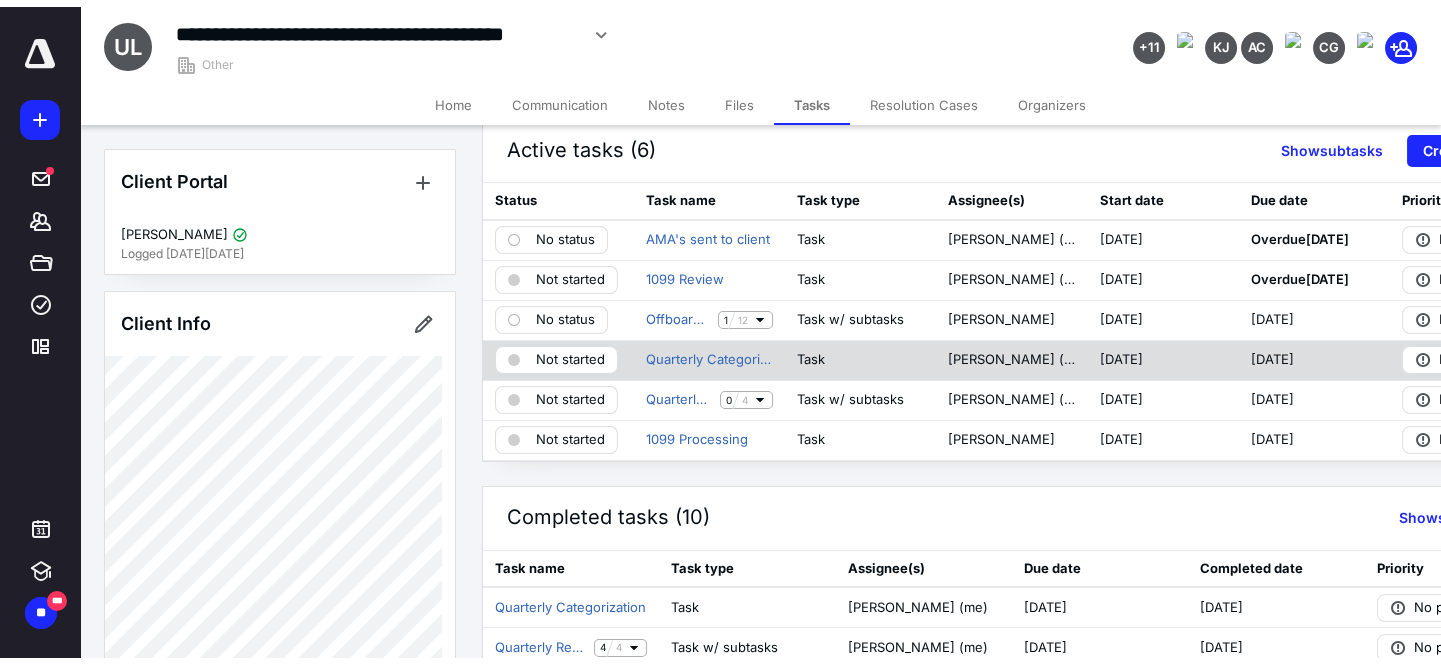 scroll, scrollTop: 0, scrollLeft: 0, axis: both 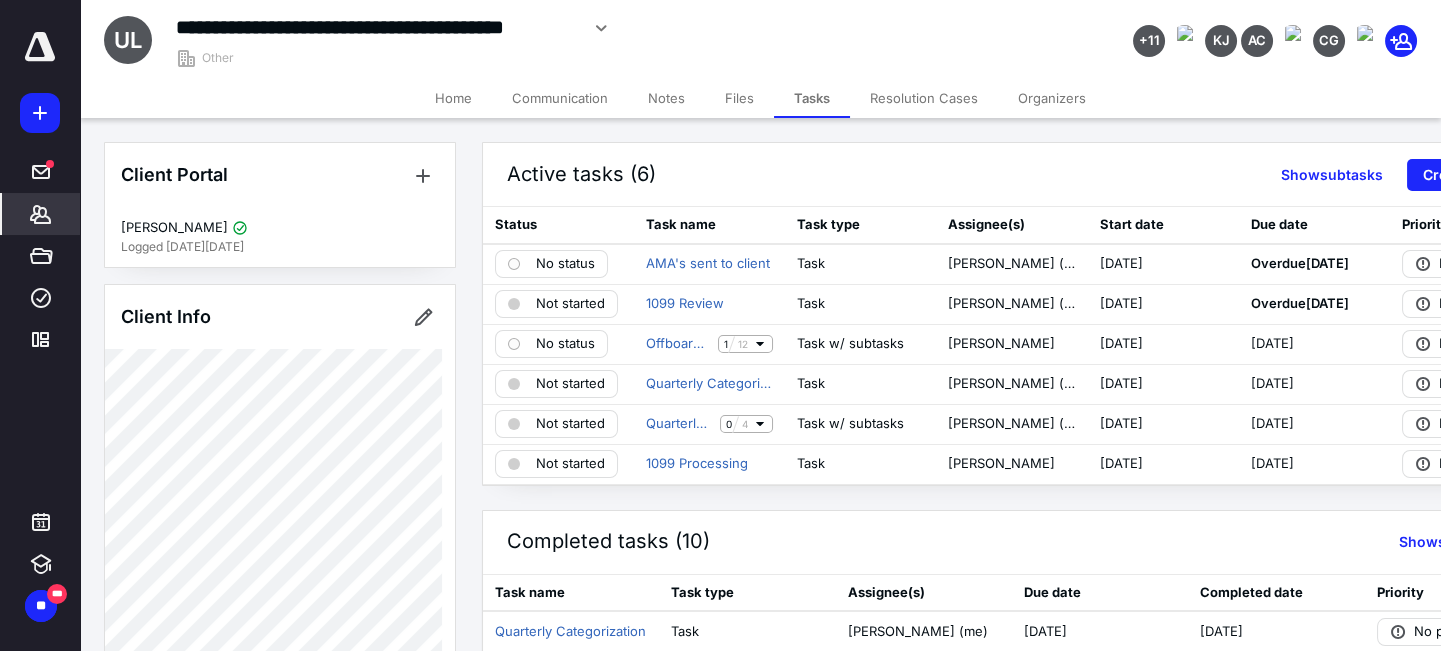click 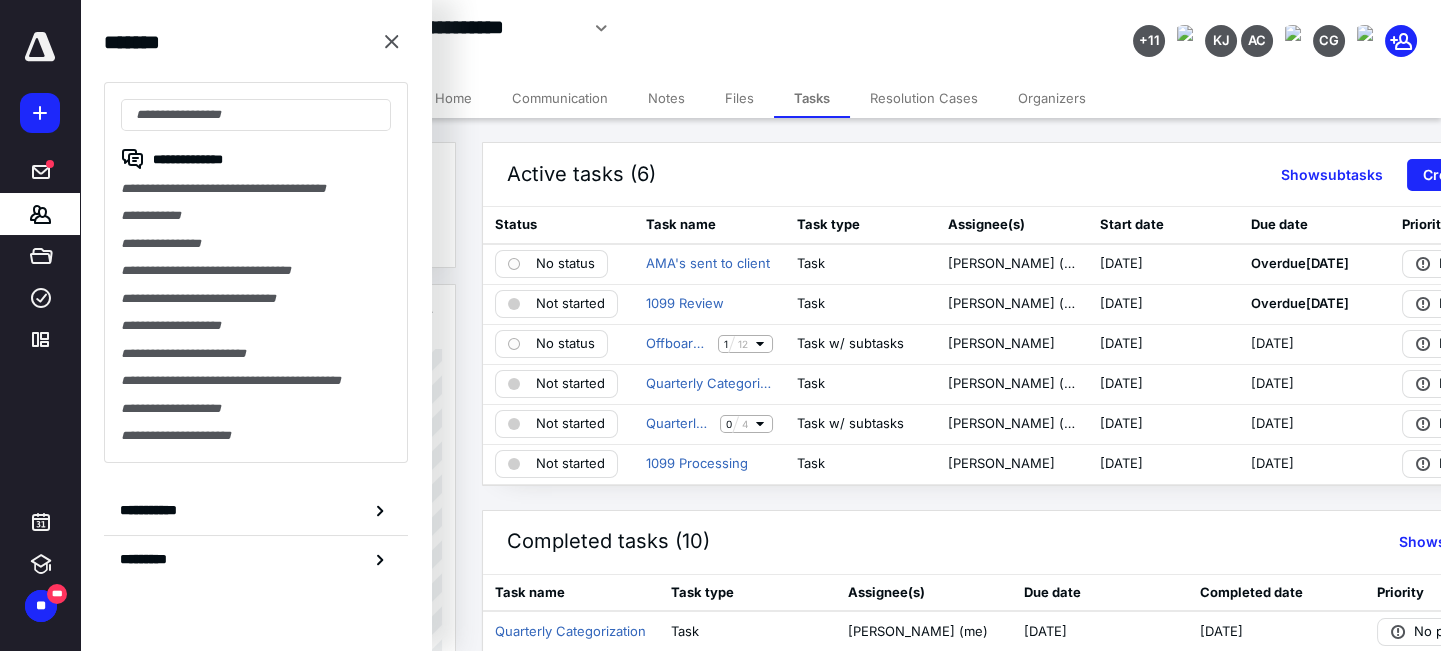 click on "**********" at bounding box center [256, 511] 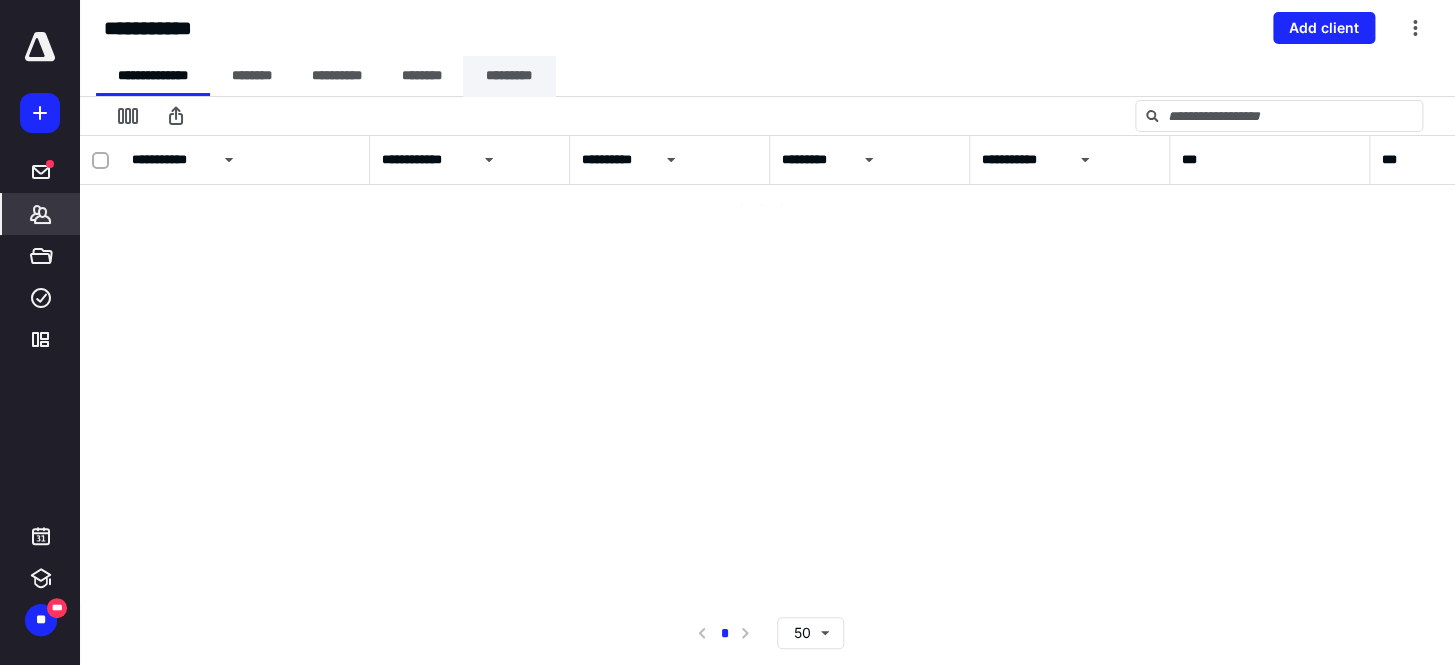 click on "*********" at bounding box center (509, 76) 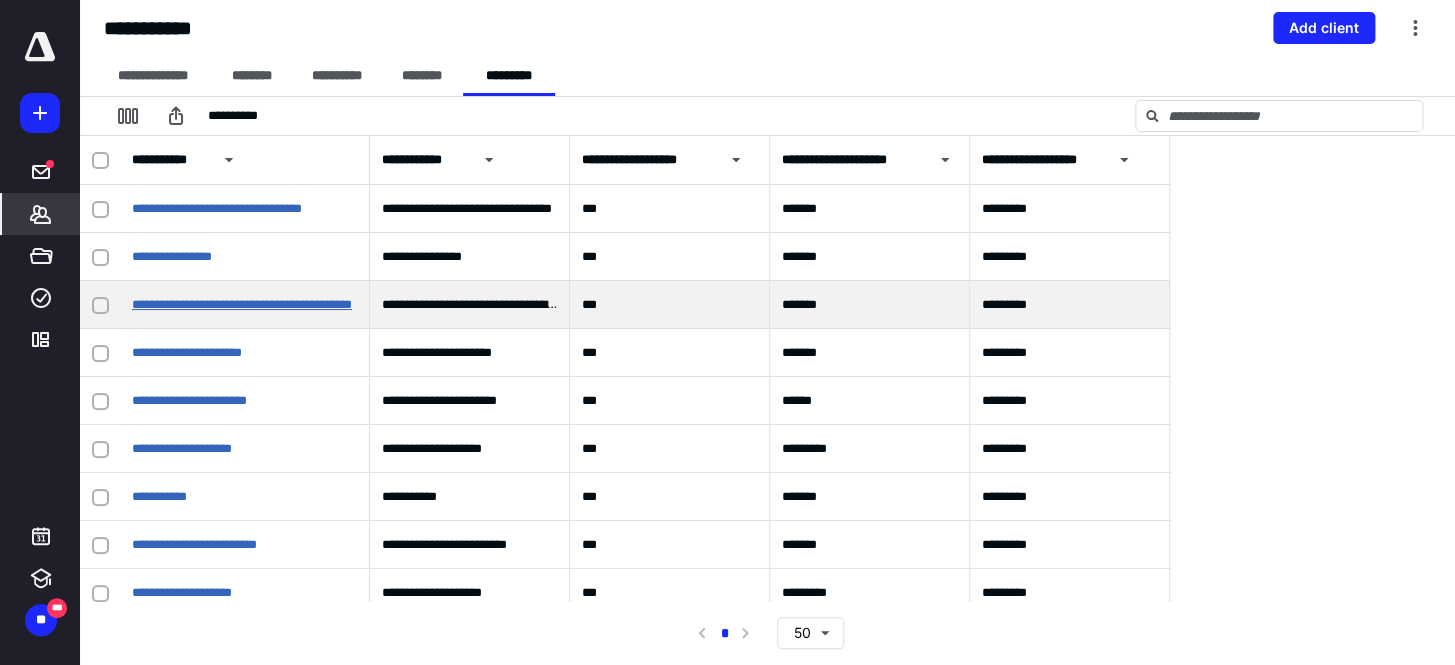click on "**********" at bounding box center [242, 304] 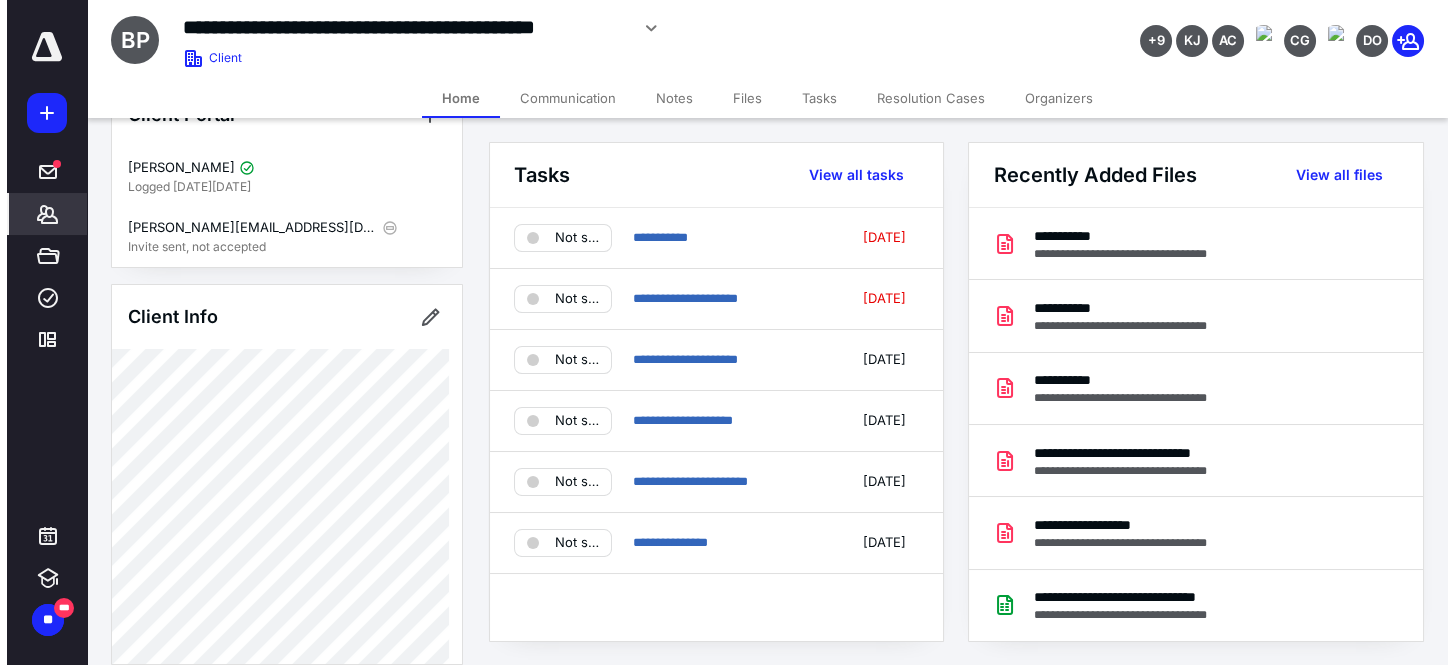 scroll, scrollTop: 90, scrollLeft: 0, axis: vertical 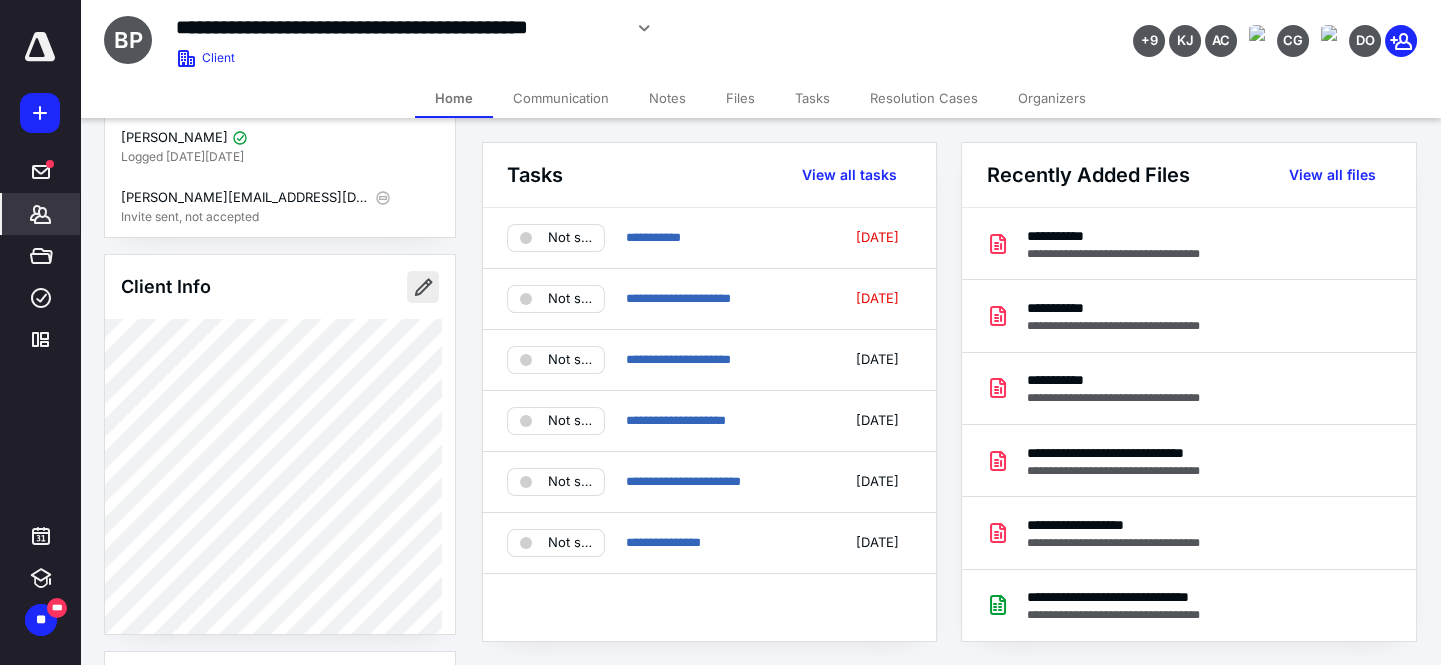 click at bounding box center (423, 287) 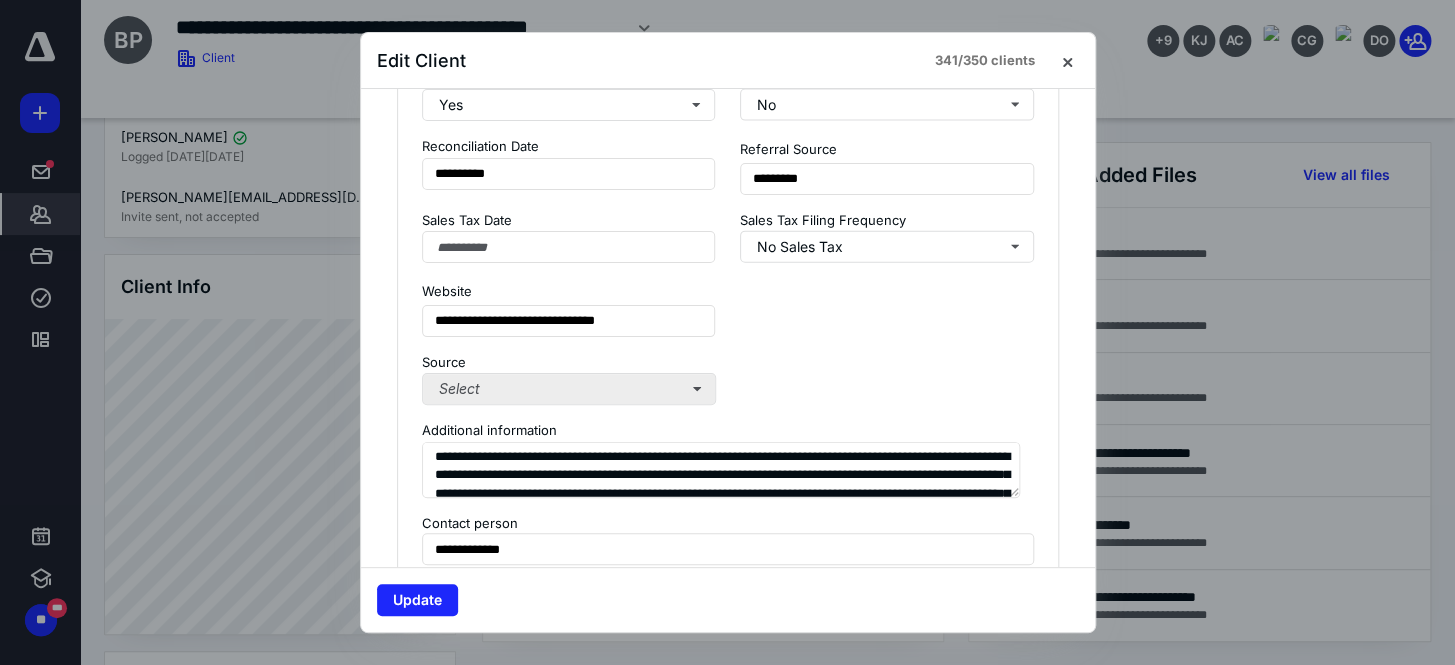 scroll, scrollTop: 1803, scrollLeft: 0, axis: vertical 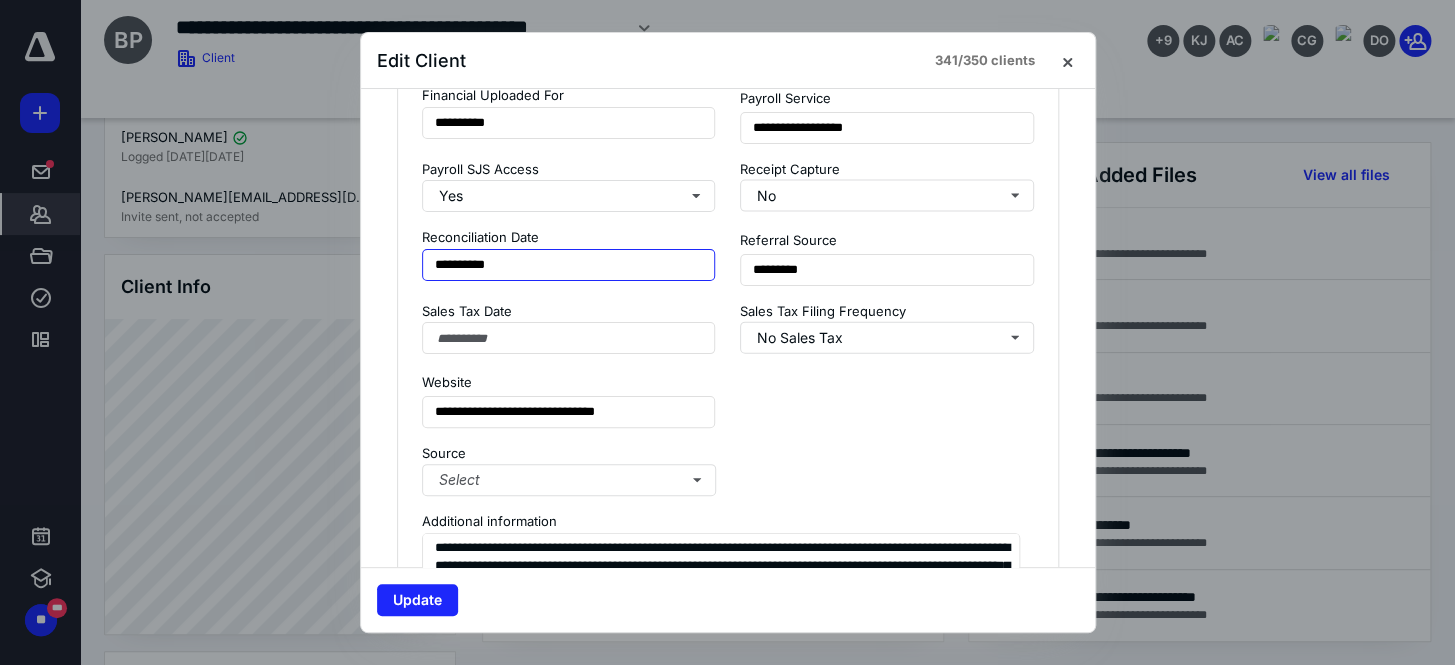 click on "**********" at bounding box center (569, 265) 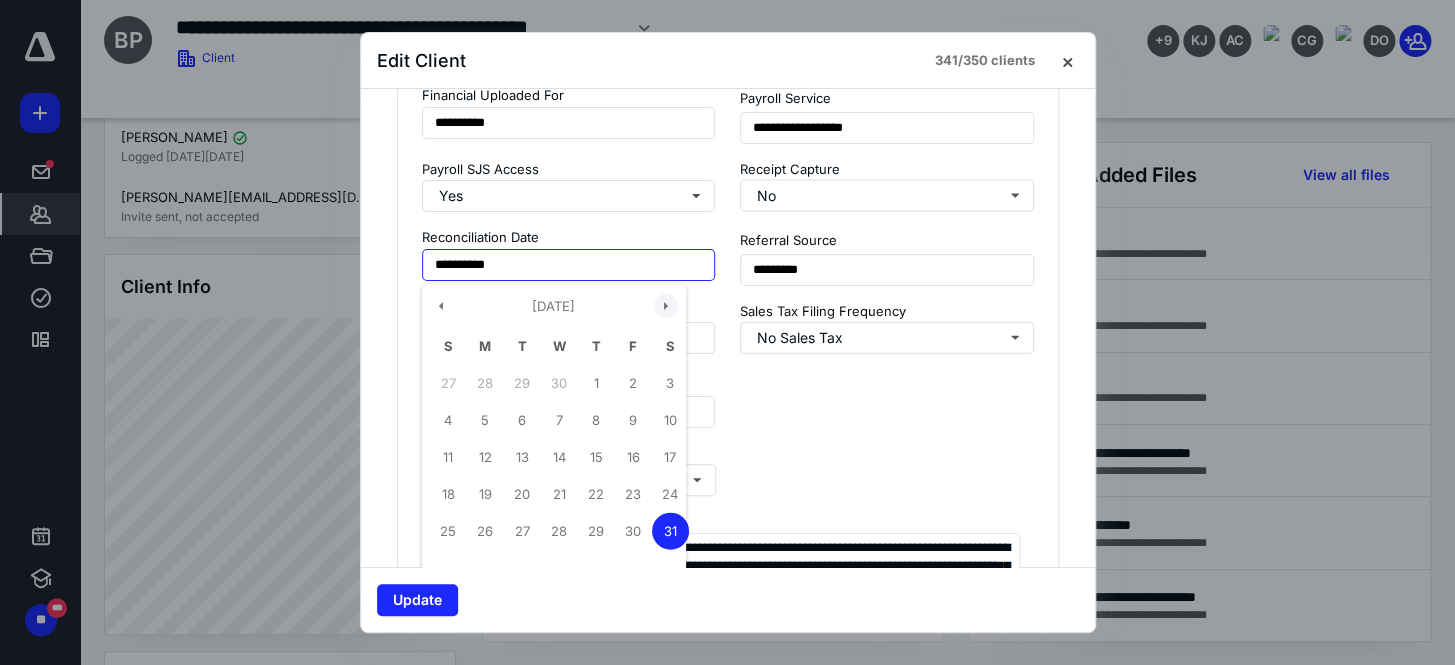 click at bounding box center (666, 306) 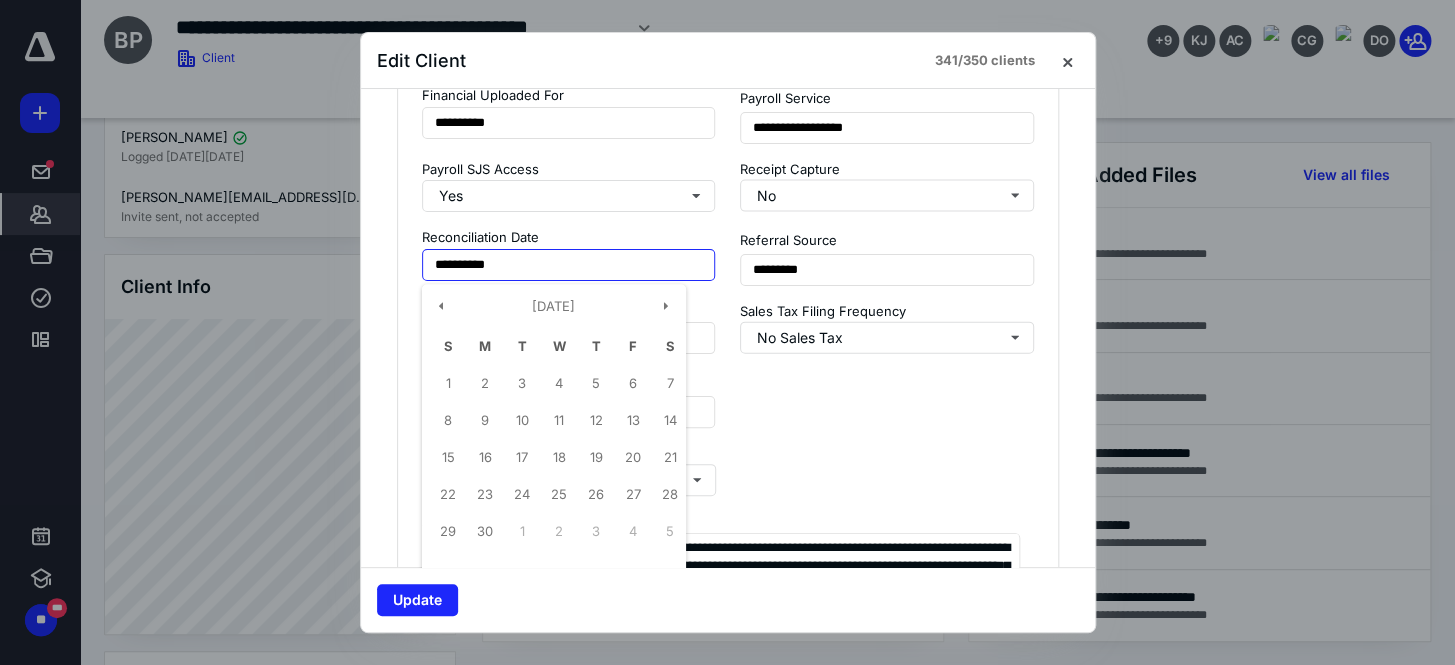 click on "30" at bounding box center (485, 531) 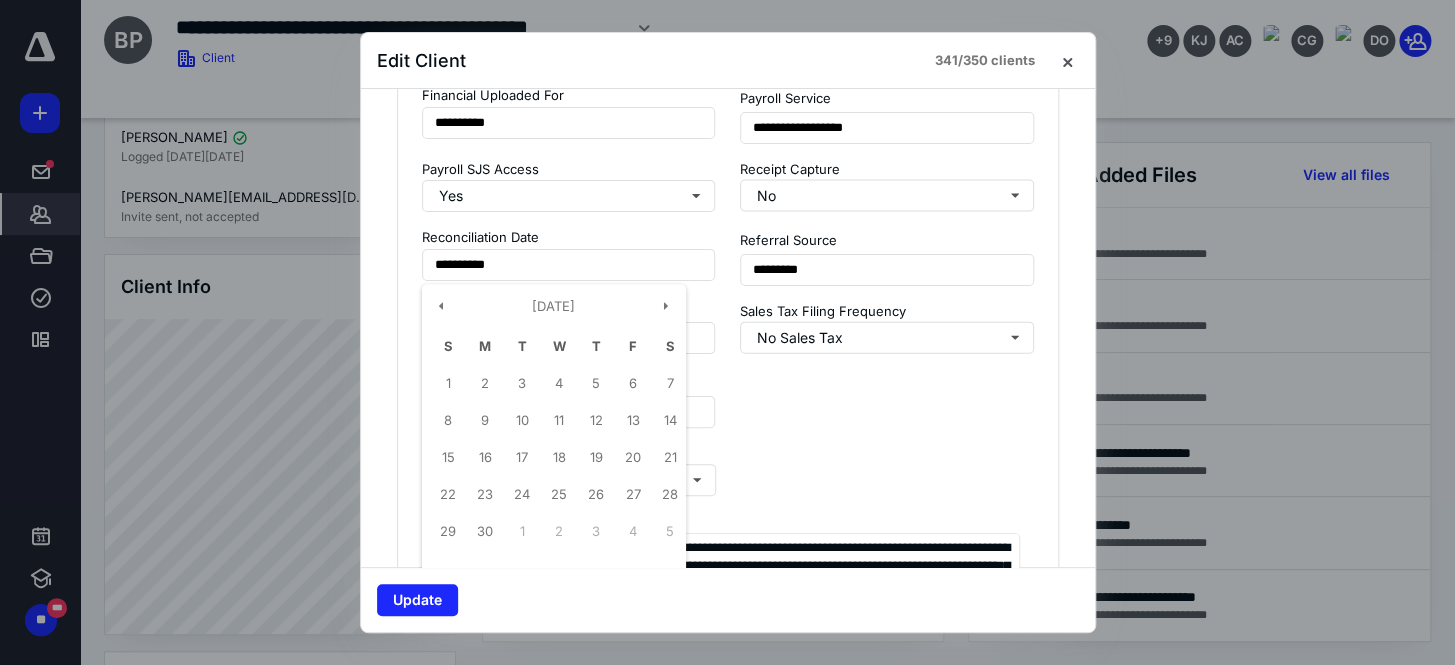 type on "**********" 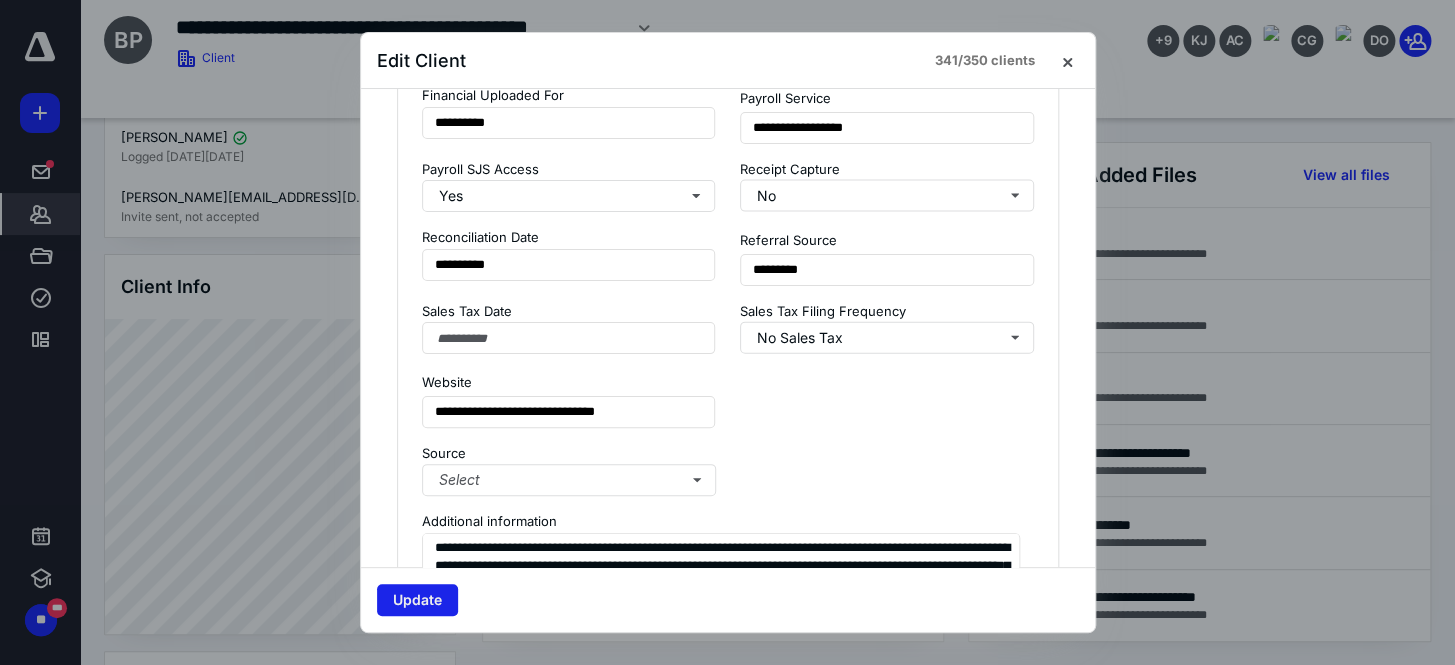 click on "Update" at bounding box center (417, 600) 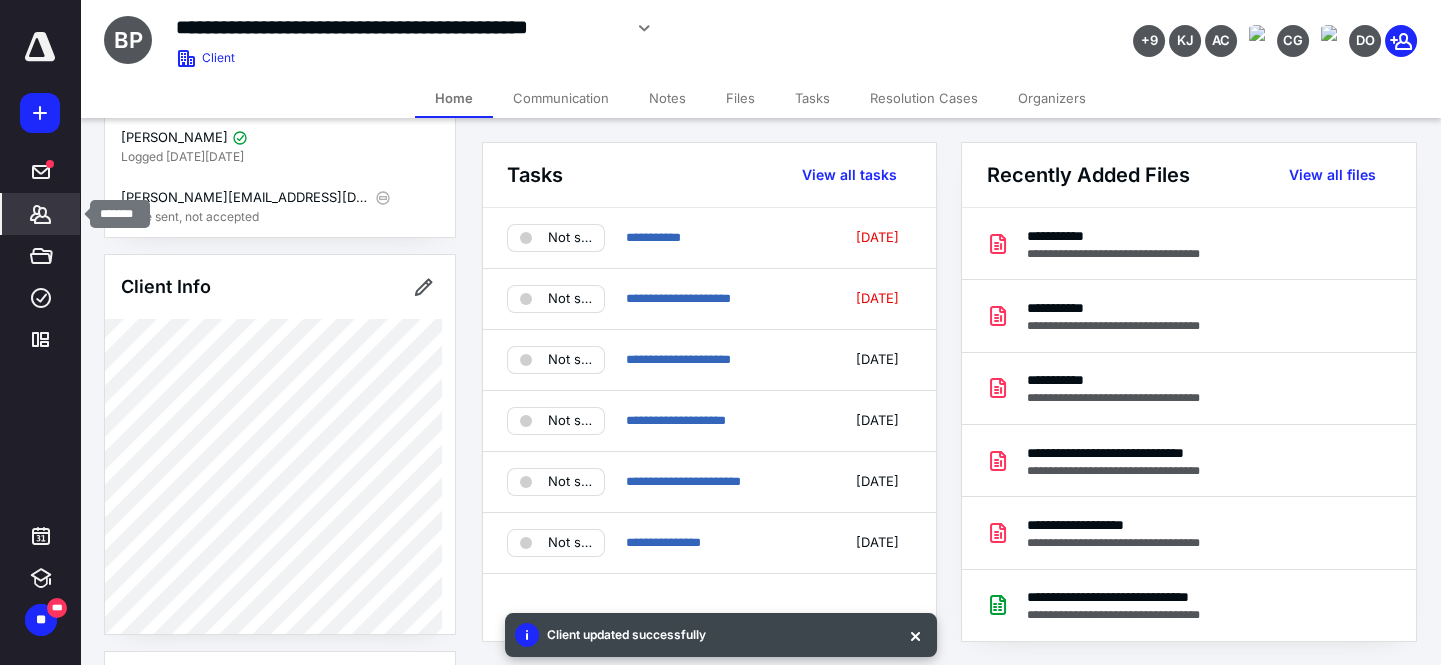 click on "*******" at bounding box center [41, 214] 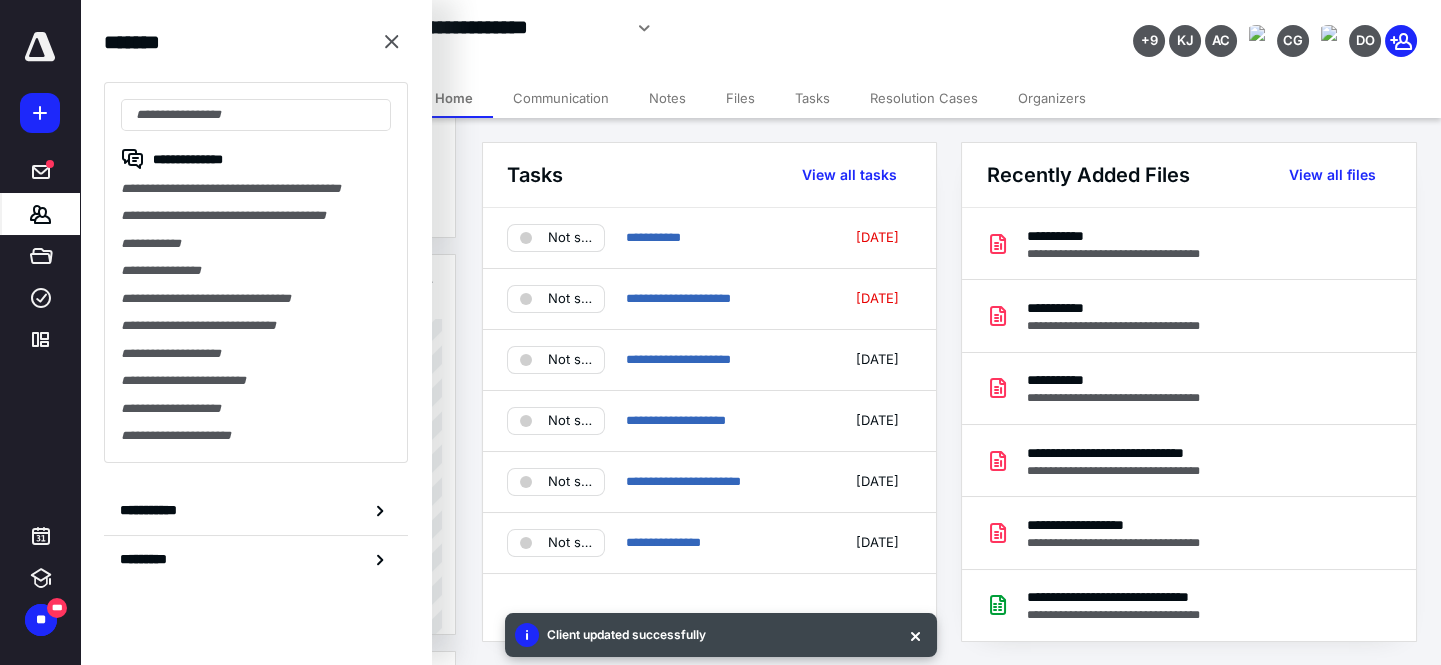 click on "*********" at bounding box center [256, 560] 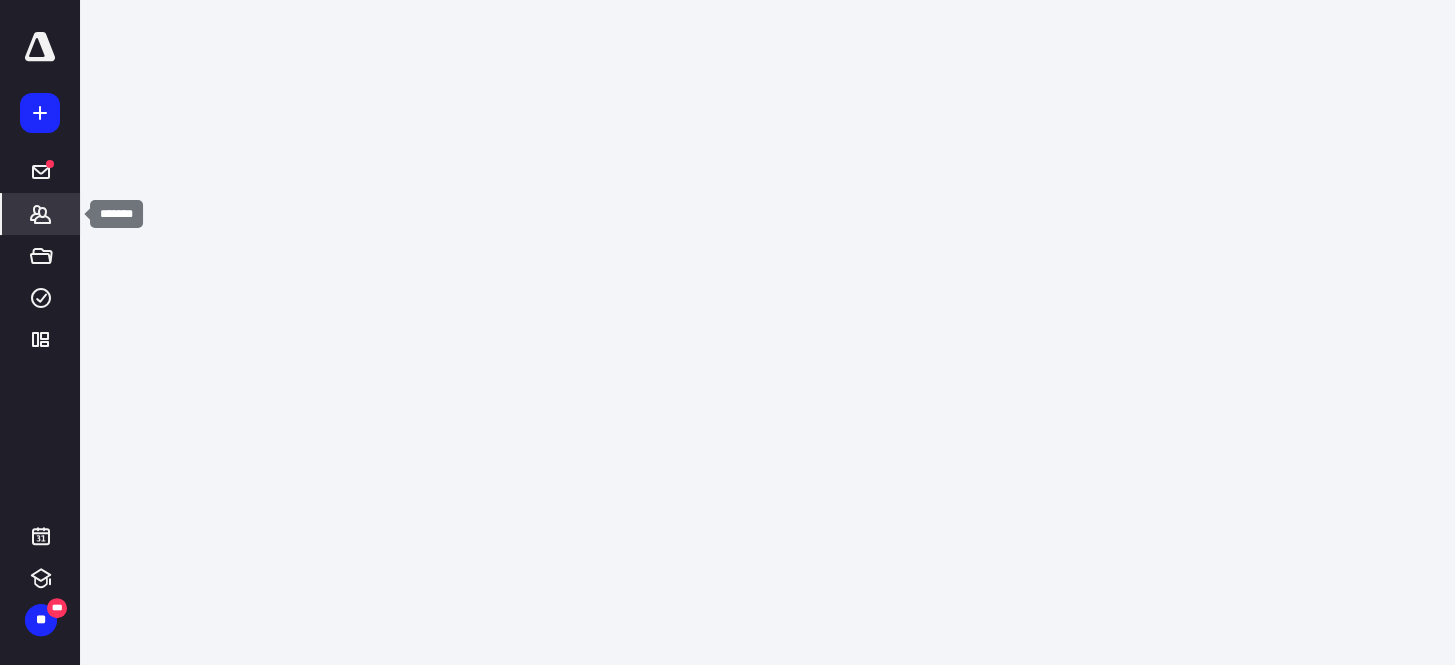 click on "*******" at bounding box center [41, 214] 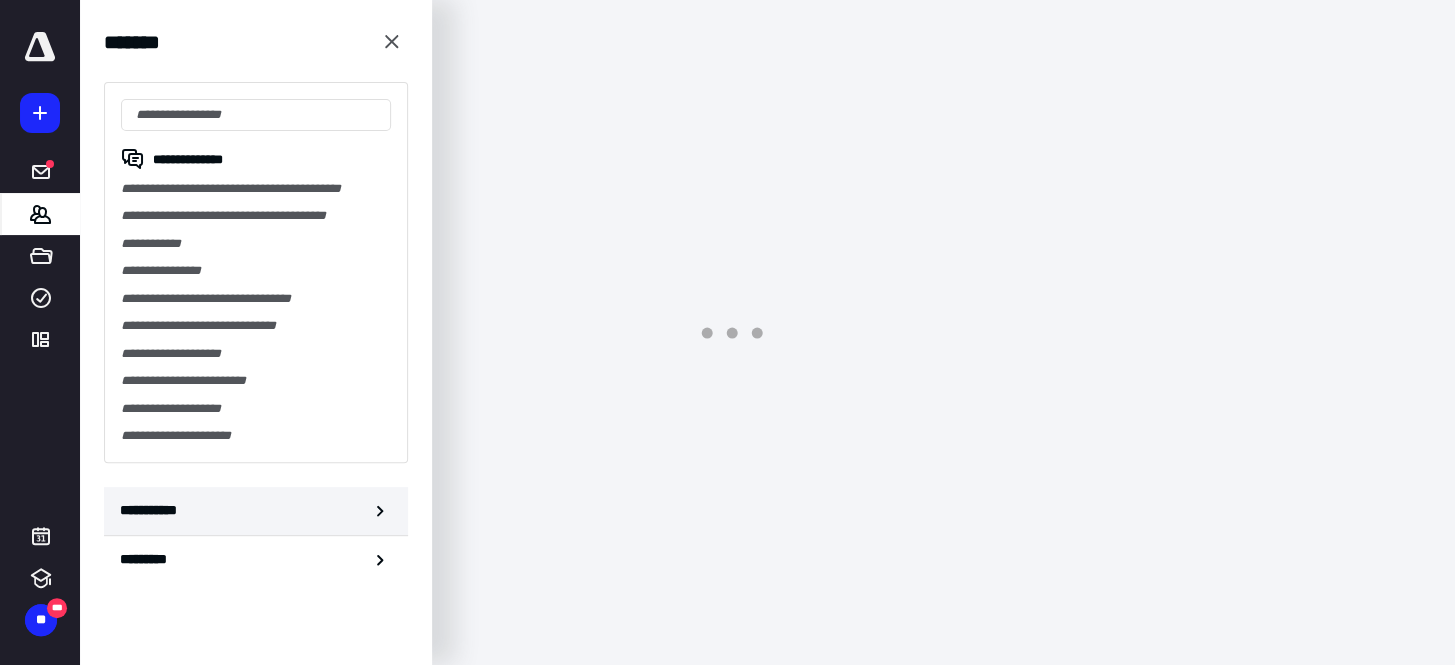 click on "**********" at bounding box center (256, 511) 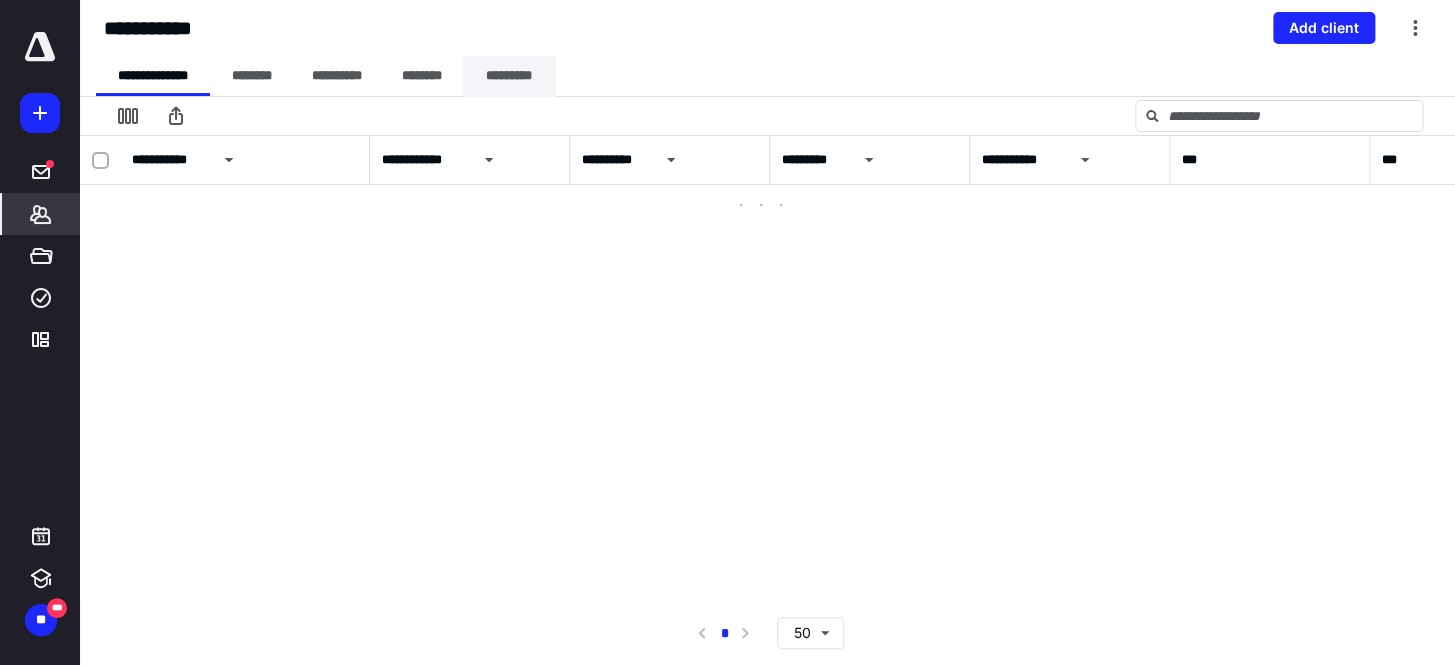 click on "*********" at bounding box center (509, 76) 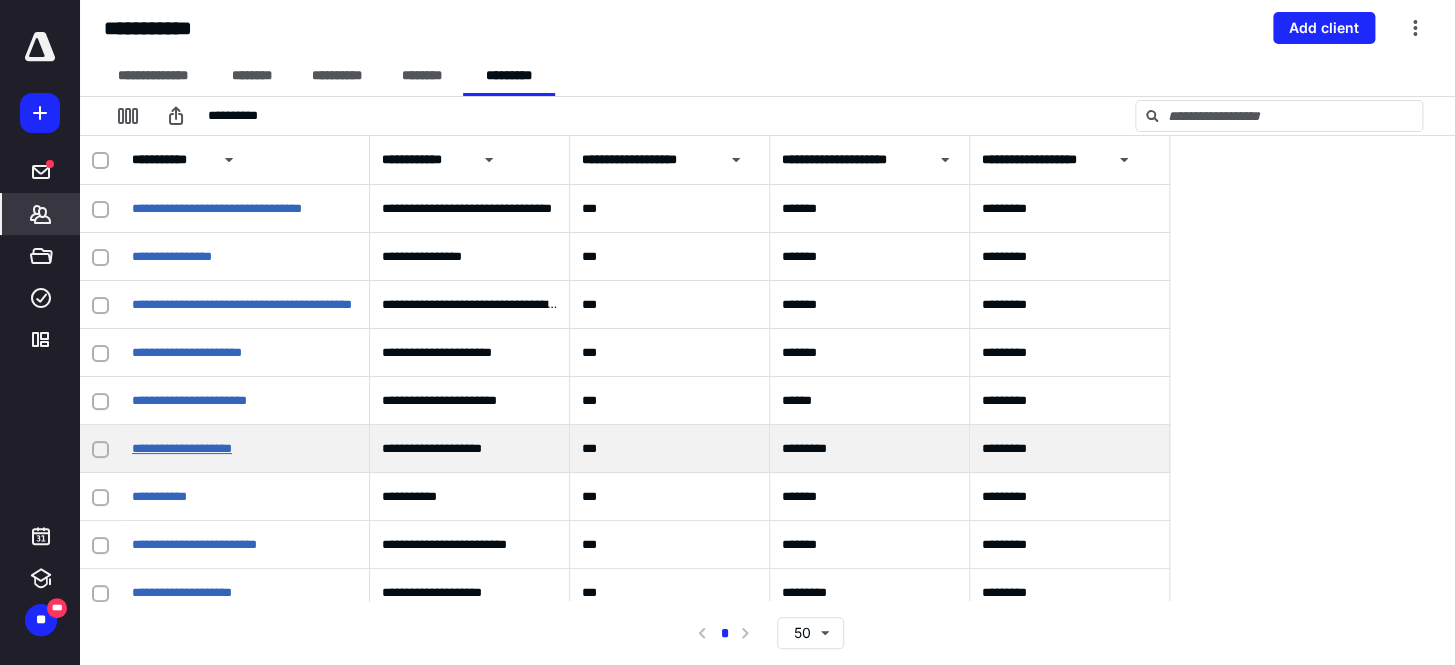 click on "**********" at bounding box center [182, 448] 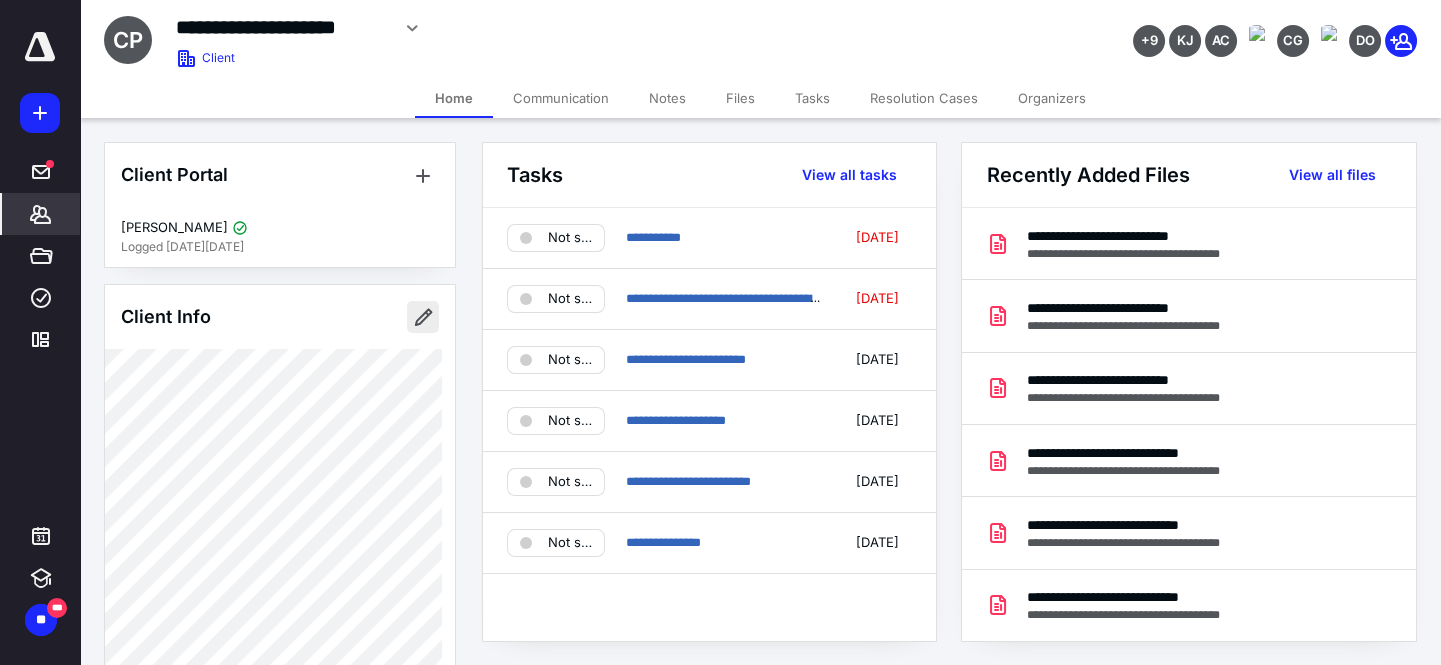 click at bounding box center (423, 317) 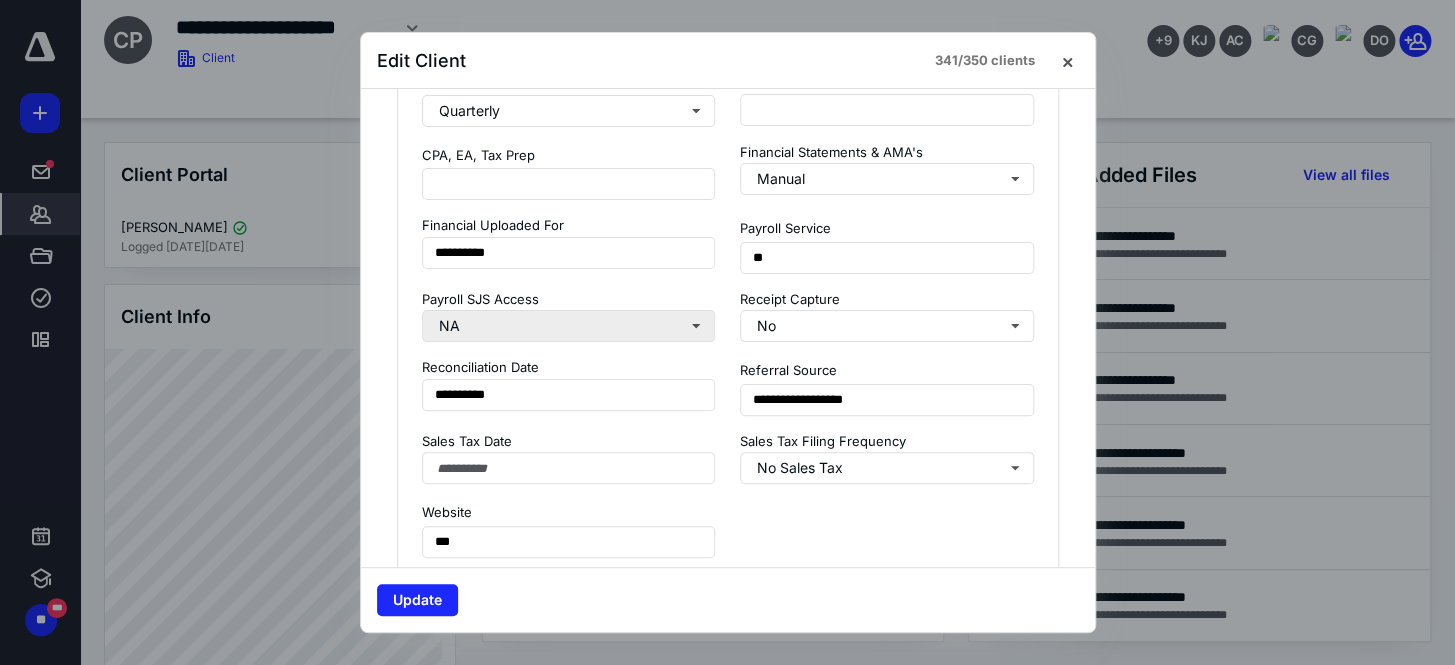 scroll, scrollTop: 1727, scrollLeft: 0, axis: vertical 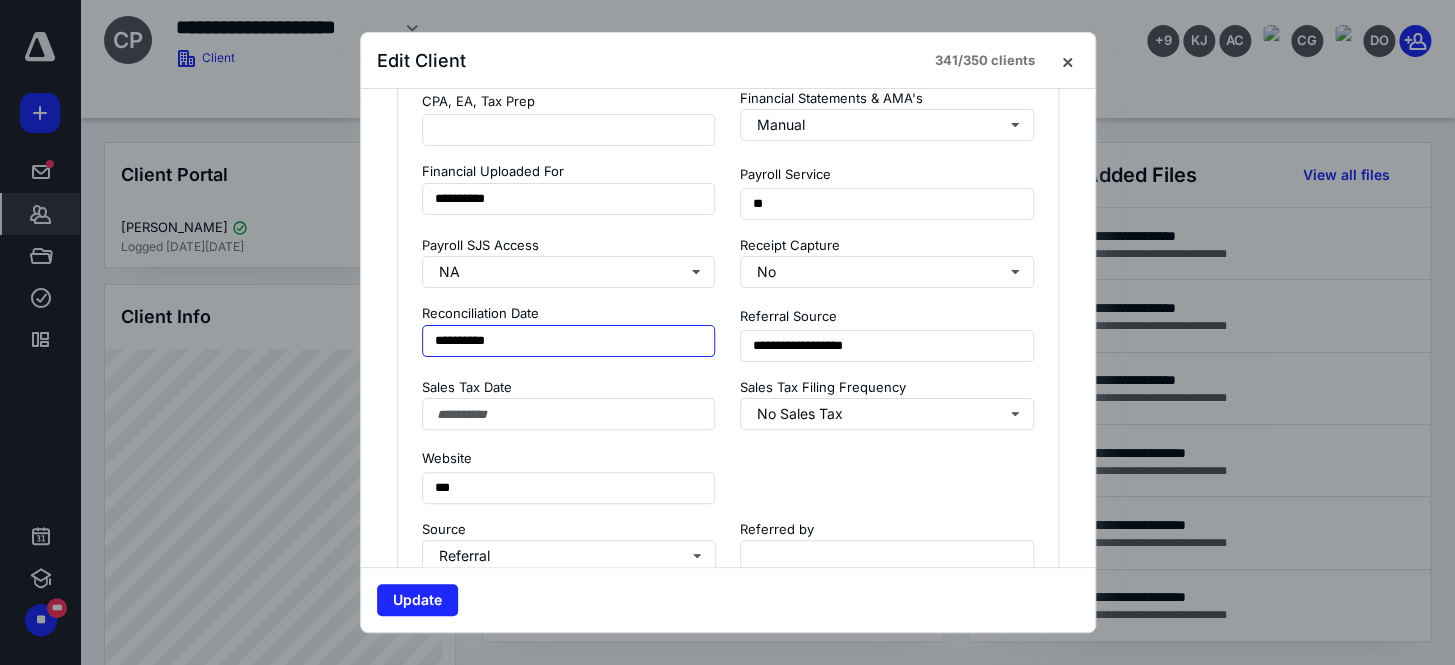 click on "**********" at bounding box center (569, 341) 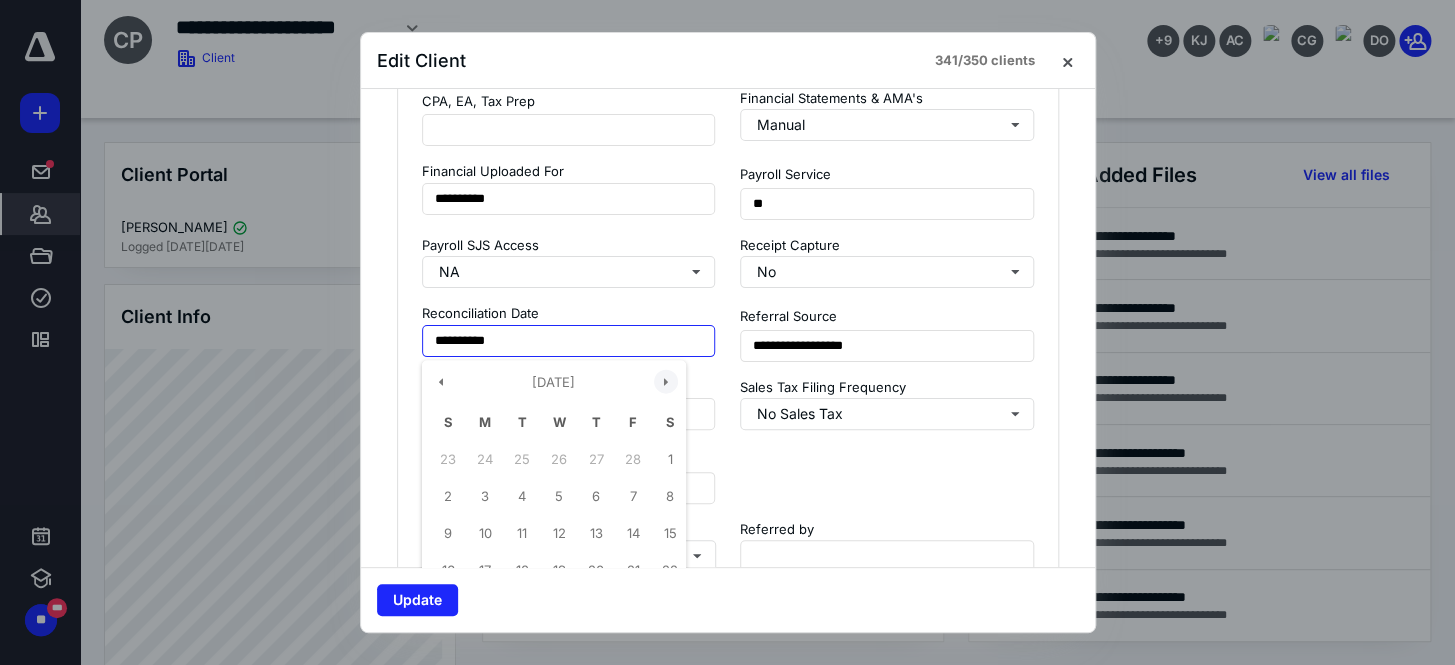 click at bounding box center (666, 382) 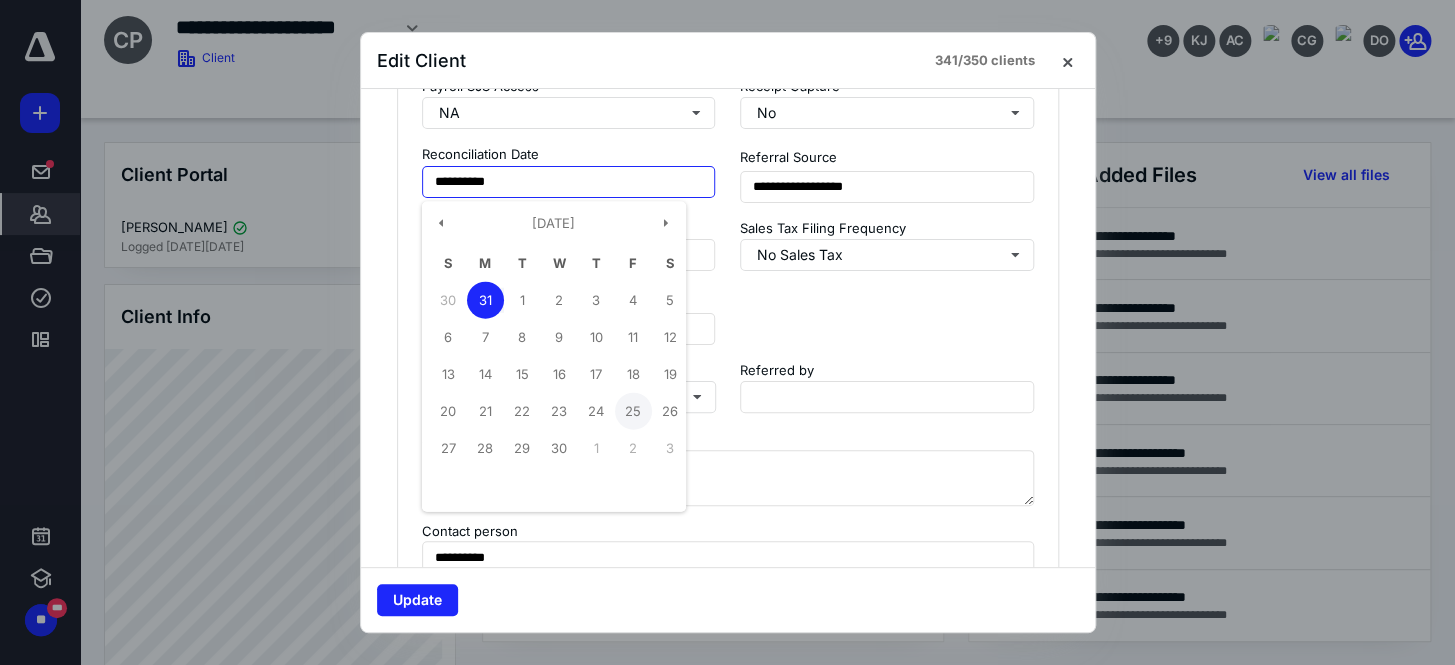 scroll, scrollTop: 1909, scrollLeft: 0, axis: vertical 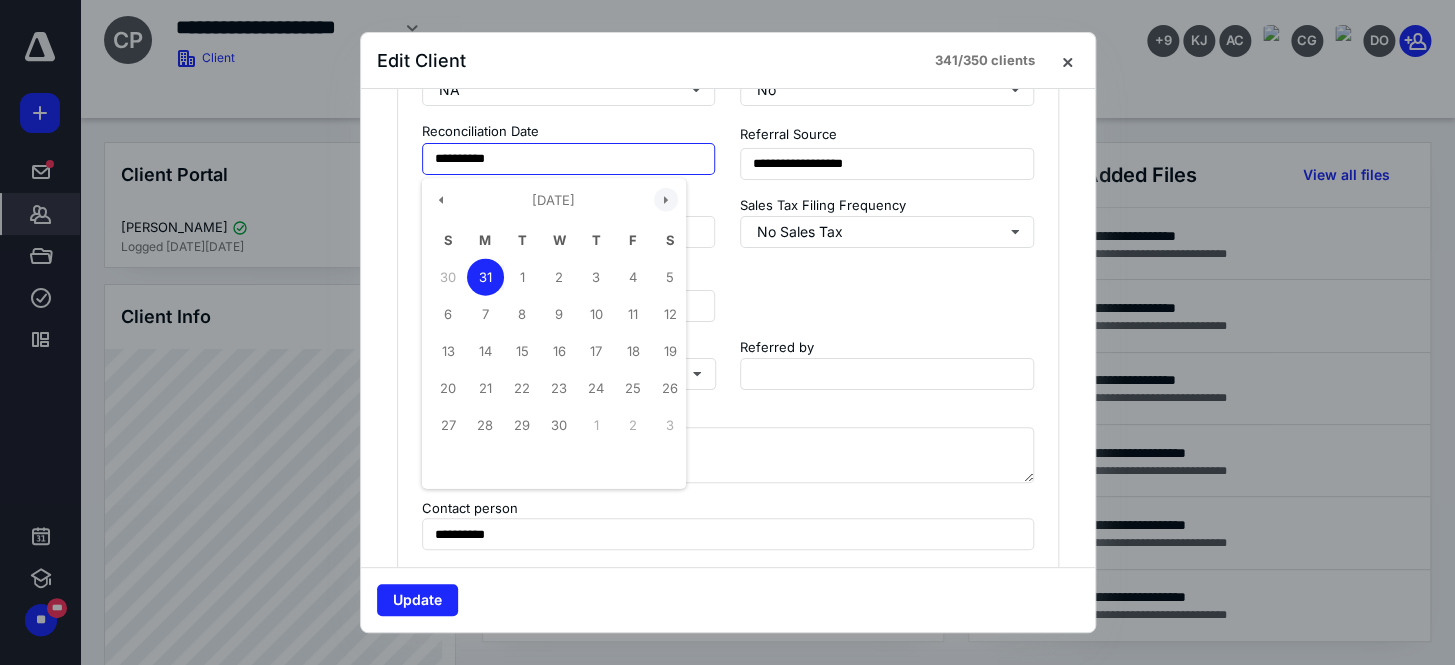 click at bounding box center [666, 200] 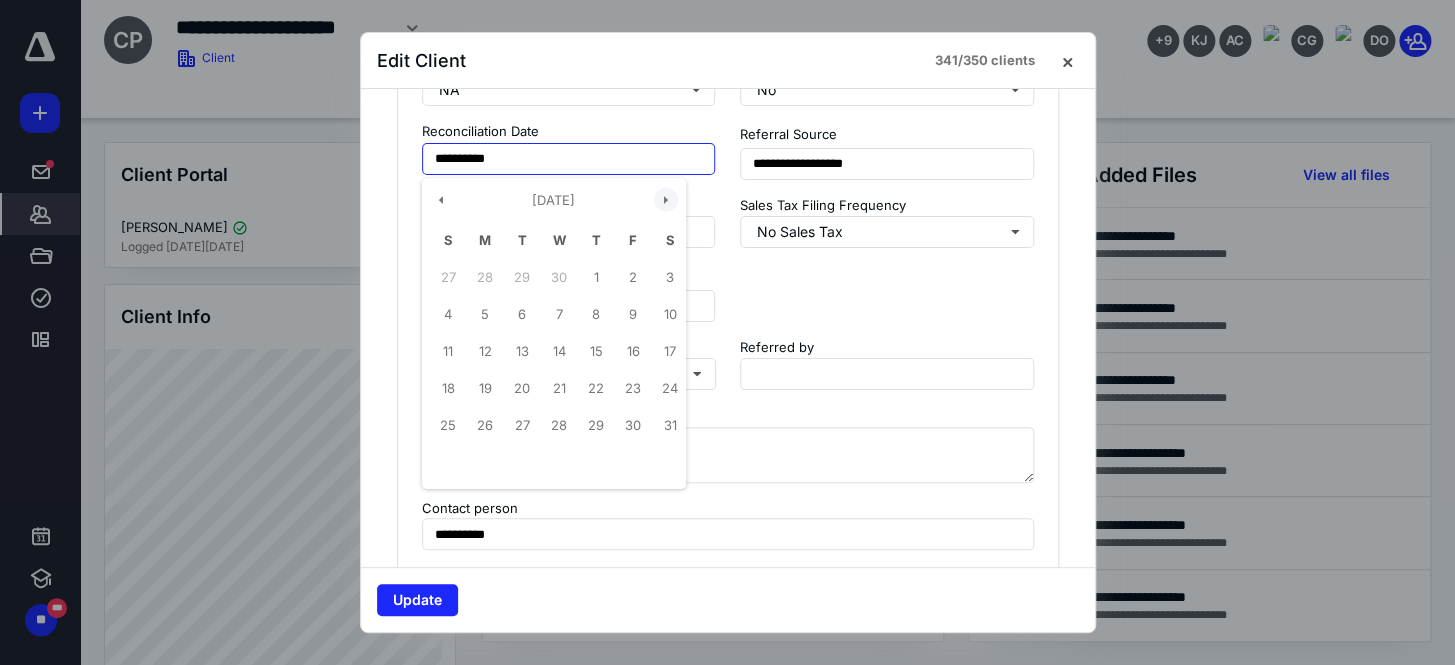 click at bounding box center (666, 200) 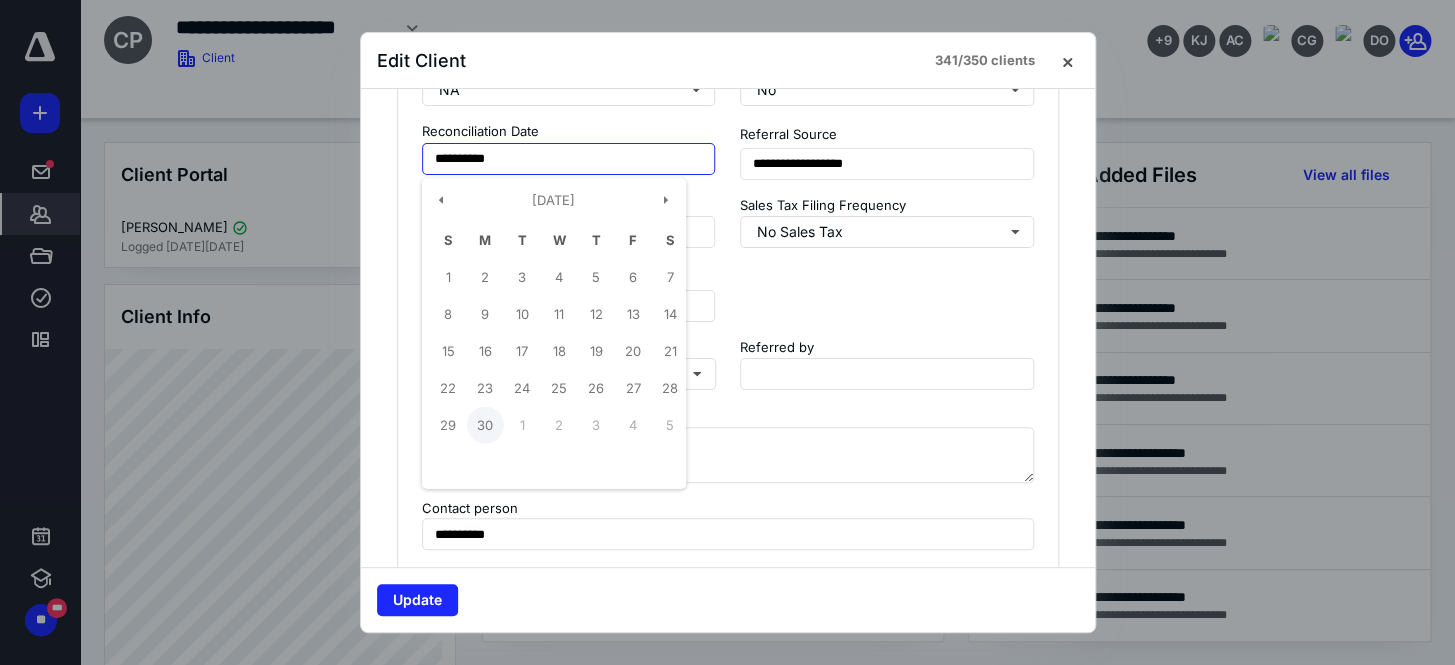 click on "30" at bounding box center [485, 425] 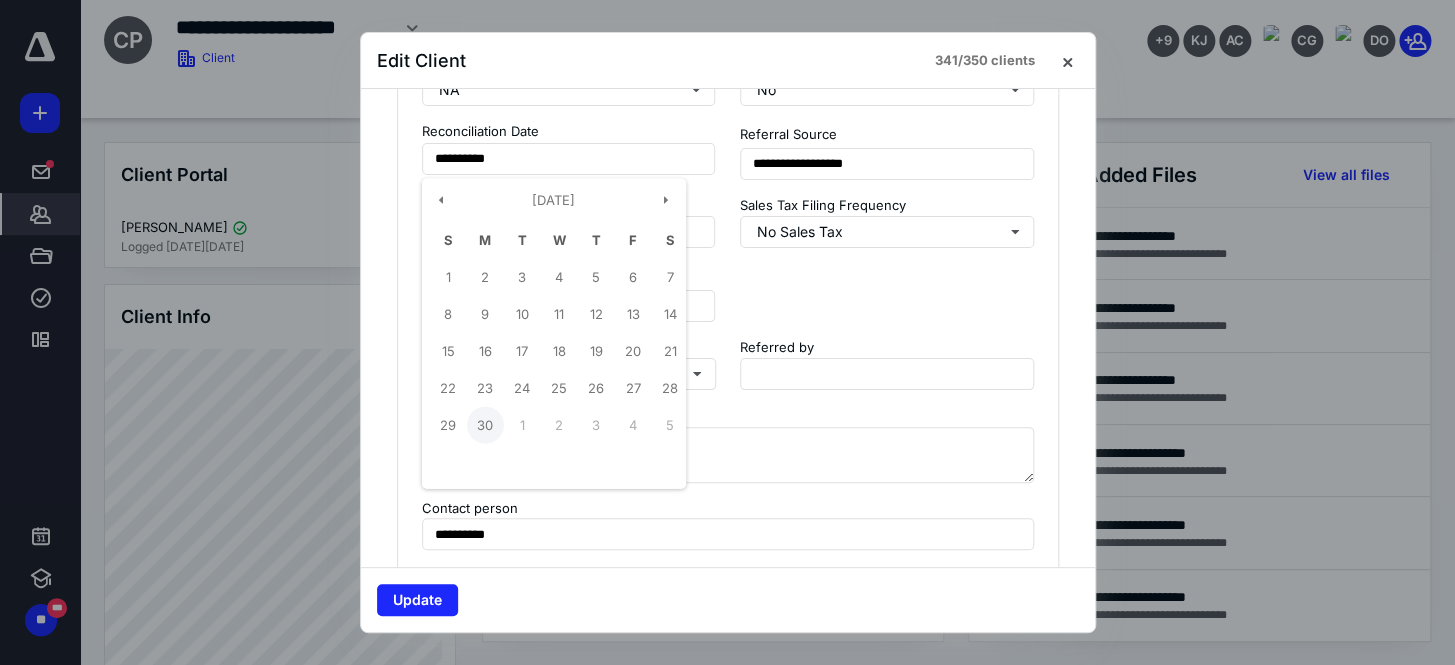 type on "**********" 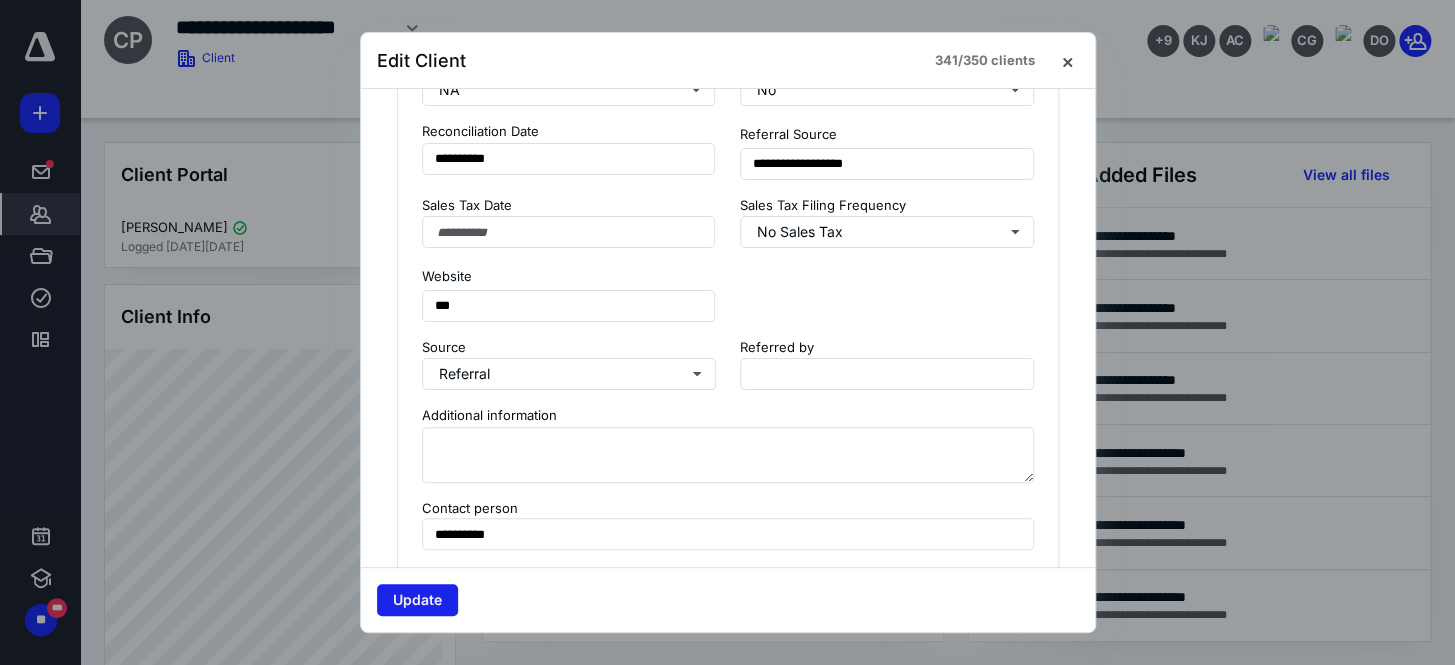 click on "Update" at bounding box center (417, 600) 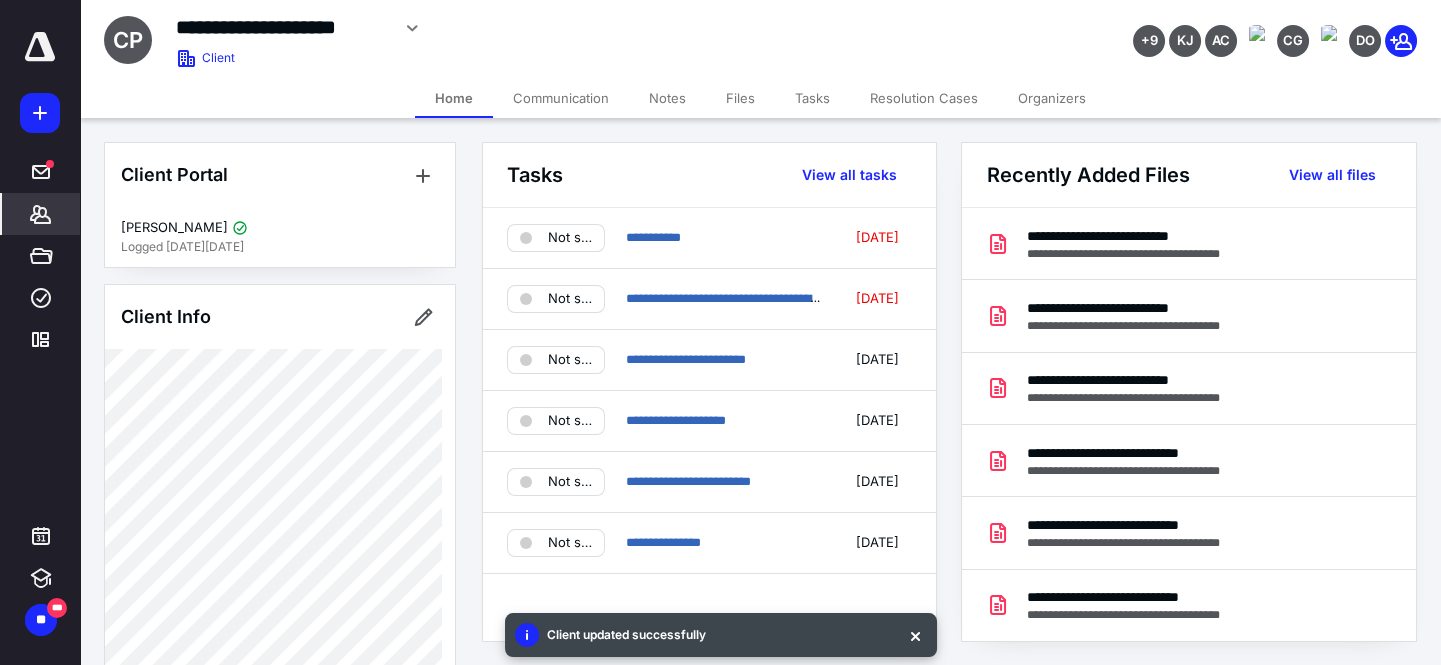 click 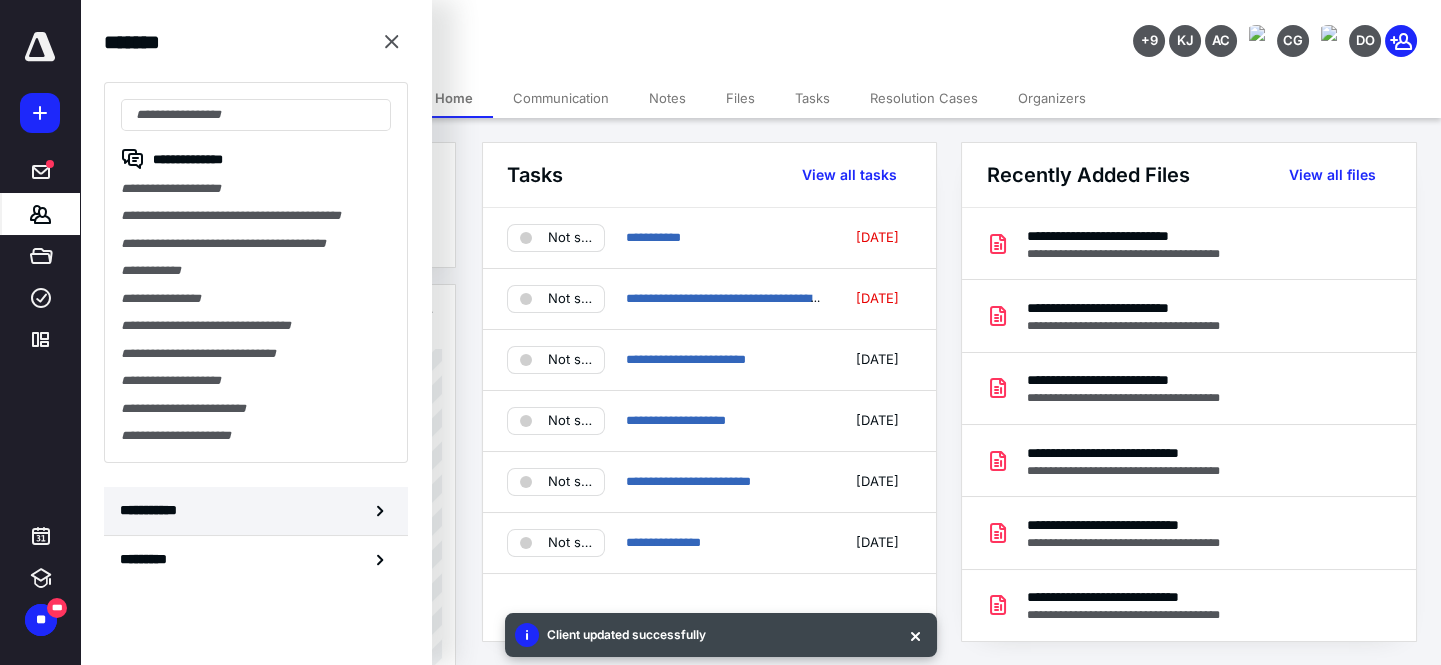 click on "**********" at bounding box center [153, 510] 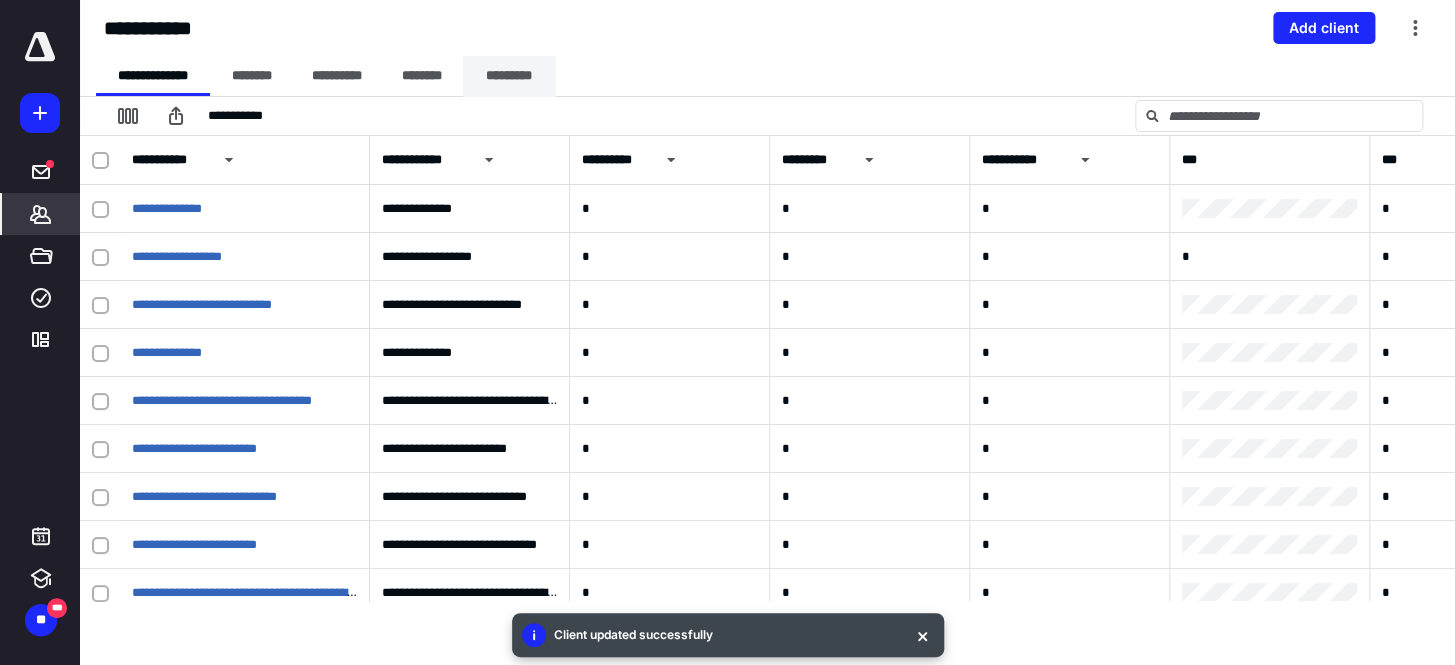 click on "*********" at bounding box center [509, 76] 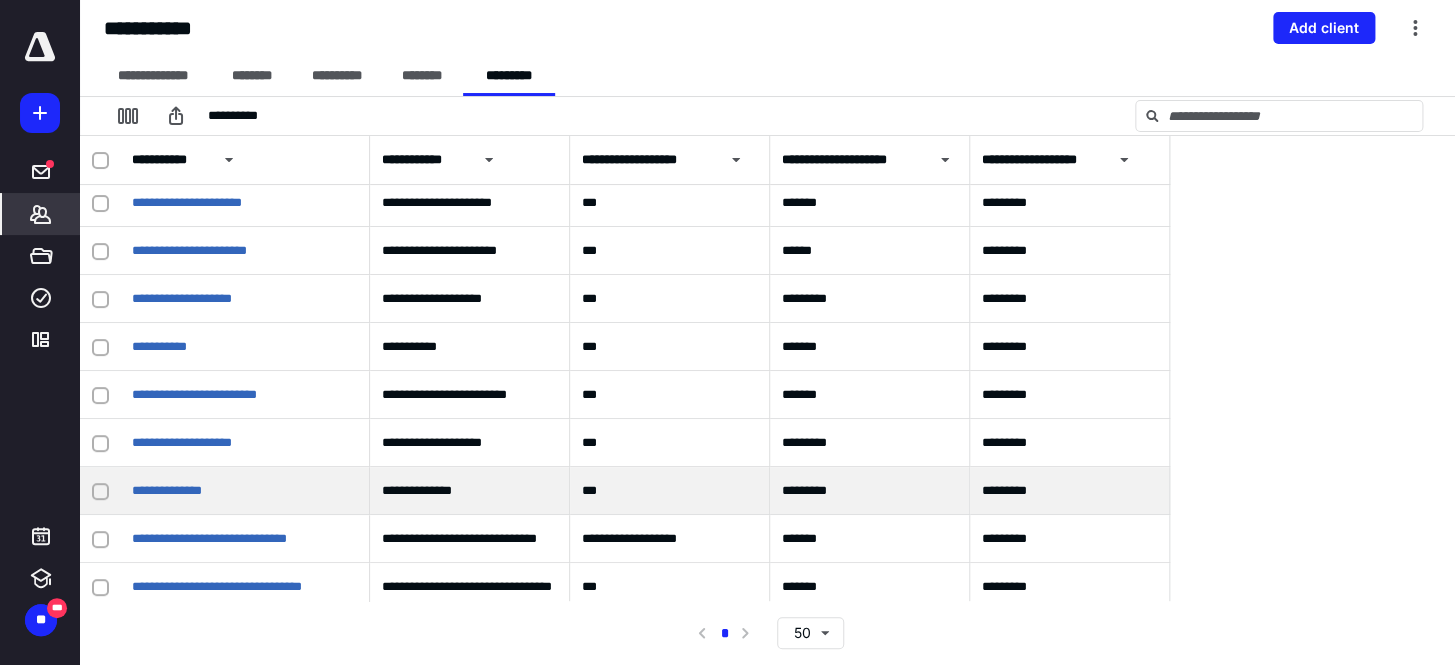 scroll, scrollTop: 181, scrollLeft: 0, axis: vertical 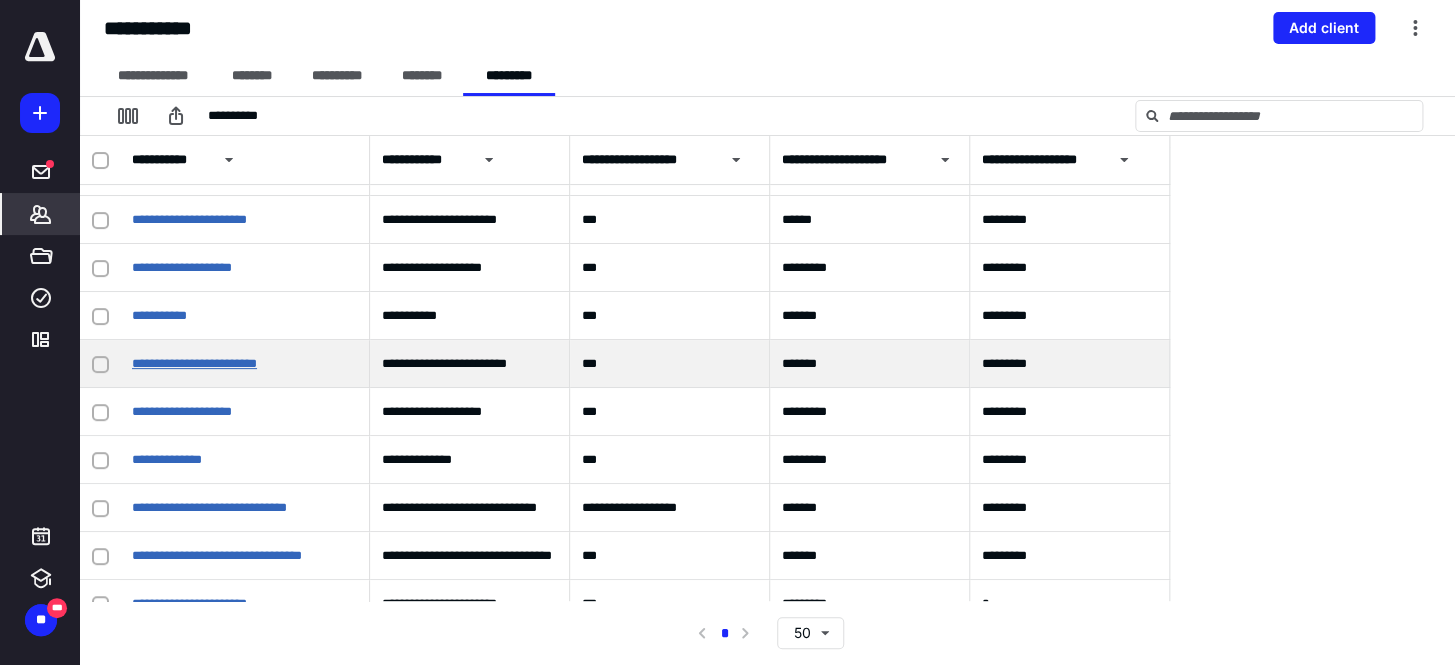 click on "**********" at bounding box center [194, 363] 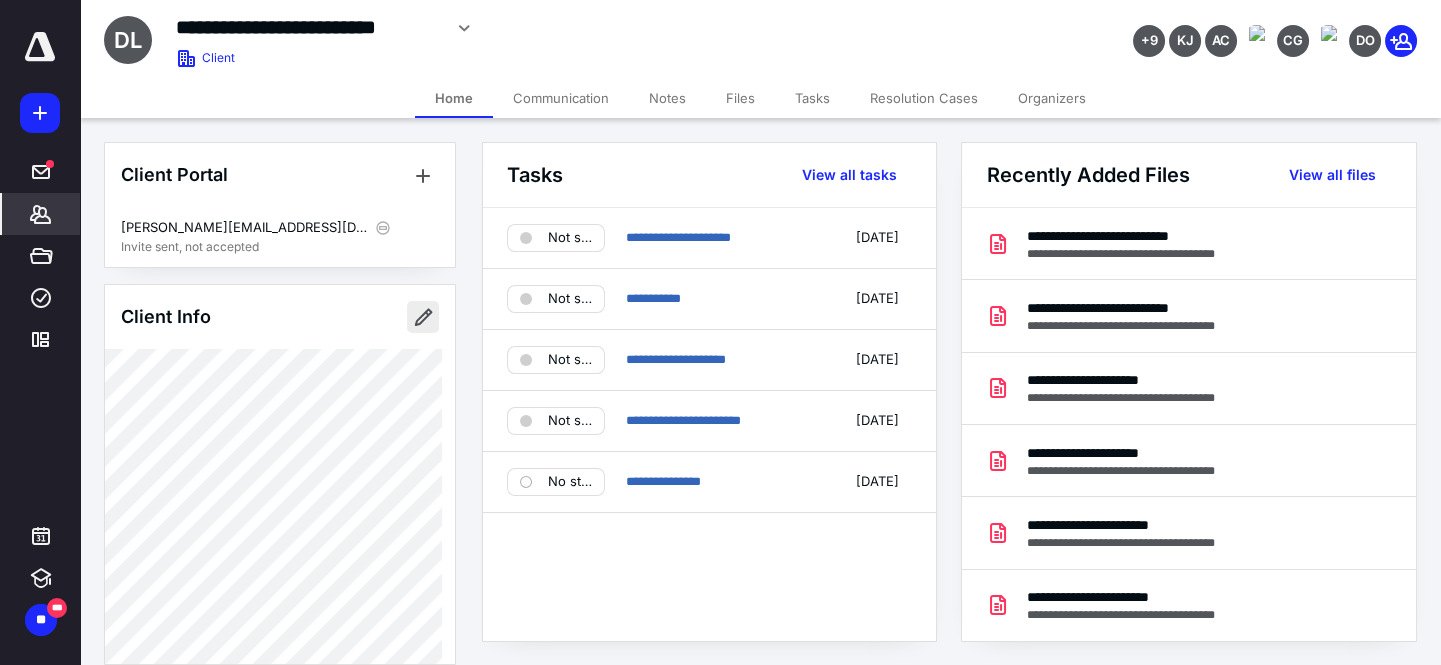 click at bounding box center (423, 317) 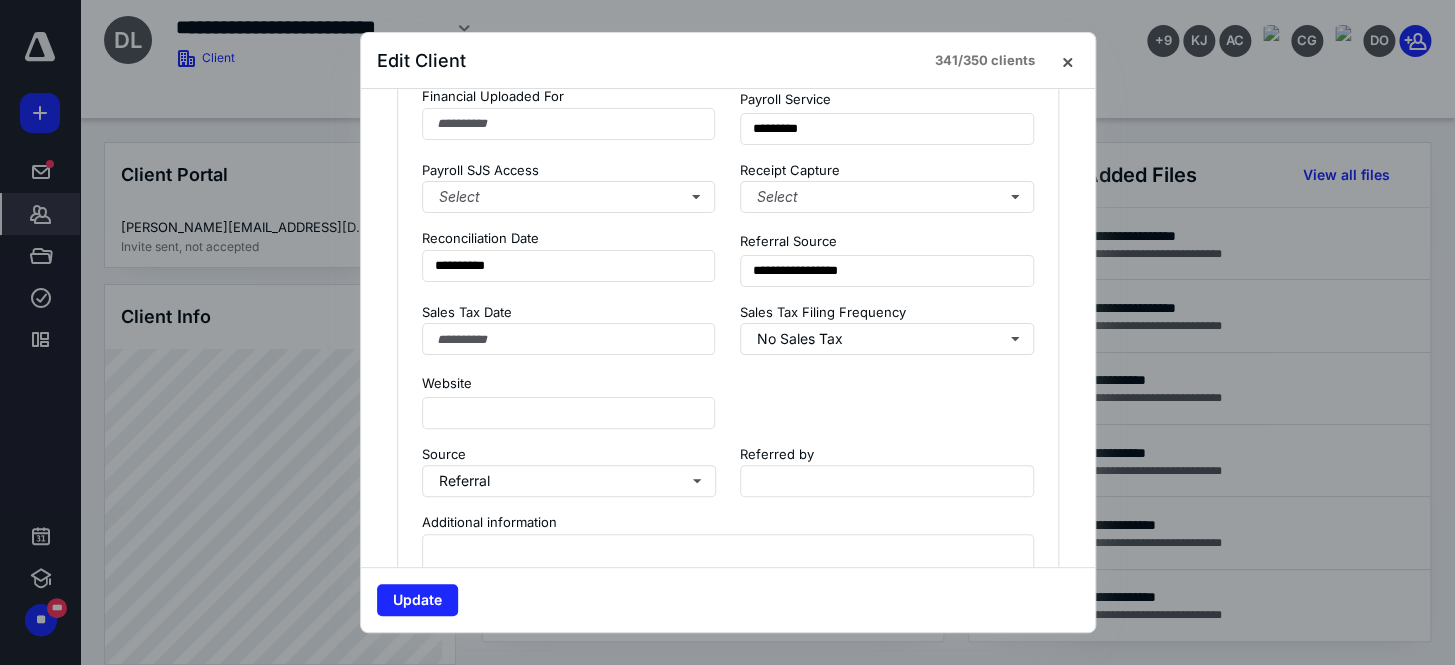 scroll, scrollTop: 1818, scrollLeft: 0, axis: vertical 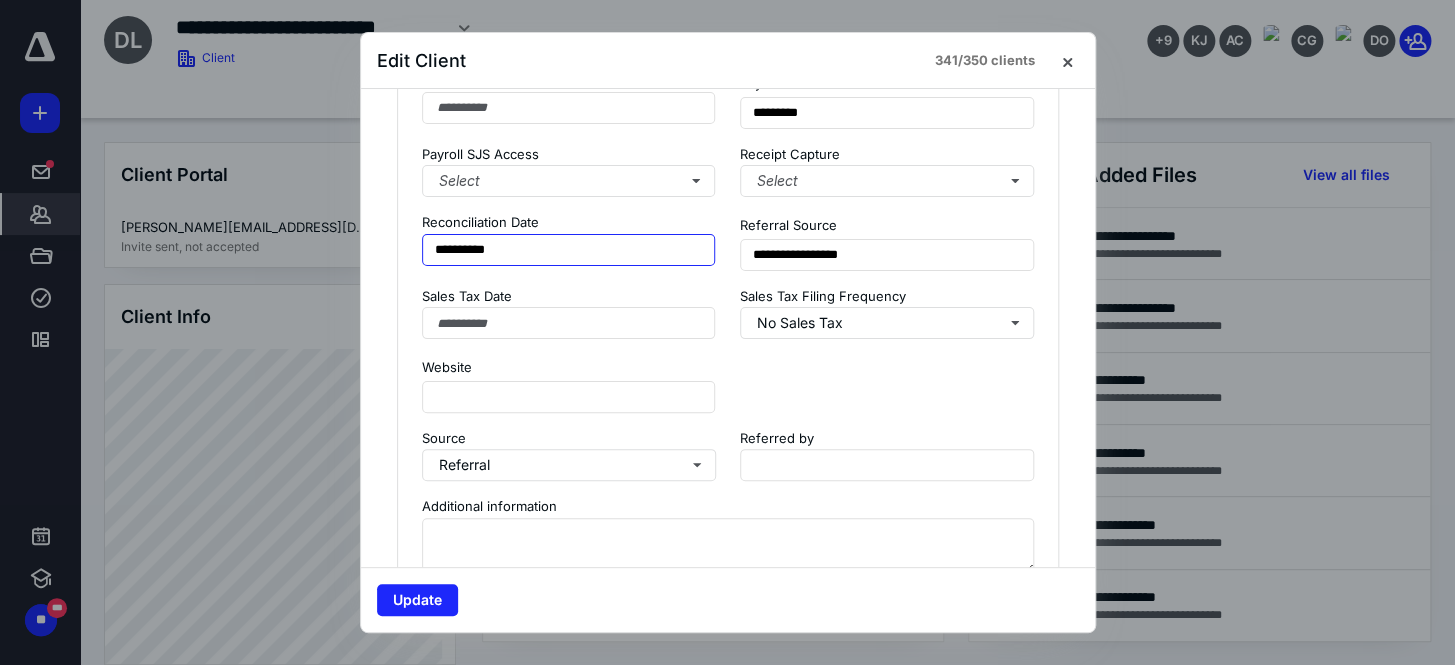 click on "**********" at bounding box center (569, 250) 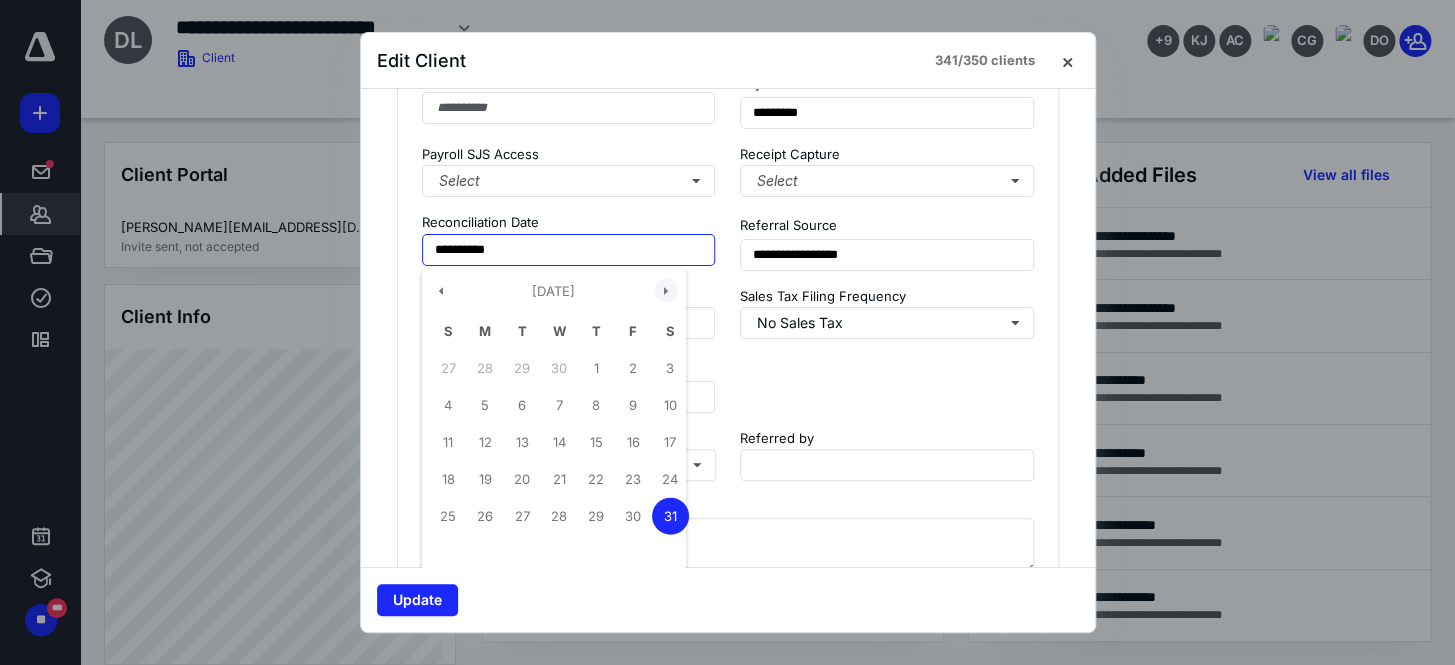 click at bounding box center [666, 291] 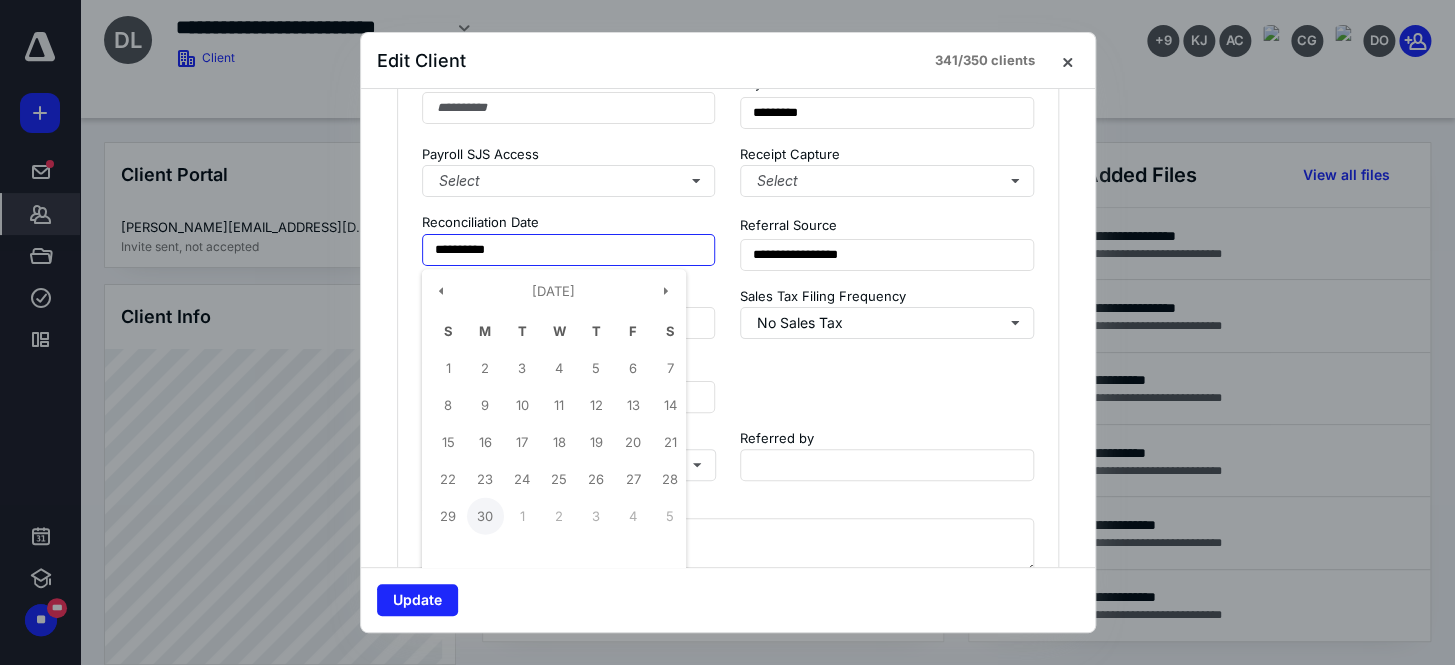 click on "30" at bounding box center [485, 516] 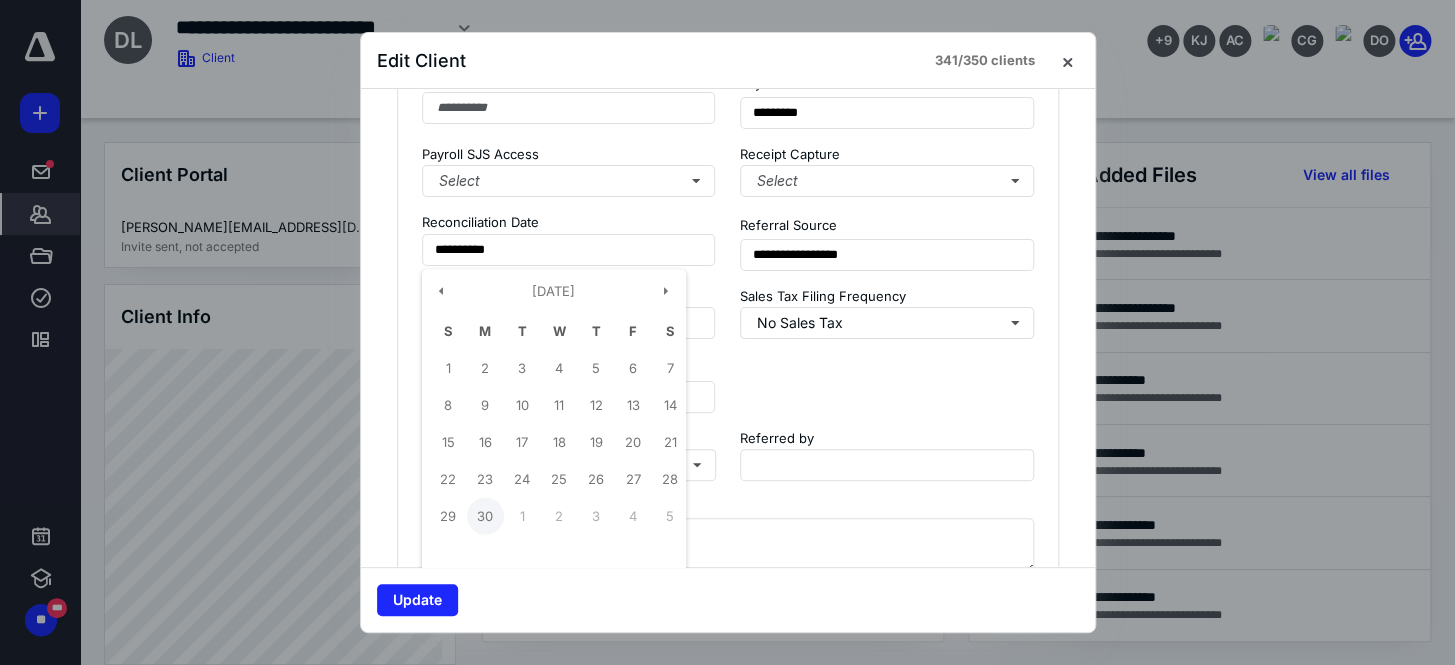type on "**********" 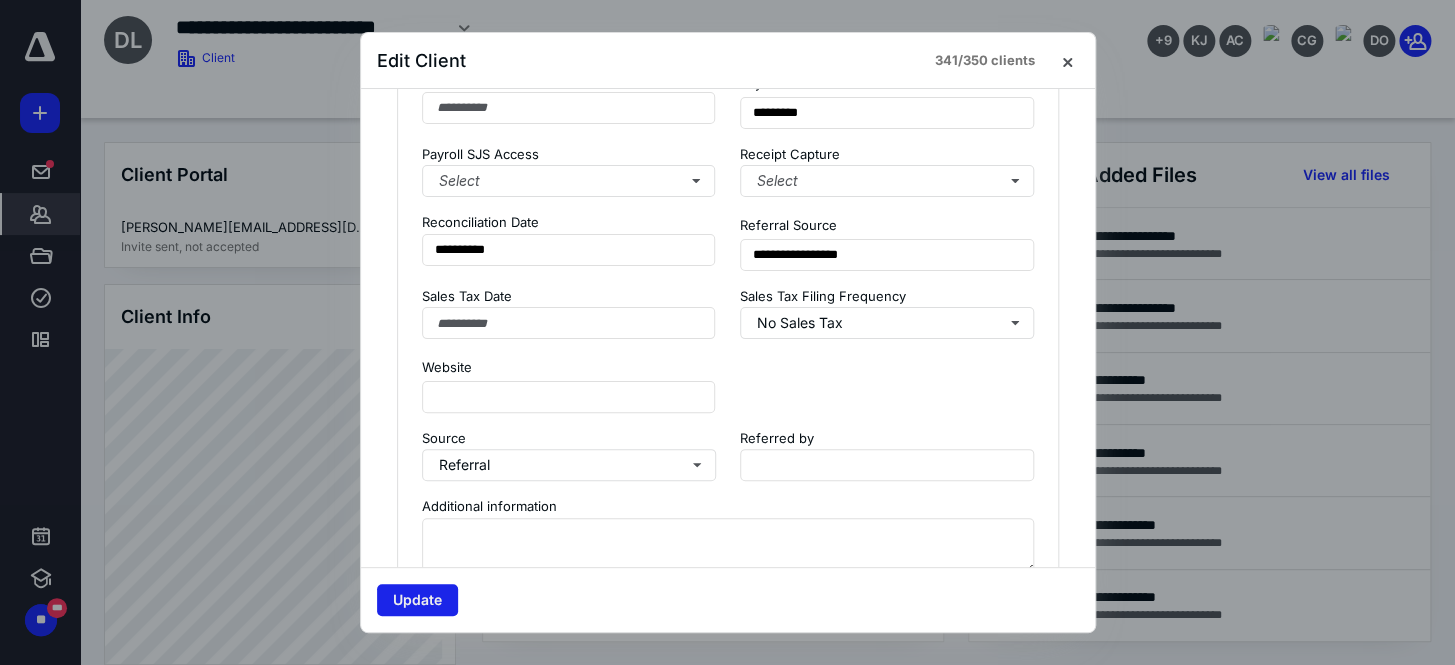 click on "Update" at bounding box center [417, 600] 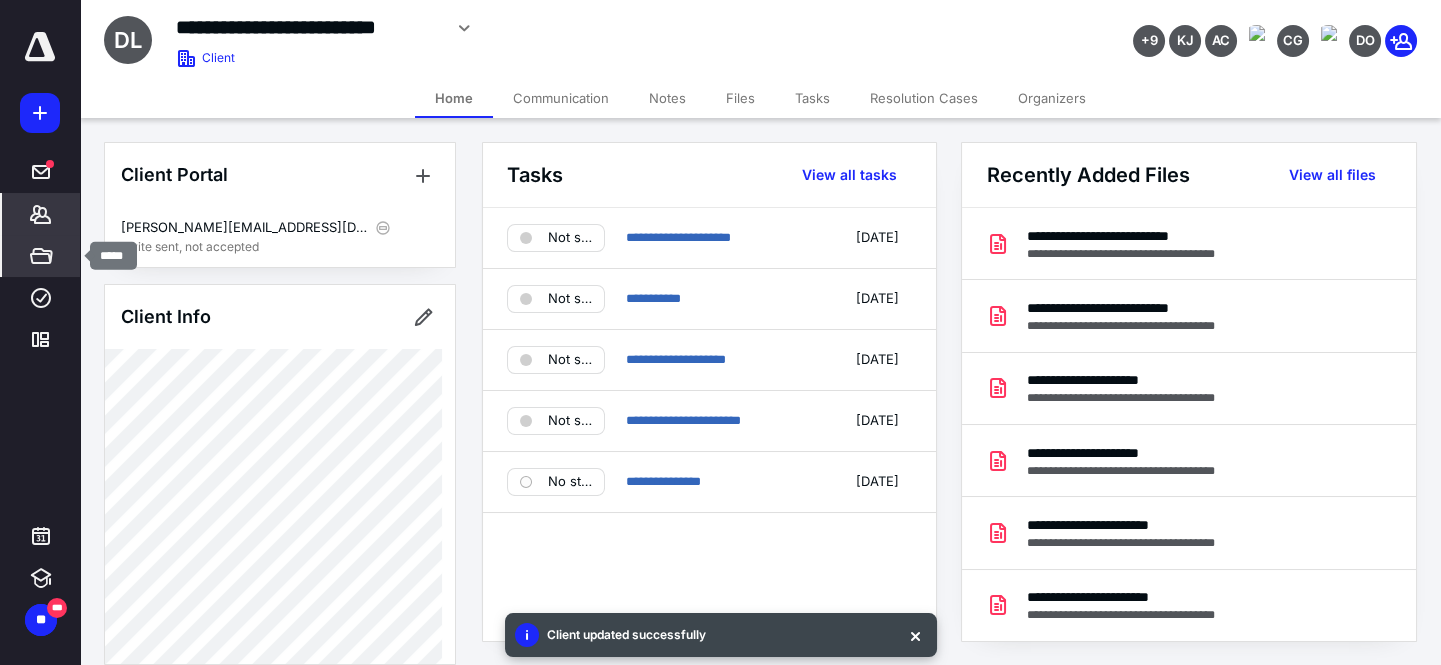 click on "*****" at bounding box center (41, 256) 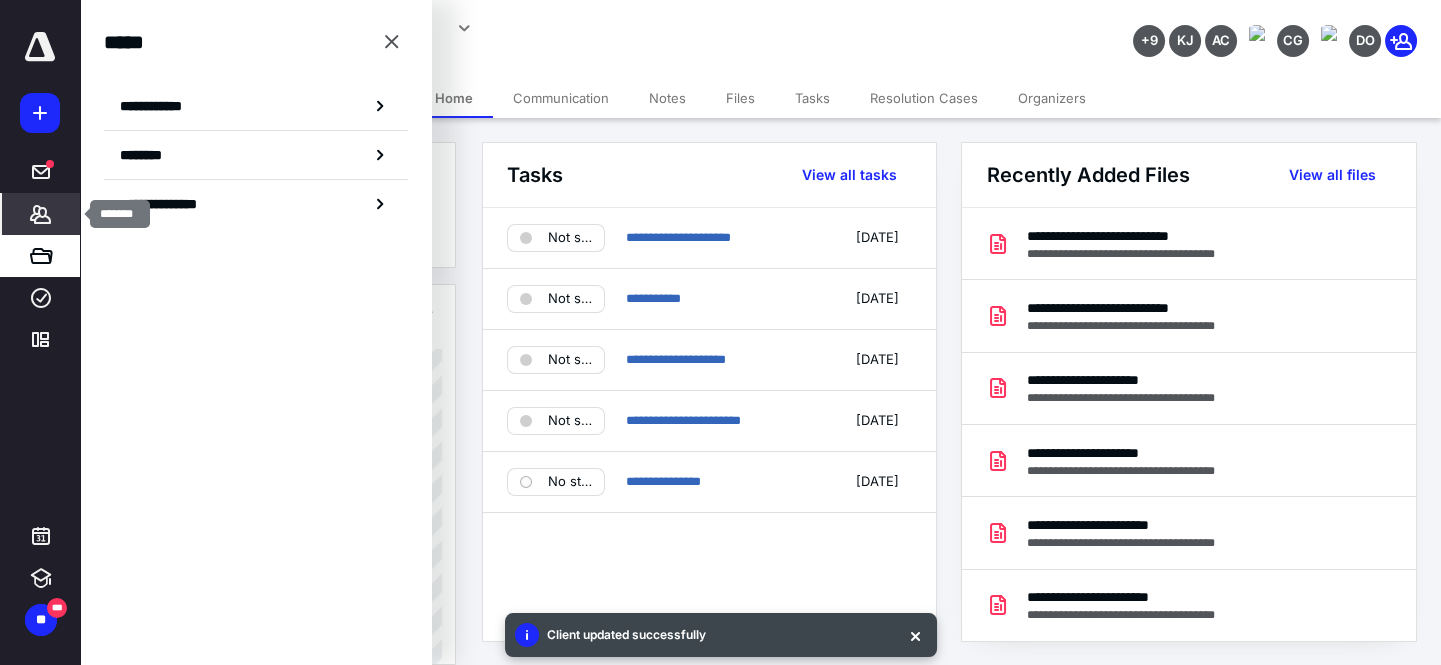 drag, startPoint x: 56, startPoint y: 208, endPoint x: 70, endPoint y: 213, distance: 14.866069 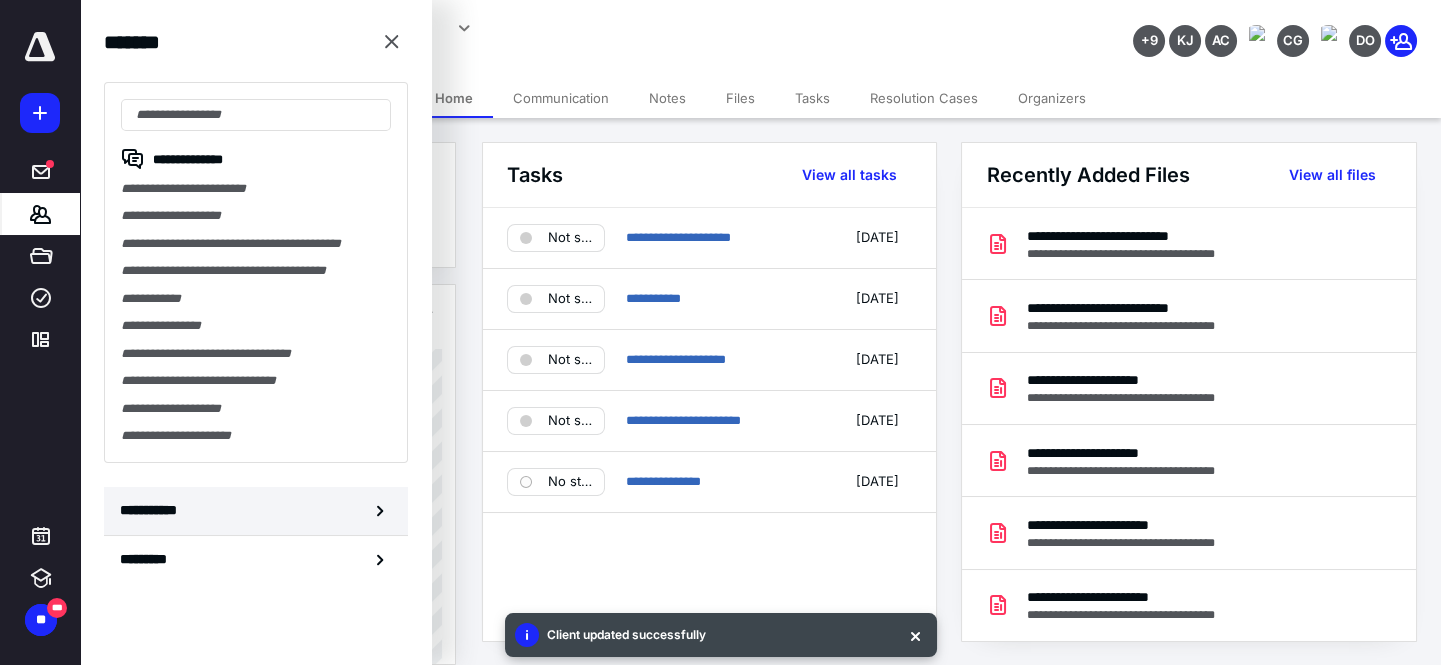 click on "**********" at bounding box center [256, 511] 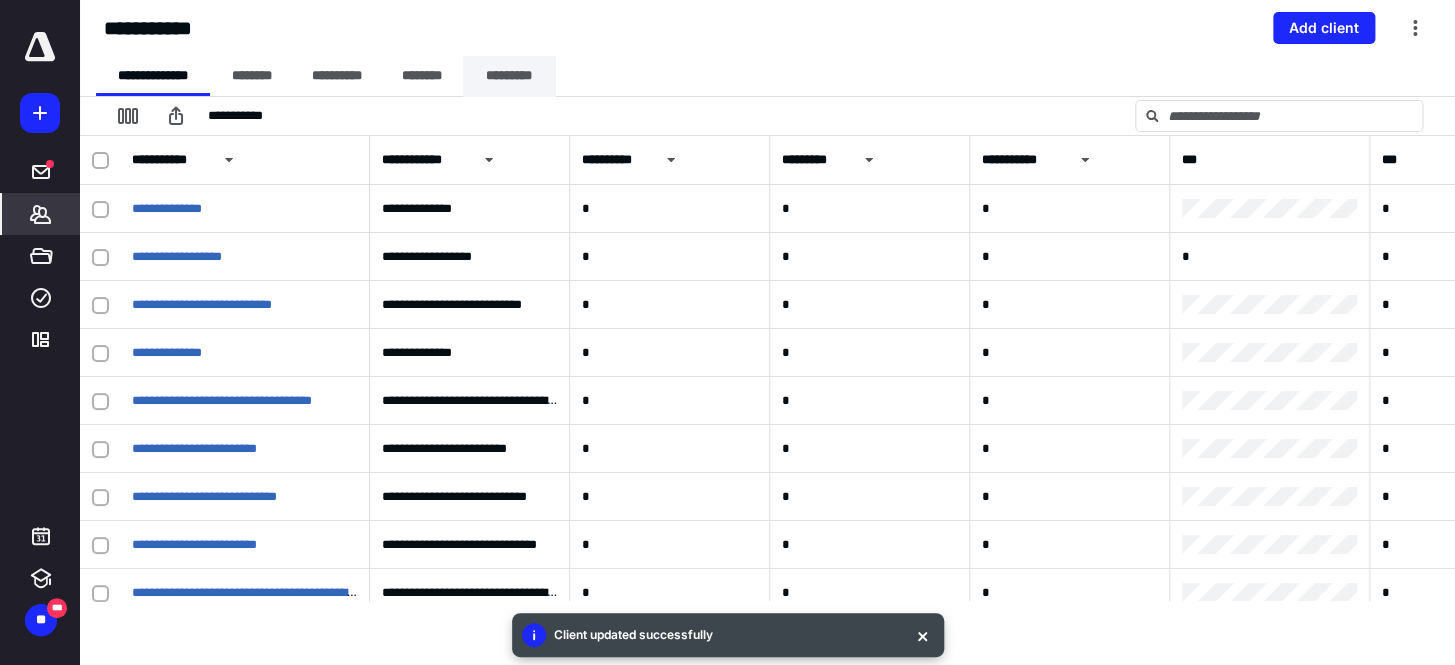 click on "*********" at bounding box center [509, 76] 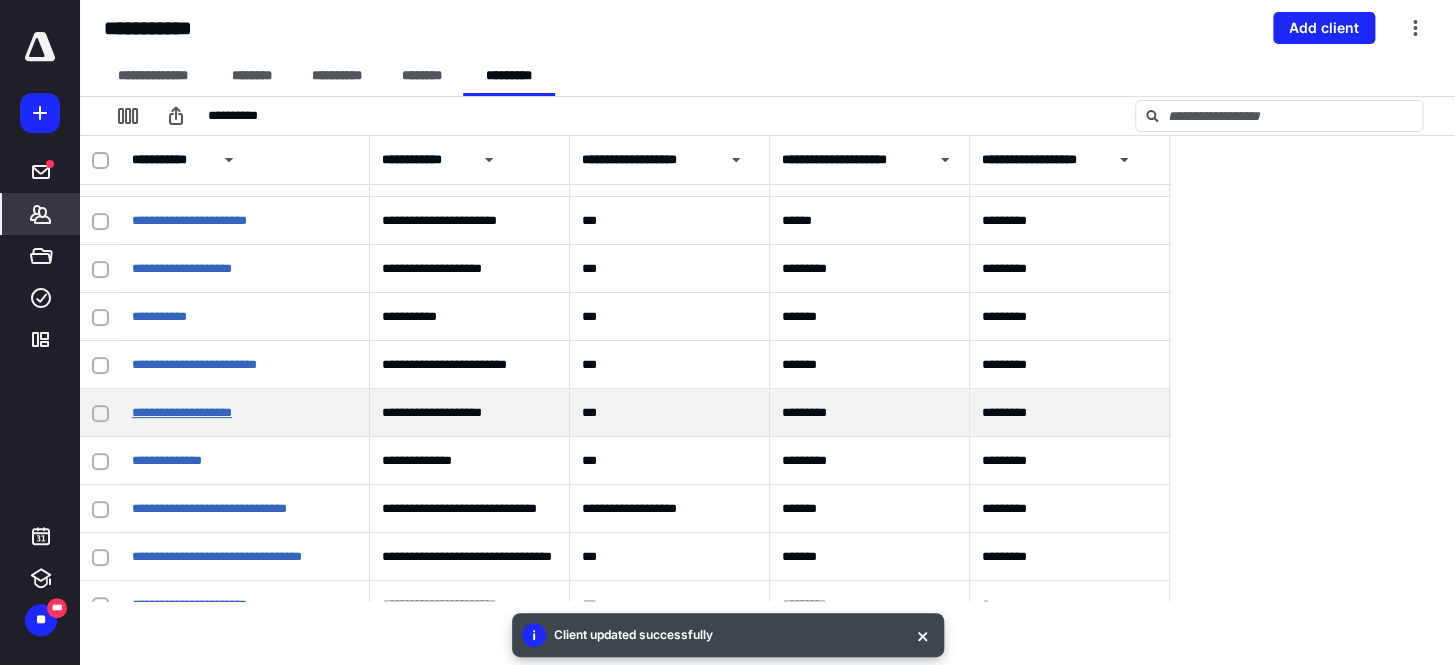 scroll, scrollTop: 181, scrollLeft: 0, axis: vertical 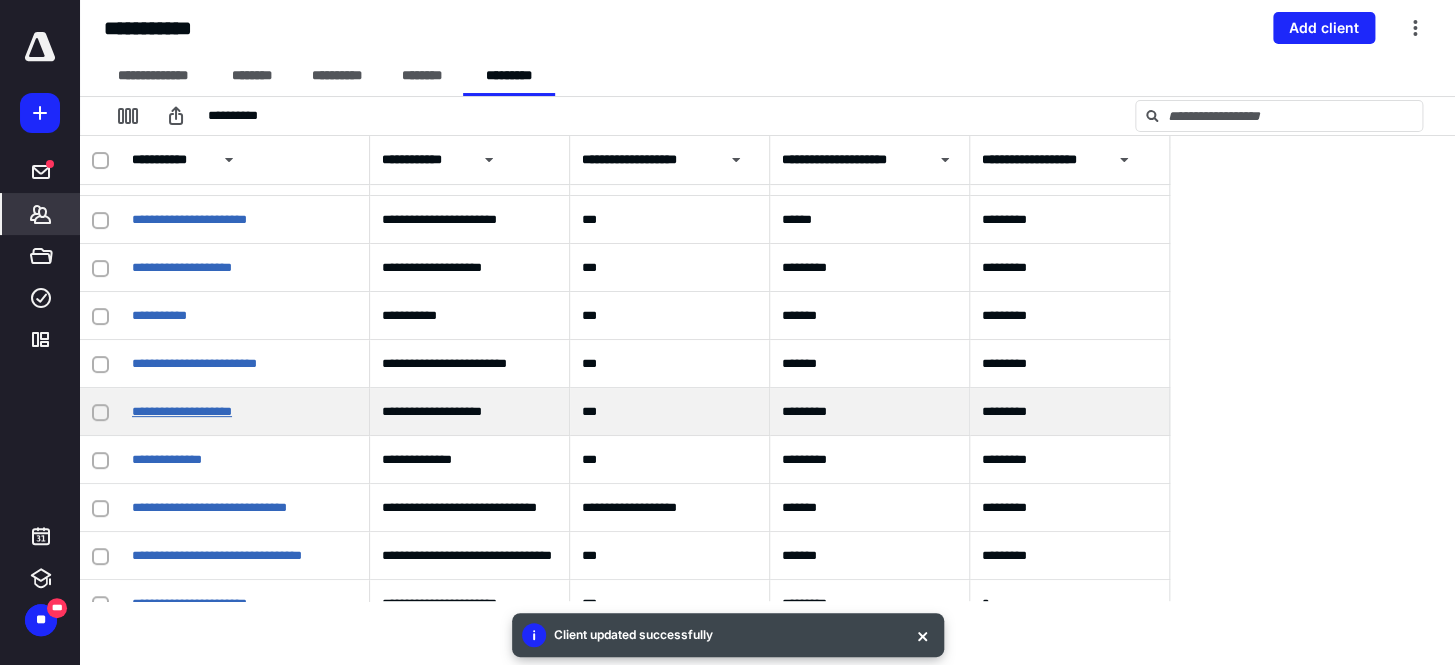 click on "**********" at bounding box center [182, 411] 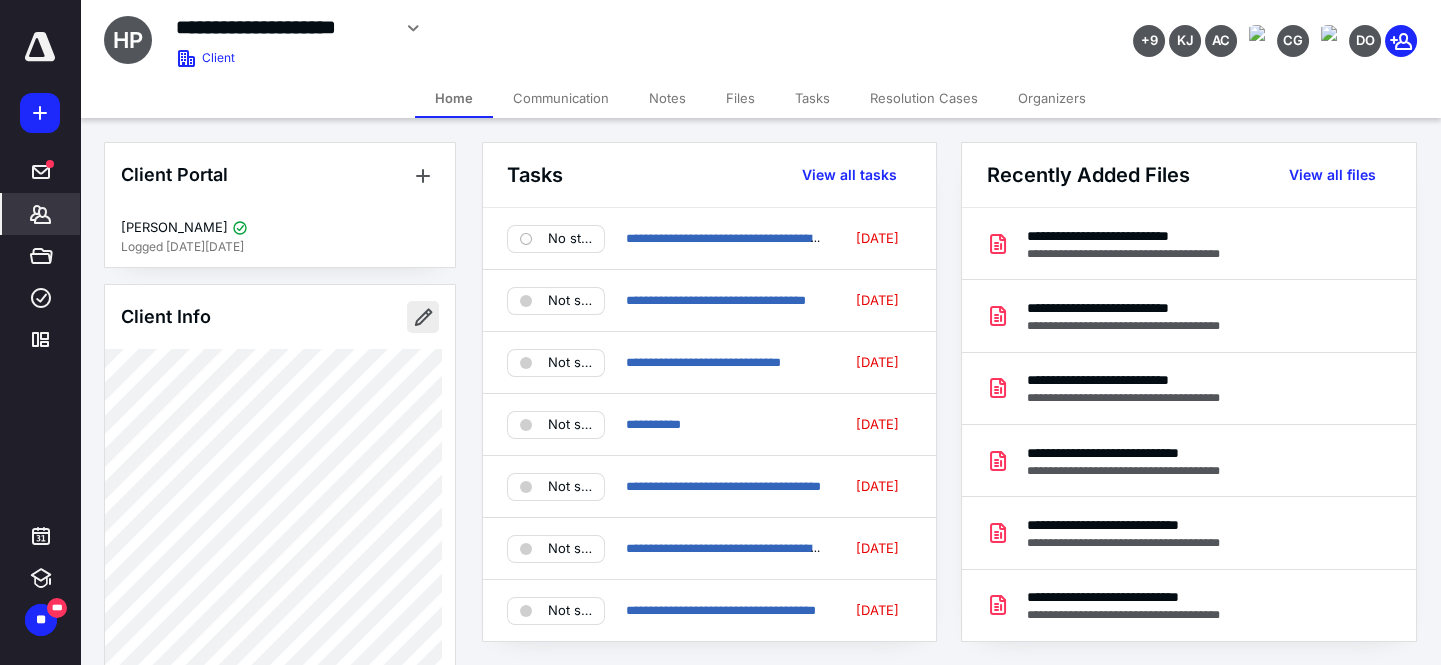 click at bounding box center [423, 317] 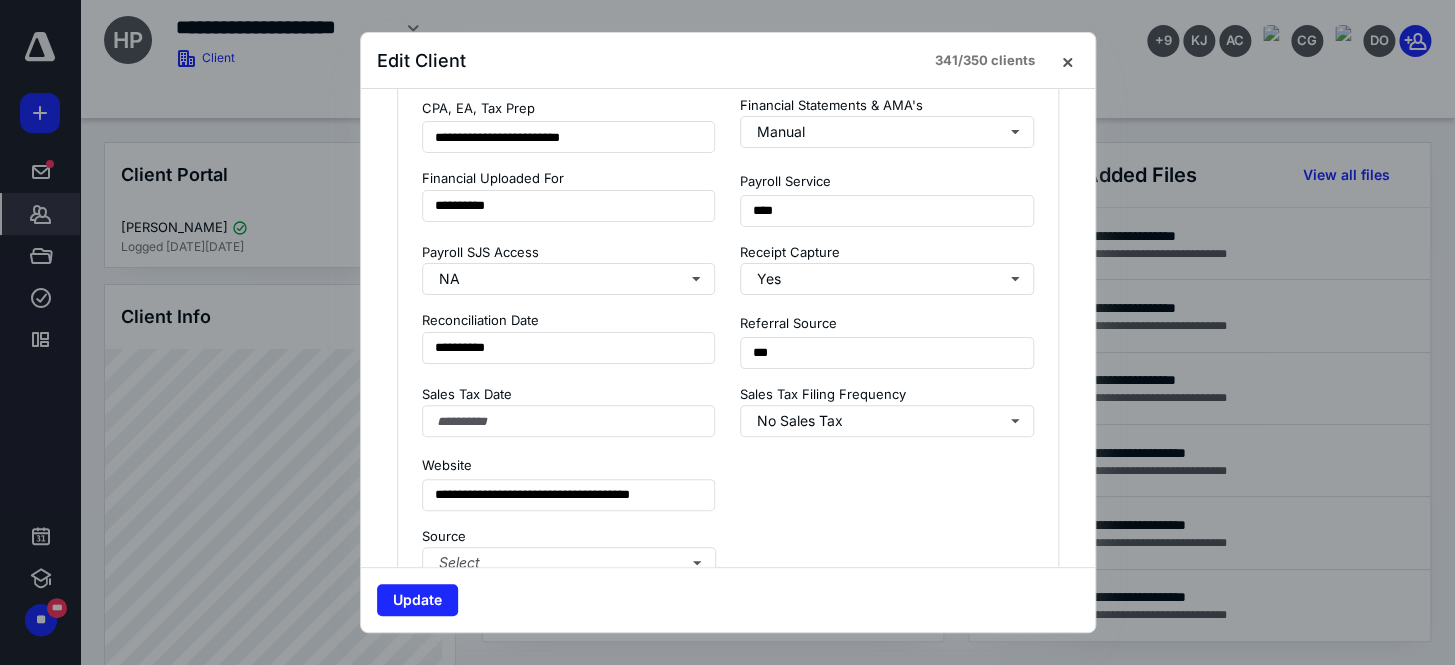 scroll, scrollTop: 1818, scrollLeft: 0, axis: vertical 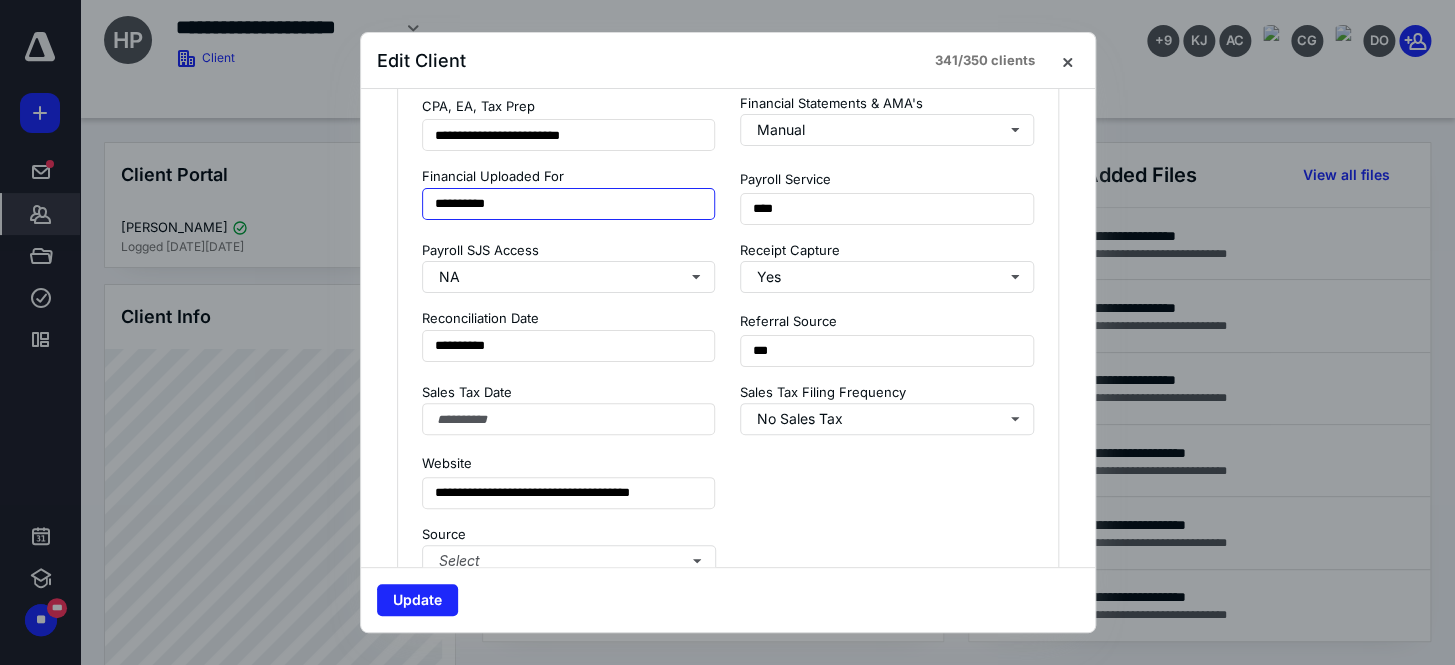 click on "**********" at bounding box center [569, 204] 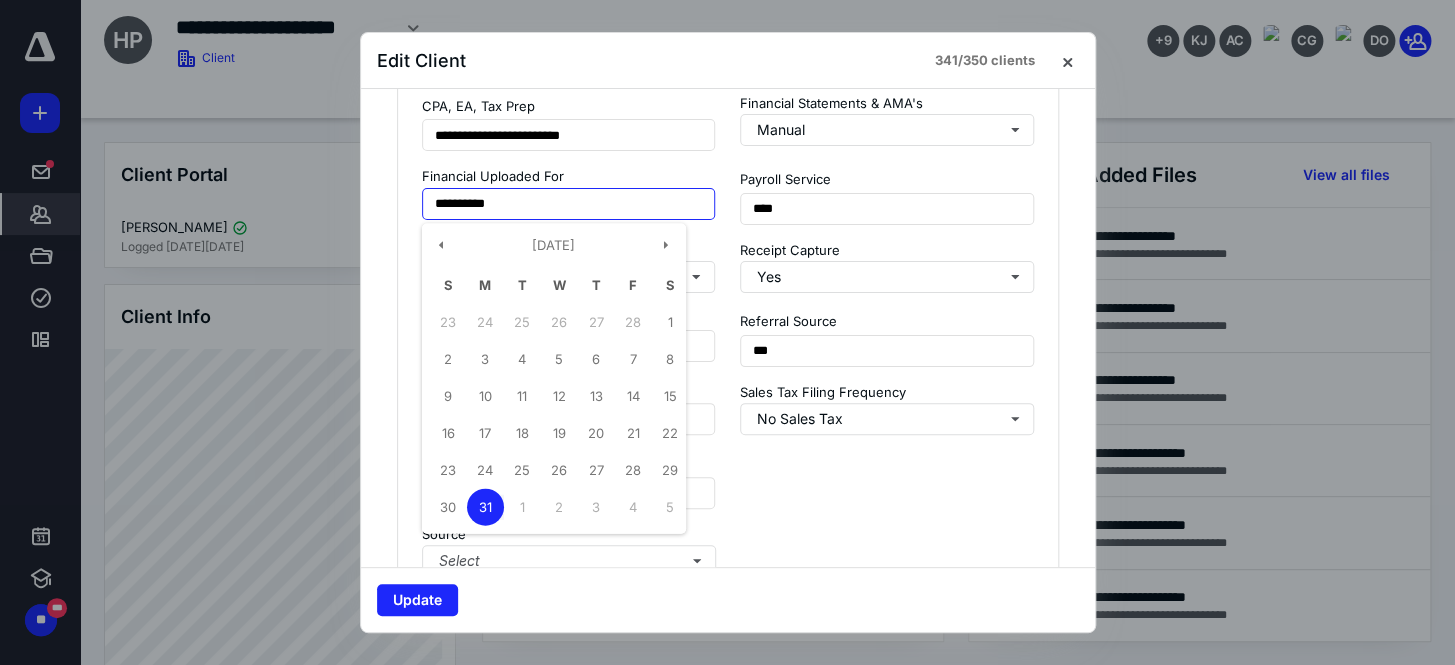 click on "**********" at bounding box center [569, 204] 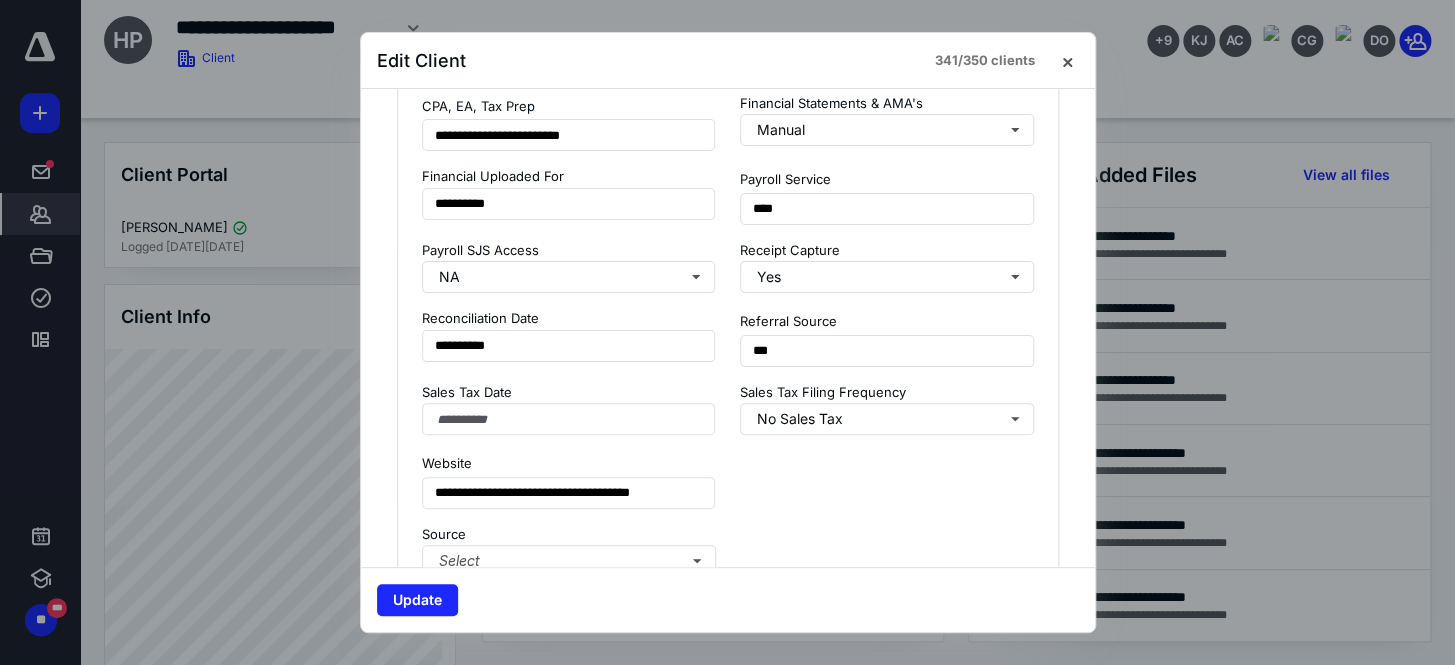 click on "**********" at bounding box center (728, 167) 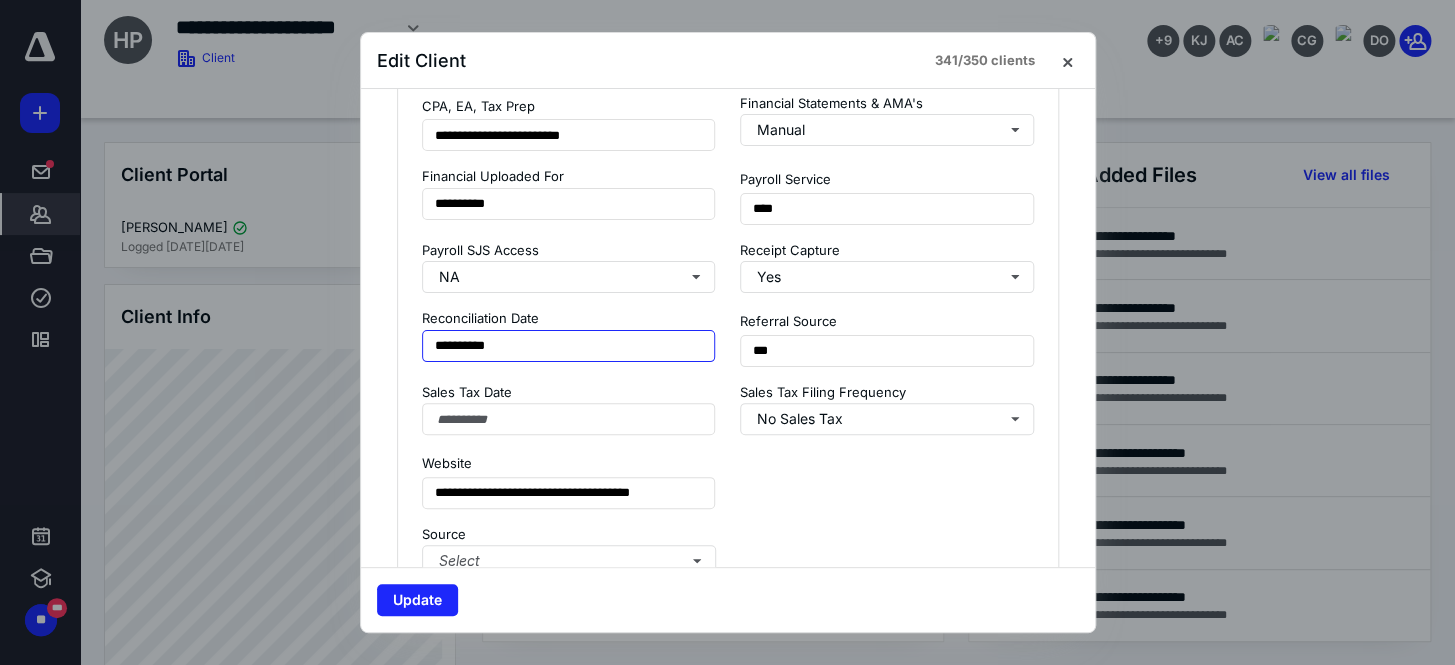 click on "**********" at bounding box center (569, 346) 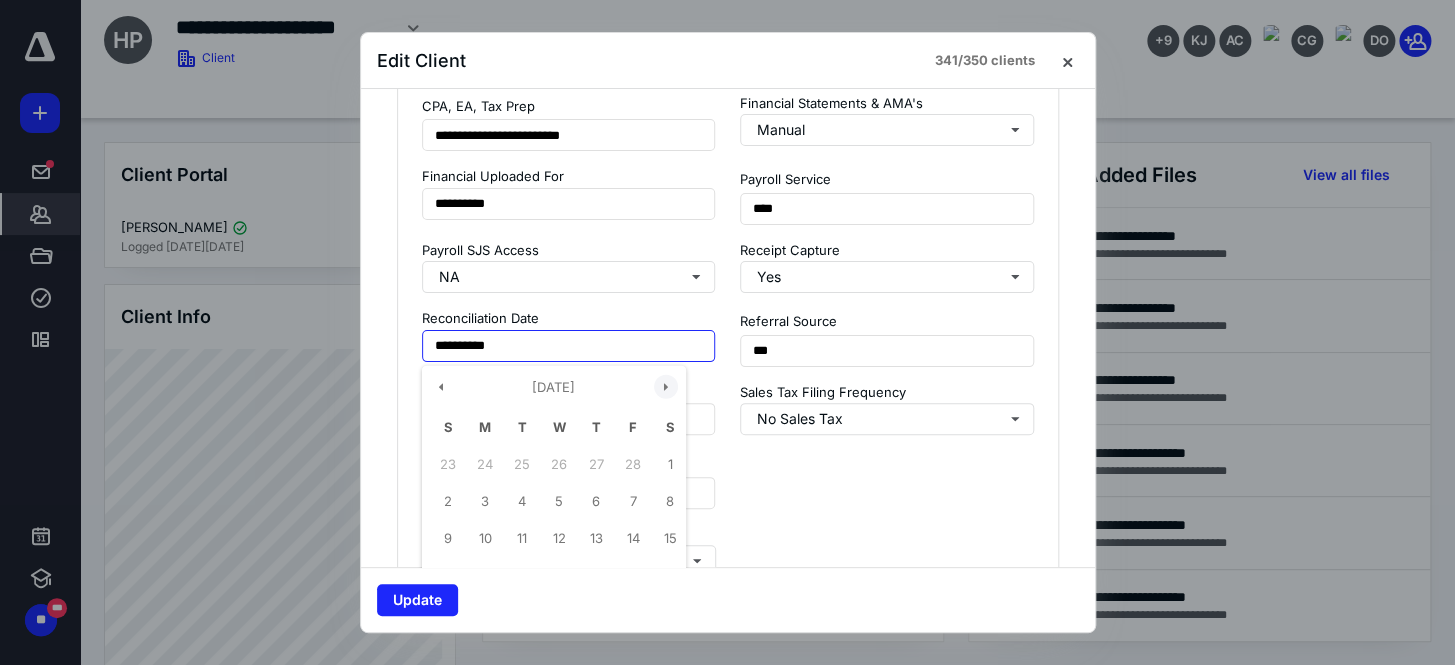 click at bounding box center [666, 387] 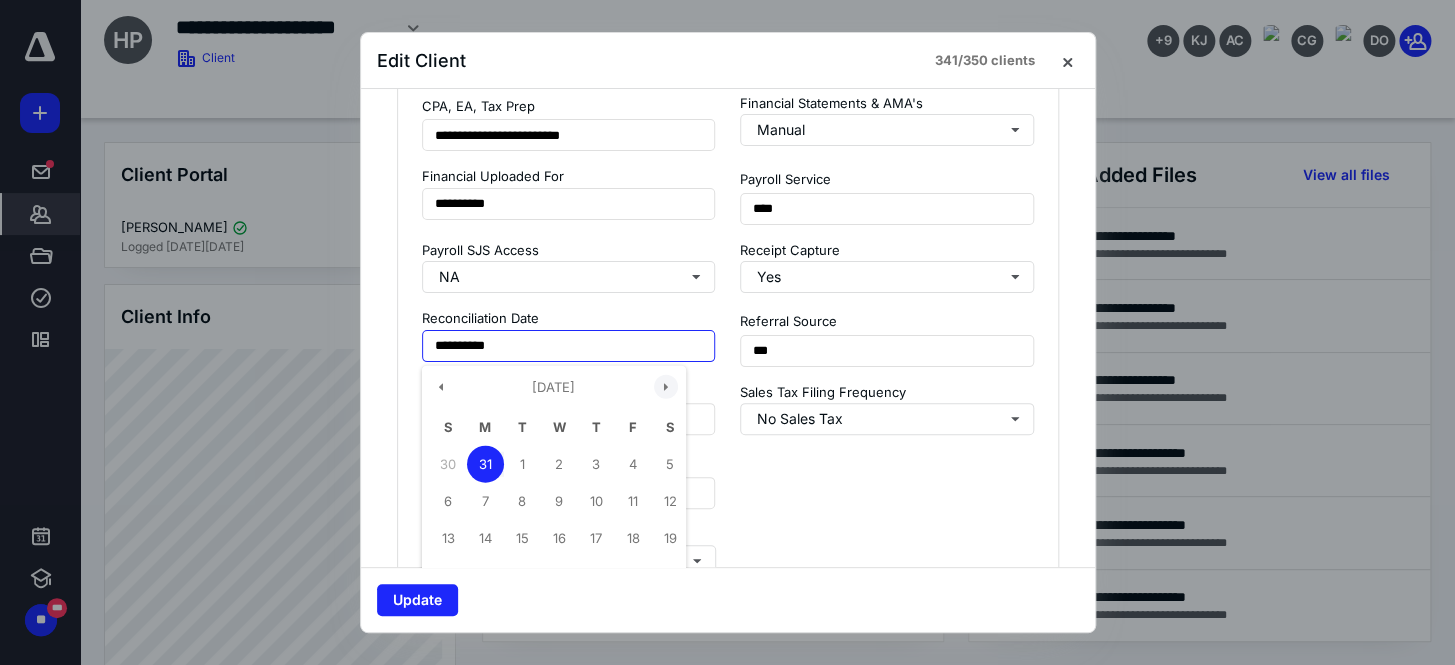 click at bounding box center [666, 387] 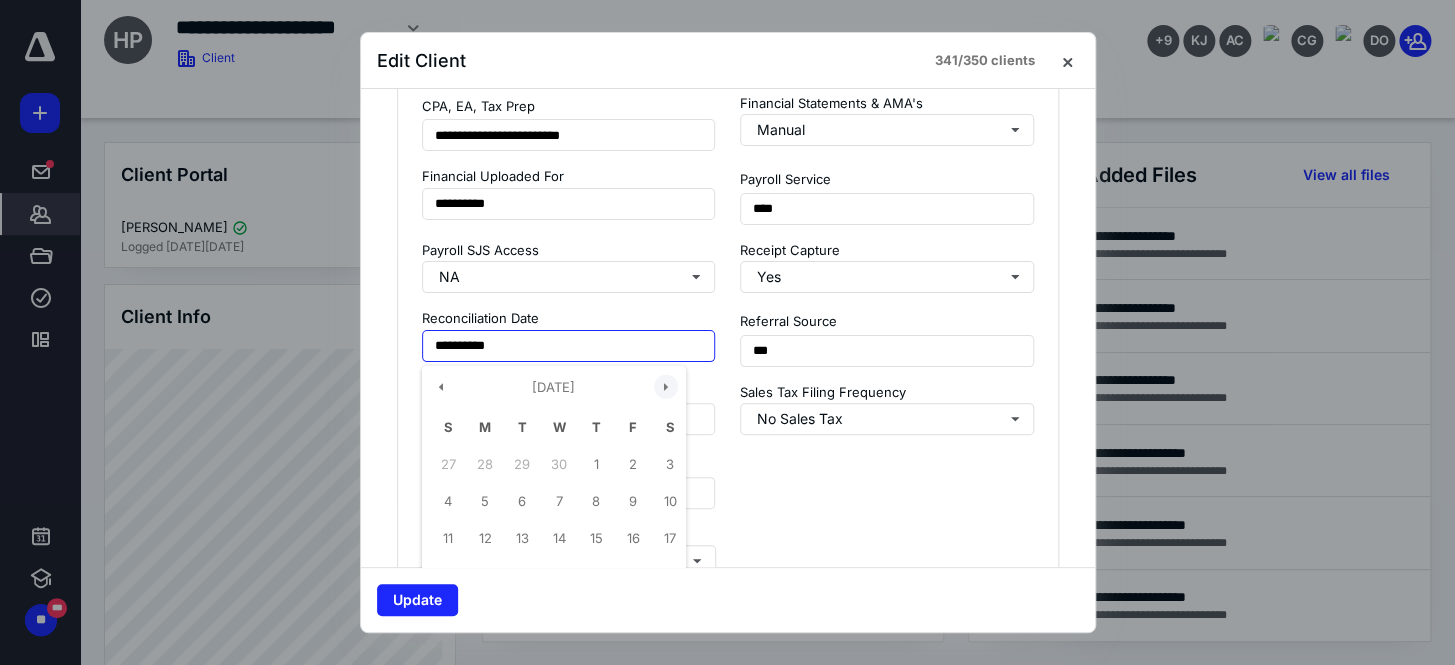 click at bounding box center [666, 387] 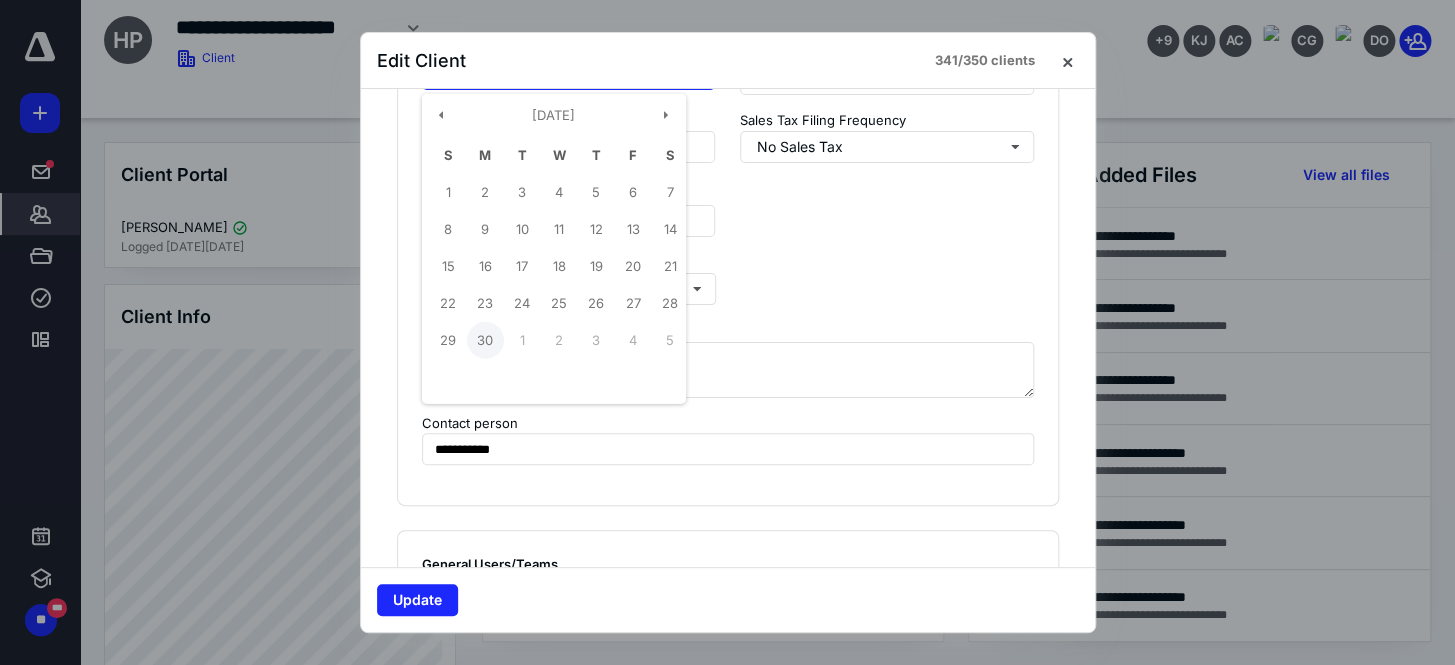 click on "**********" at bounding box center (569, 74) 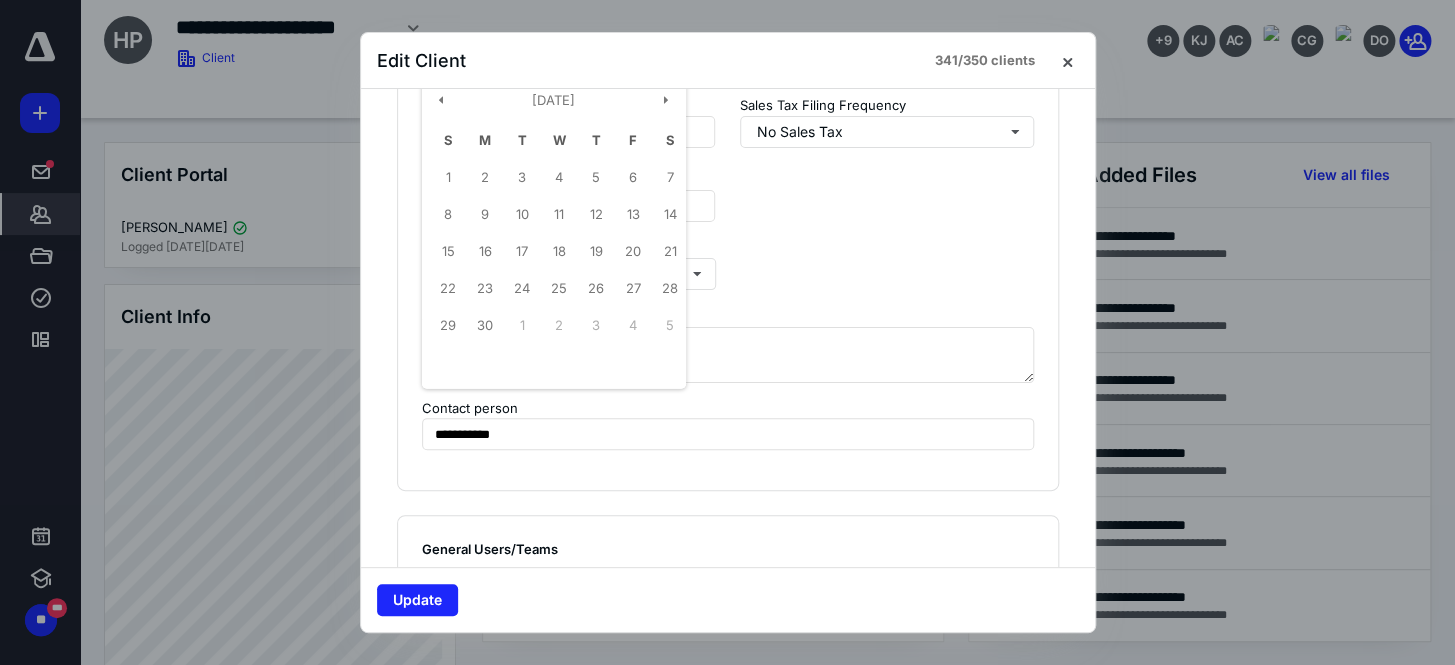 click on "**********" at bounding box center (569, 59) 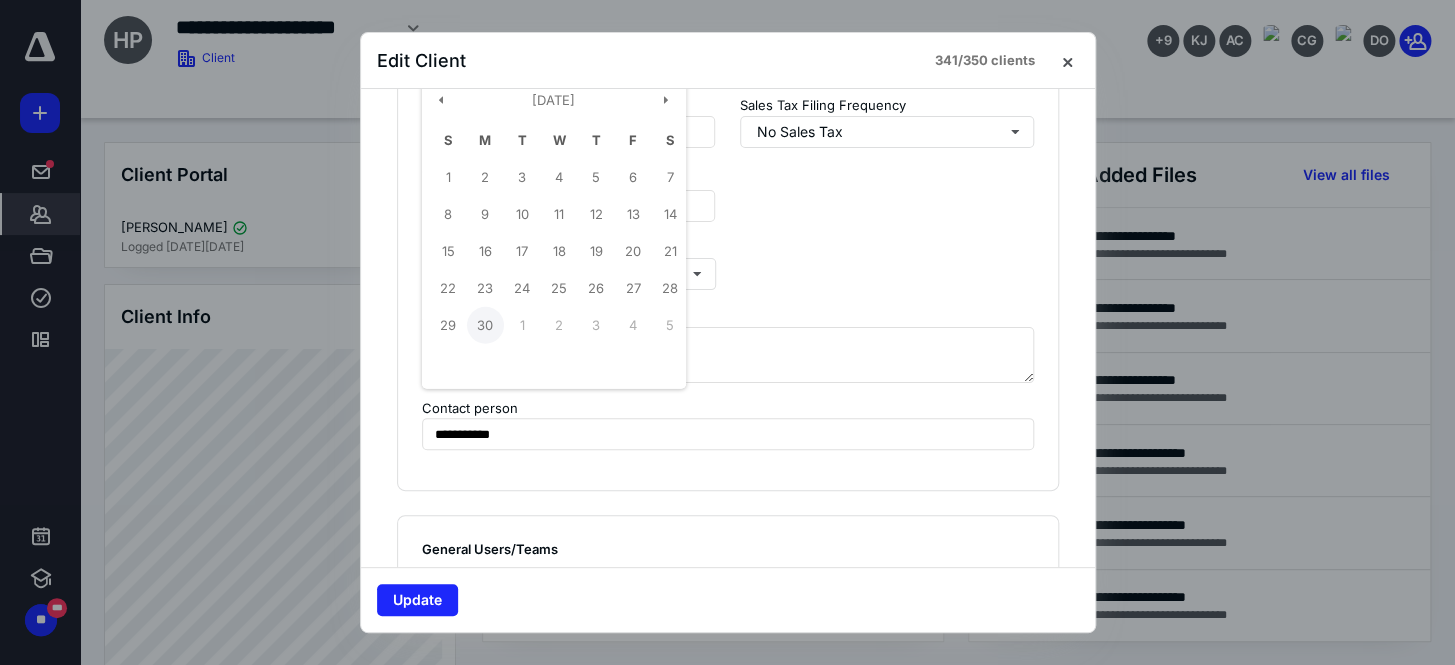 click on "**********" at bounding box center (569, 59) 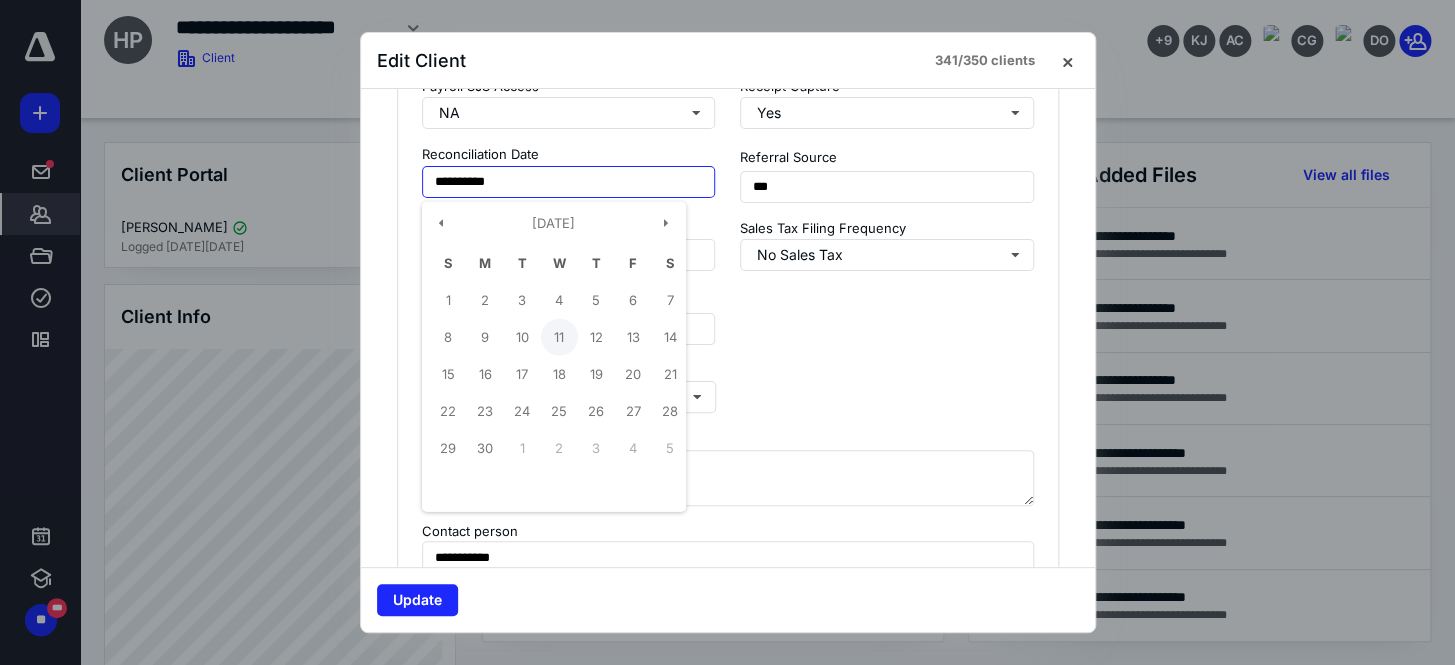 scroll, scrollTop: 2014, scrollLeft: 0, axis: vertical 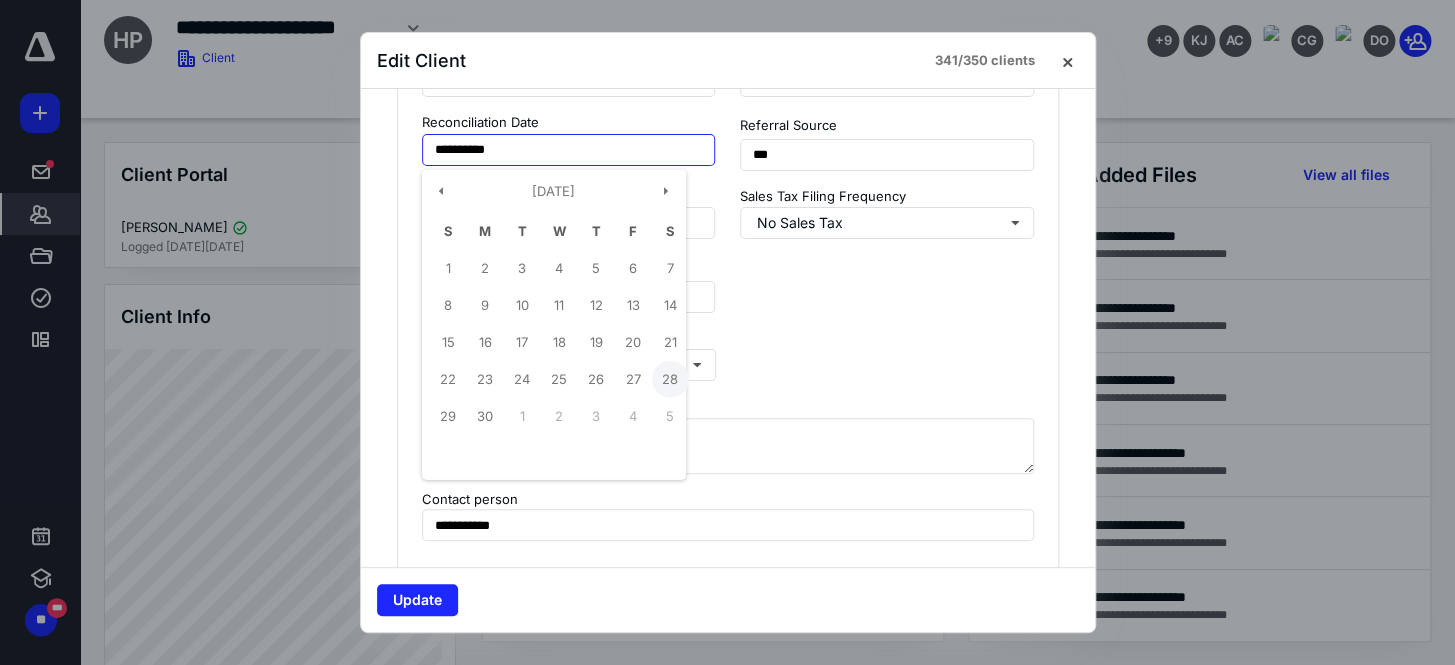 click on "28" at bounding box center (670, 379) 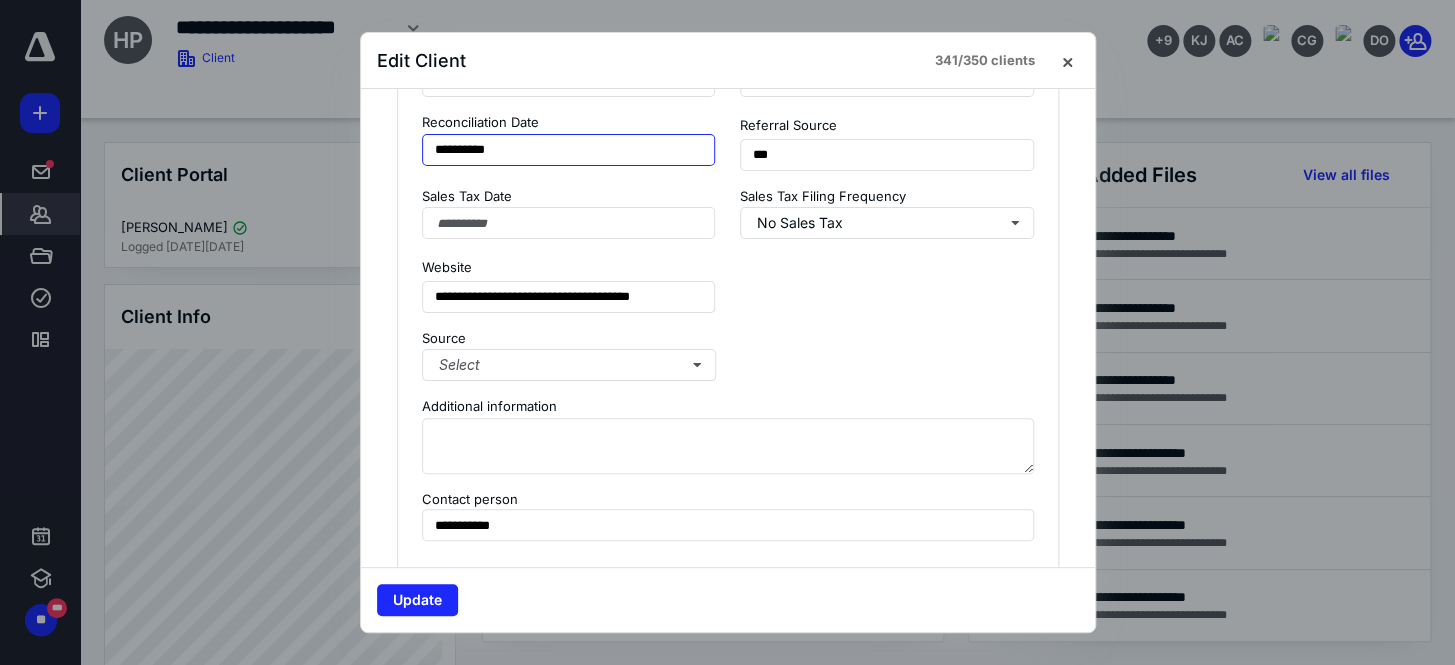 click on "**********" at bounding box center [569, 150] 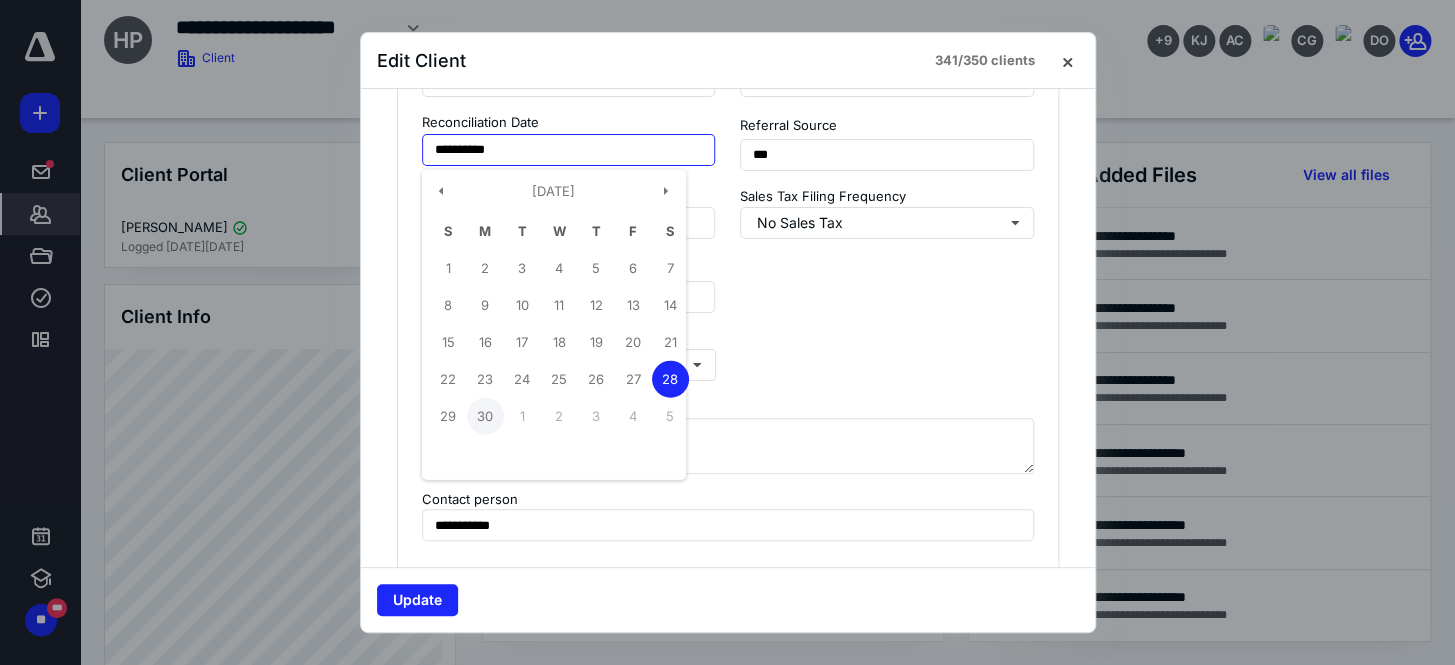 click on "30" at bounding box center (485, 416) 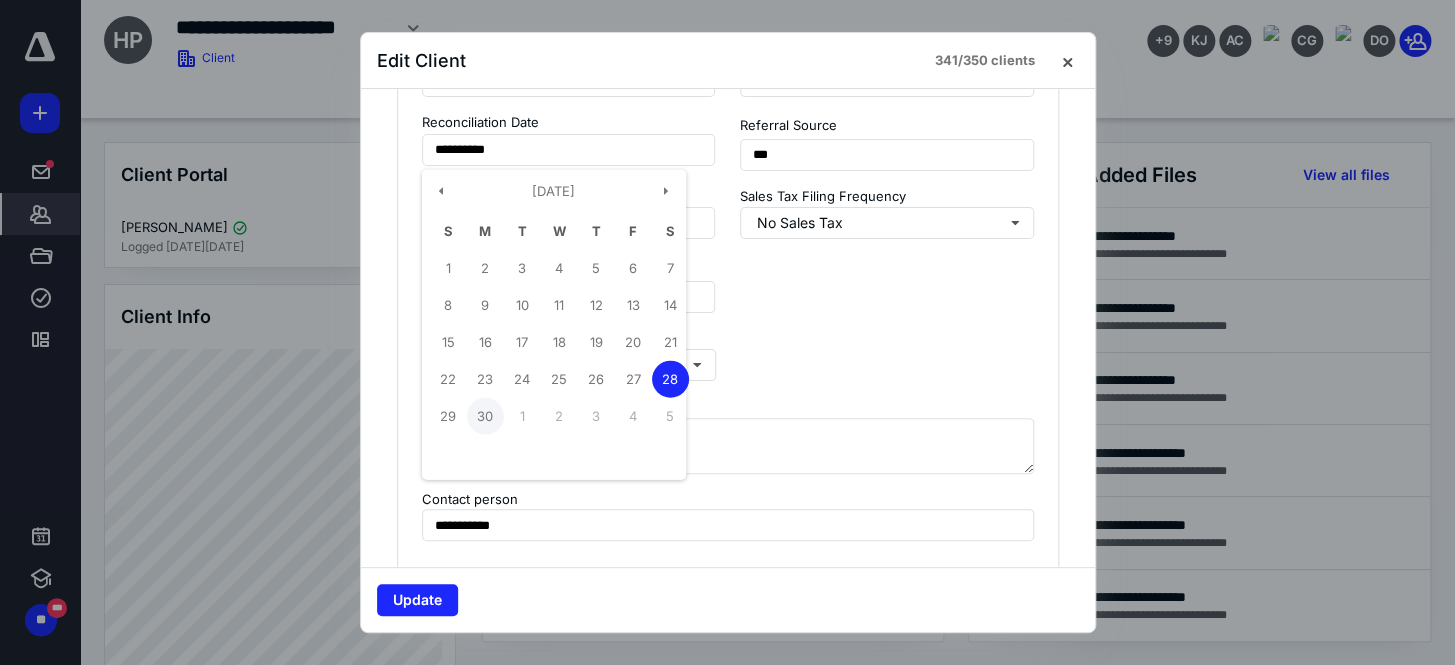 type on "**********" 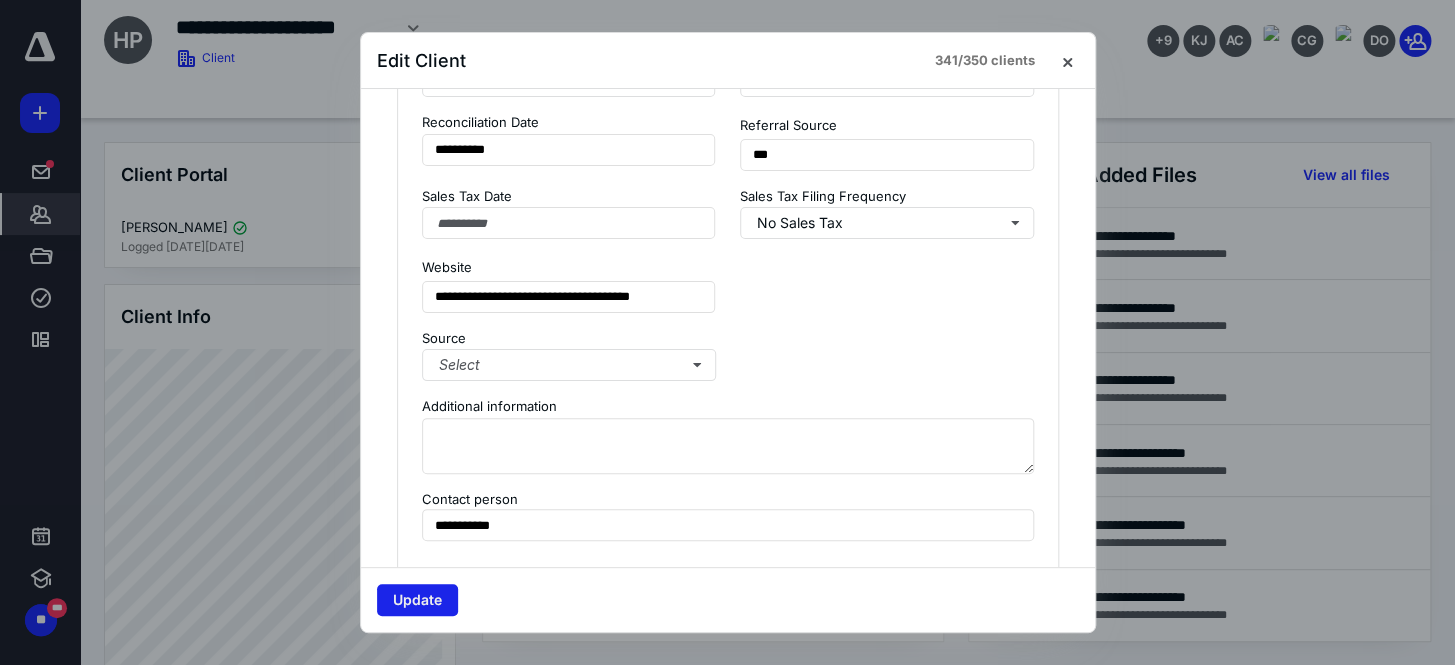 click on "Update" at bounding box center [417, 600] 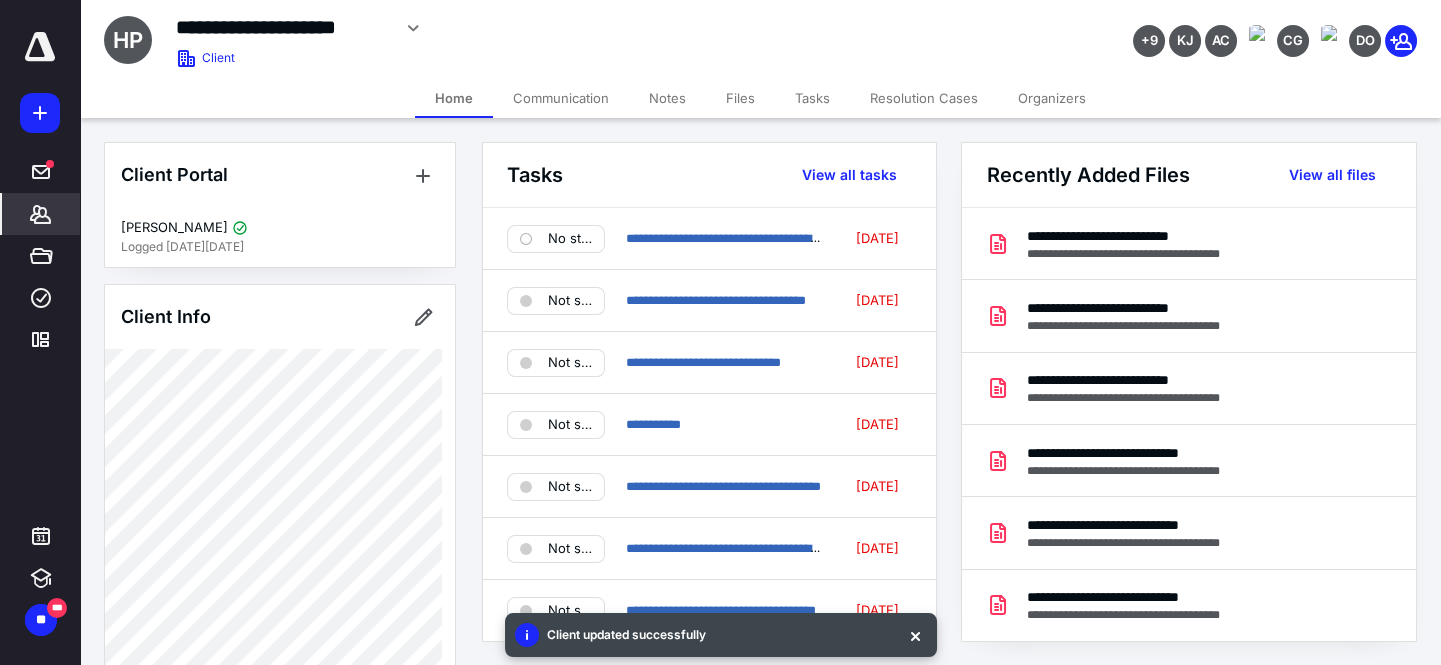 click 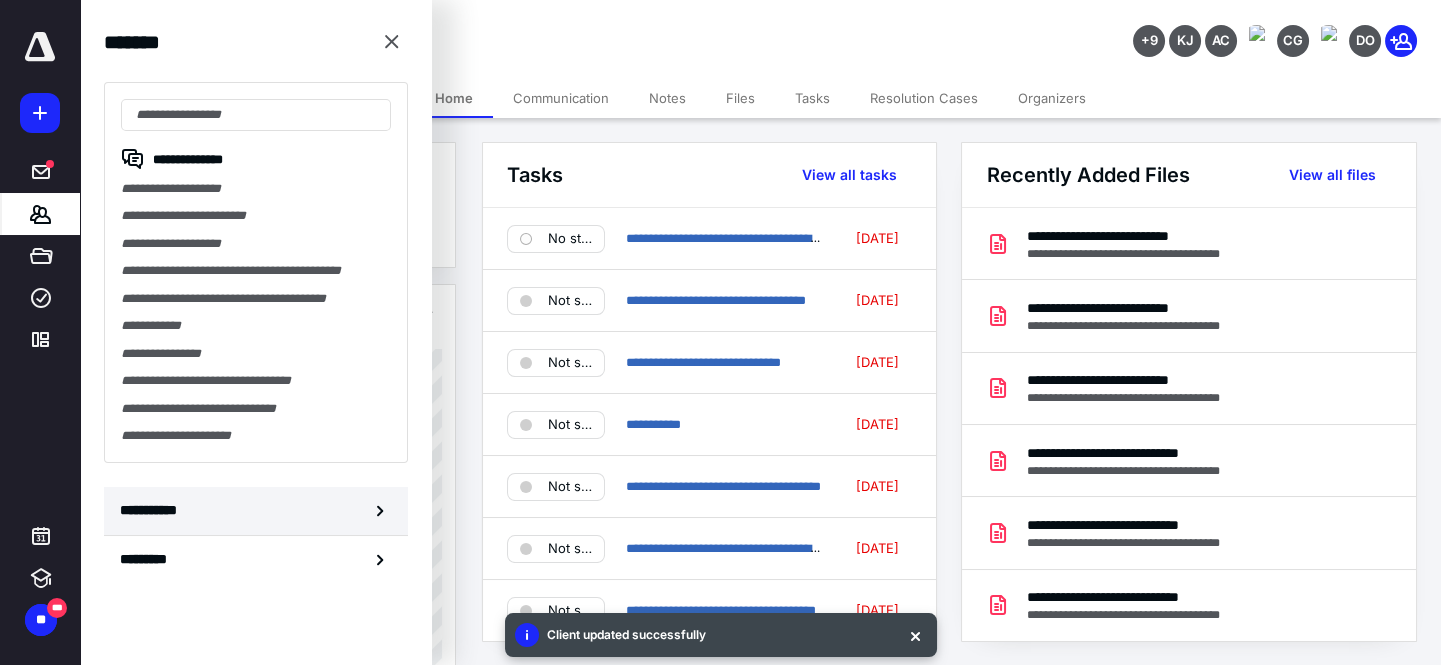 click on "**********" at bounding box center [256, 511] 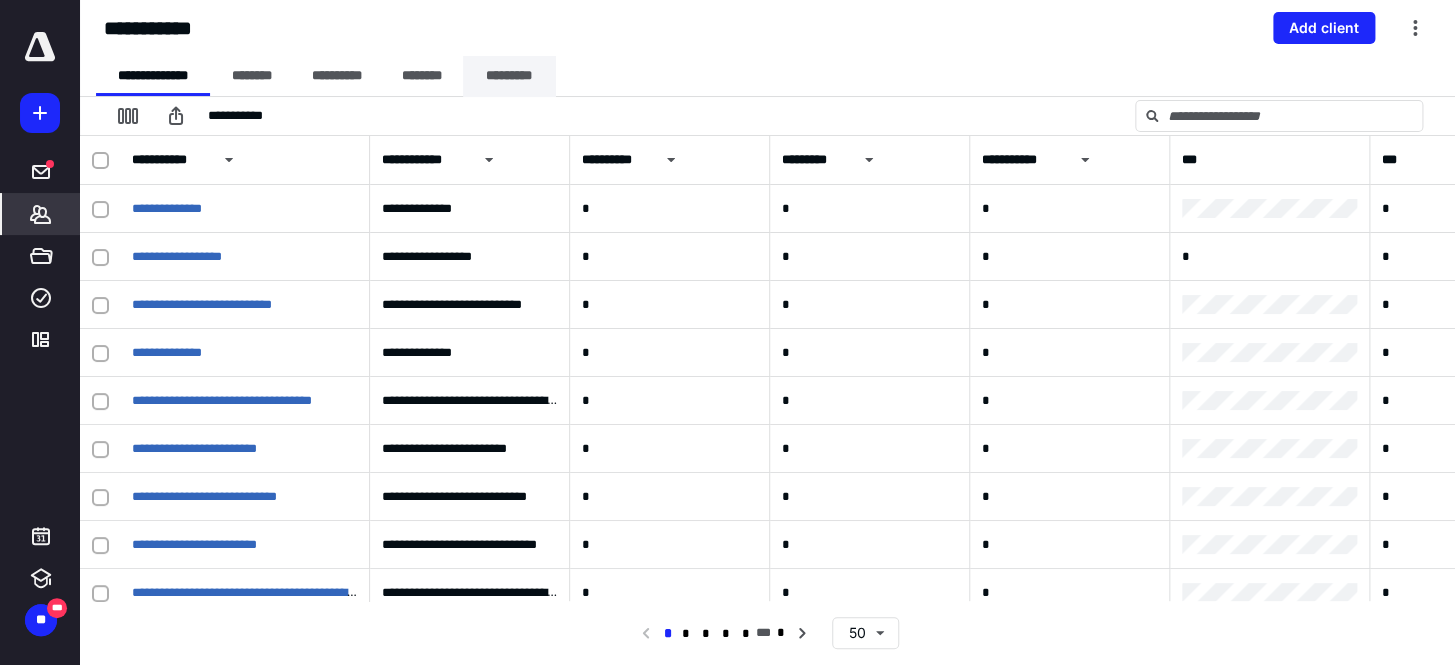 click on "*********" at bounding box center (509, 76) 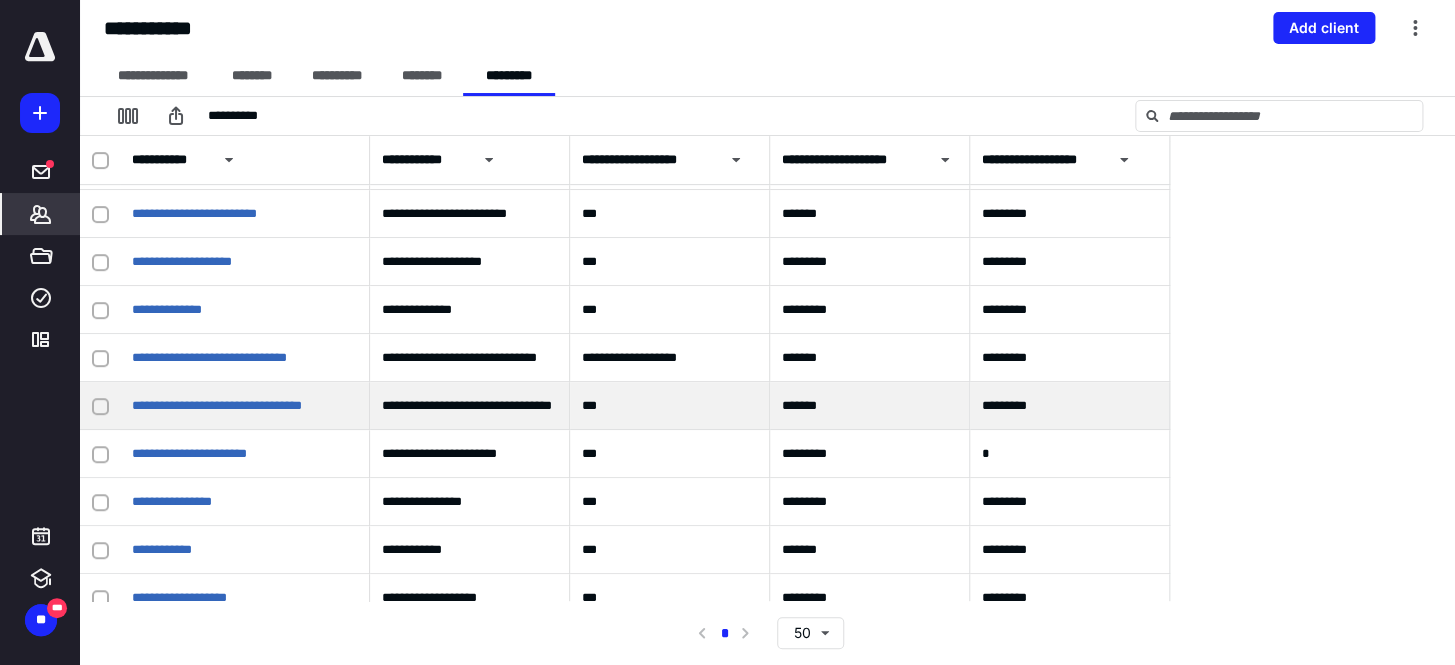 scroll, scrollTop: 363, scrollLeft: 0, axis: vertical 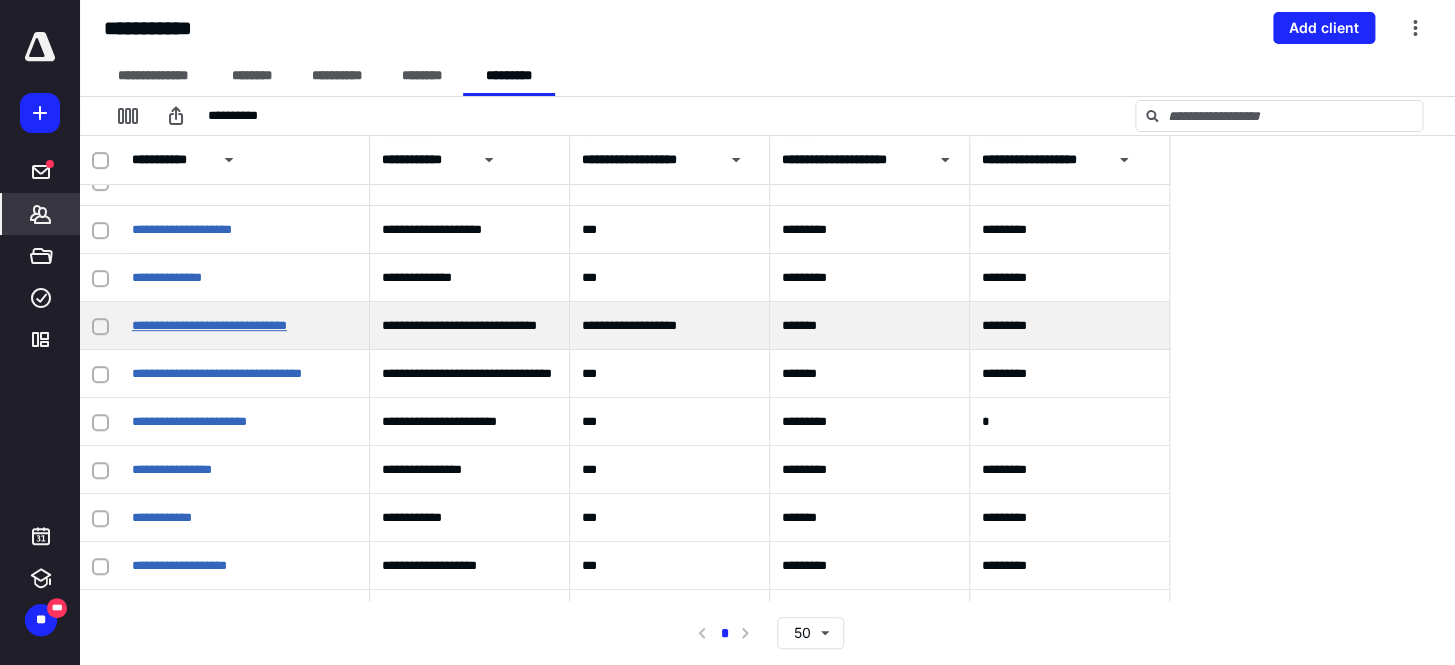 click on "**********" at bounding box center [209, 325] 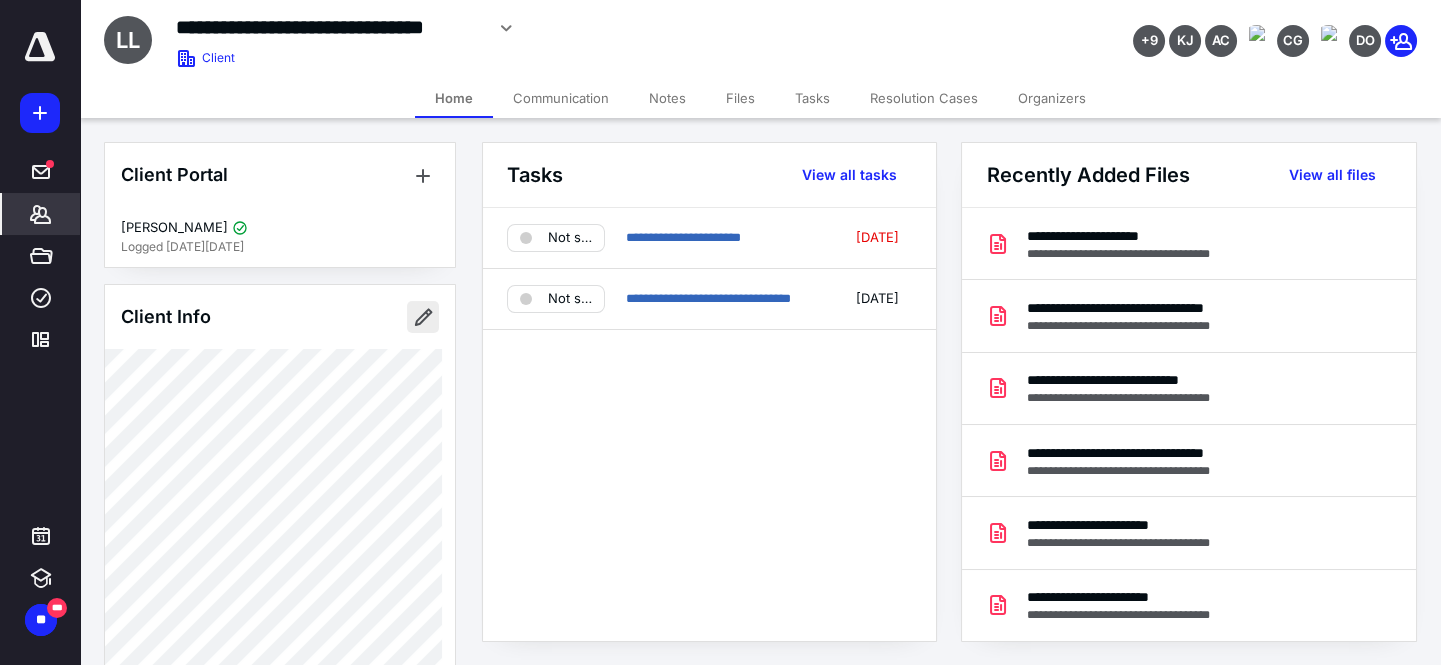click at bounding box center [423, 317] 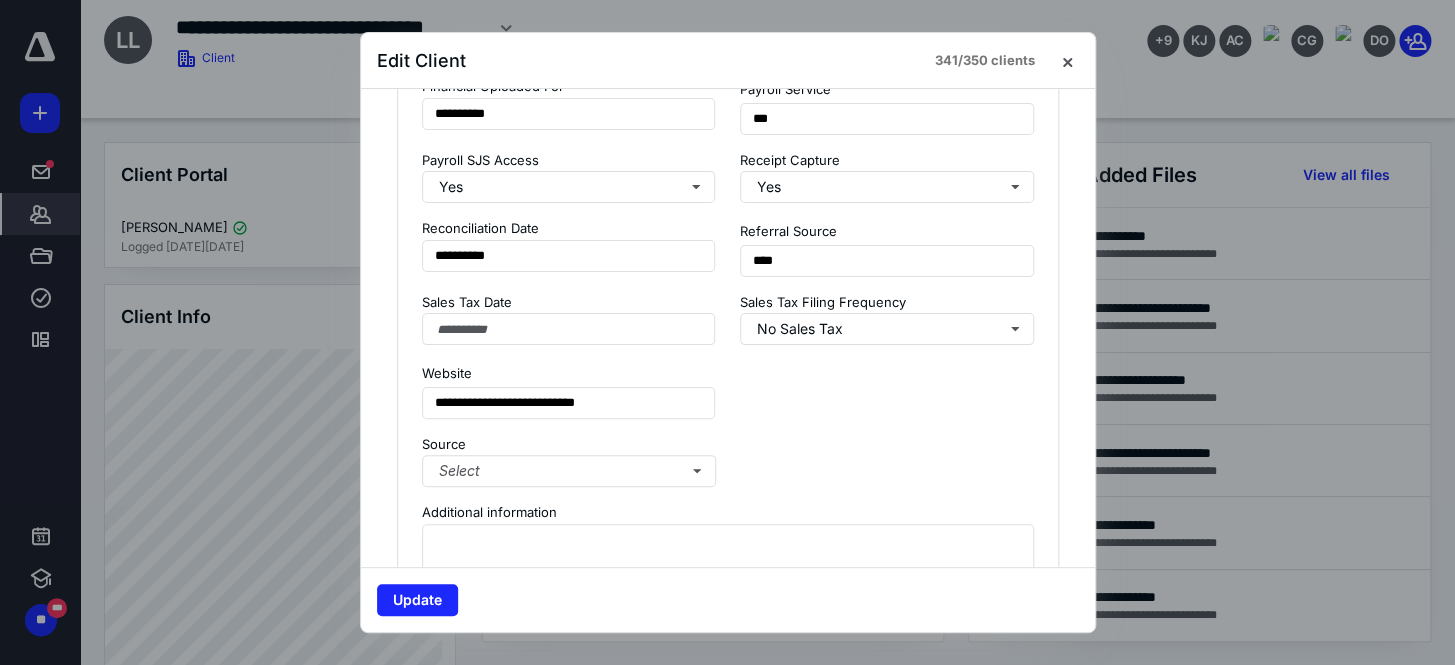 scroll, scrollTop: 1818, scrollLeft: 0, axis: vertical 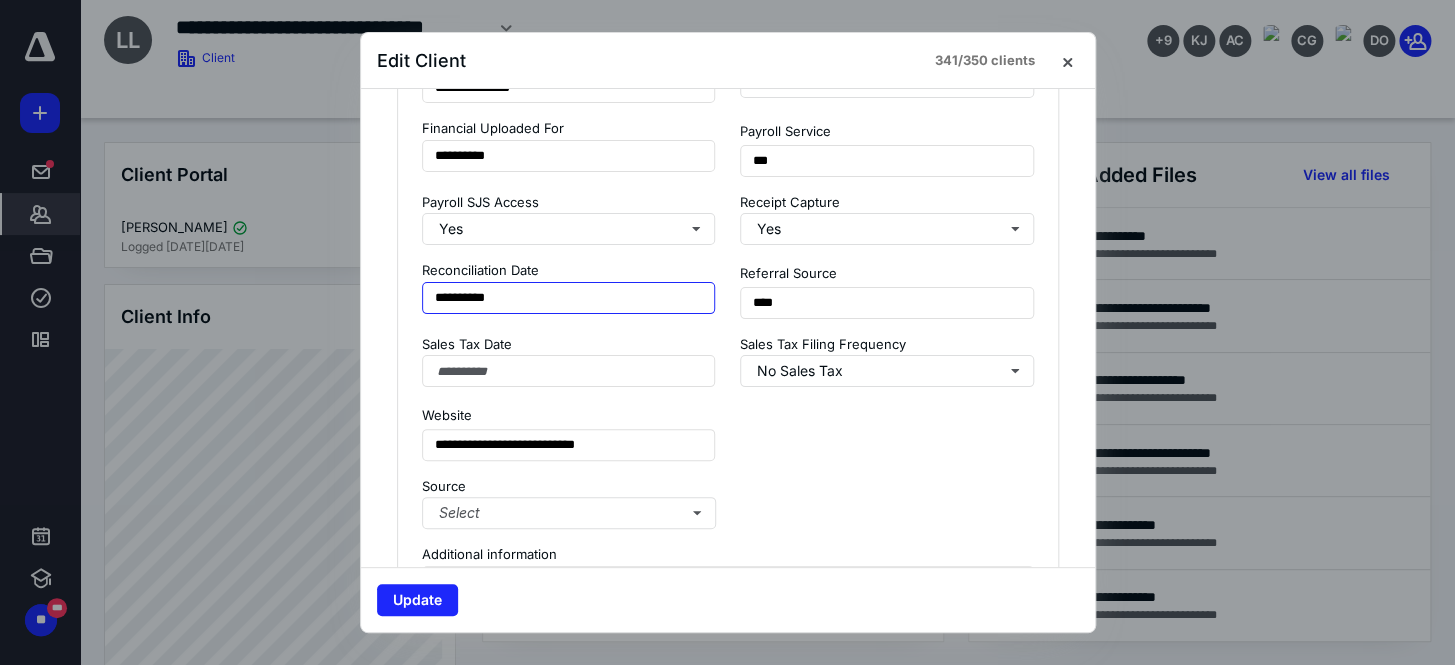 click on "**********" at bounding box center (569, 298) 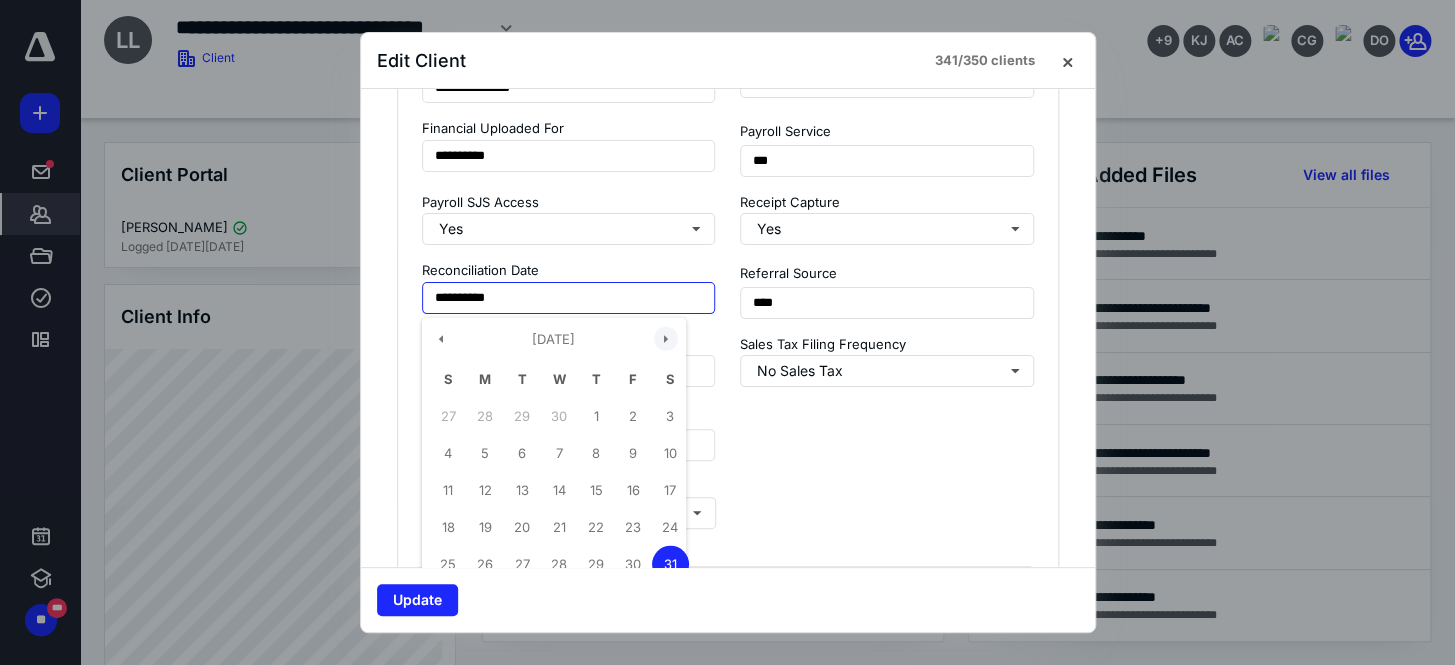 click at bounding box center [666, 339] 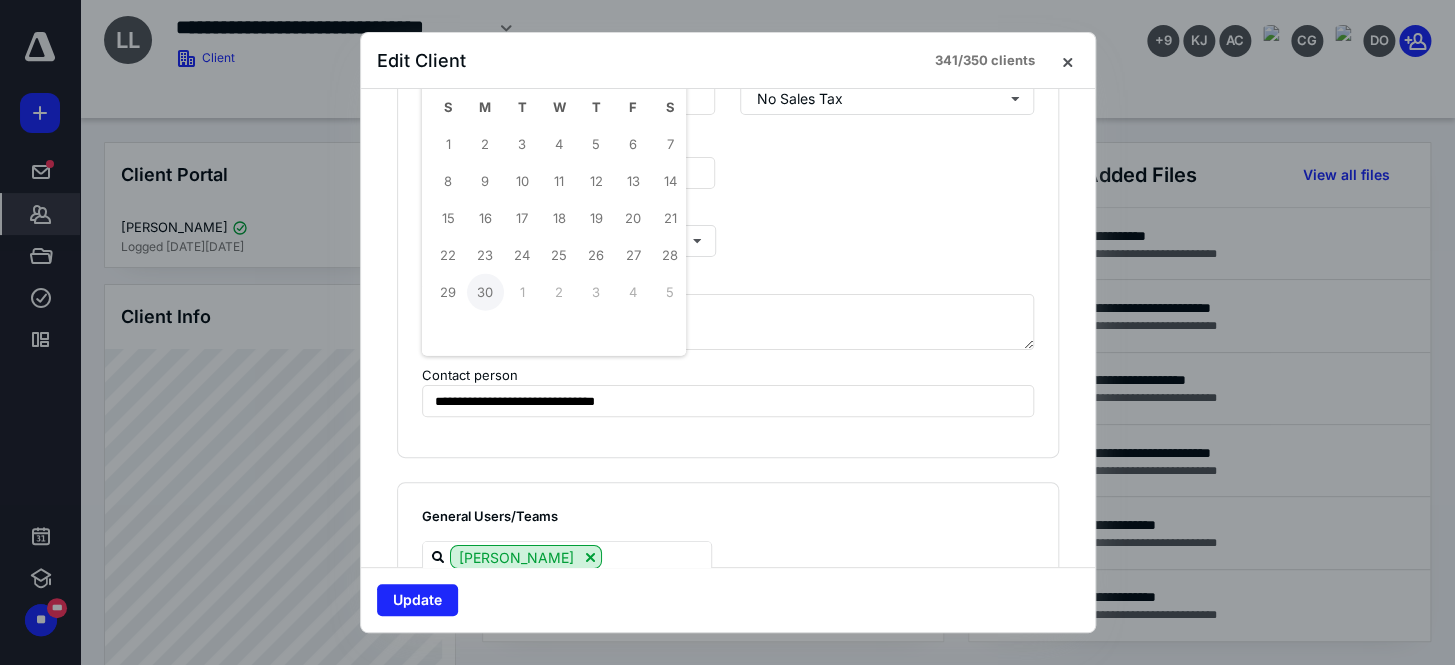click on "**********" at bounding box center (728, -153) 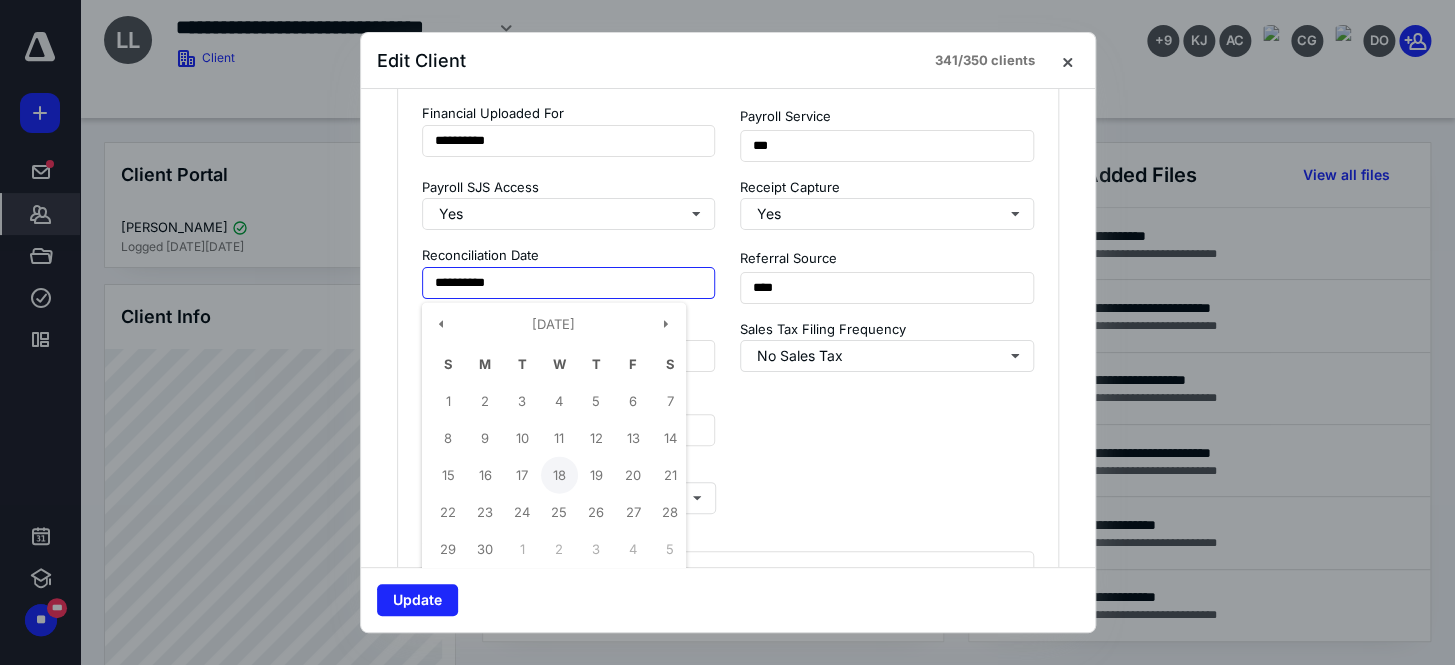 scroll, scrollTop: 1876, scrollLeft: 0, axis: vertical 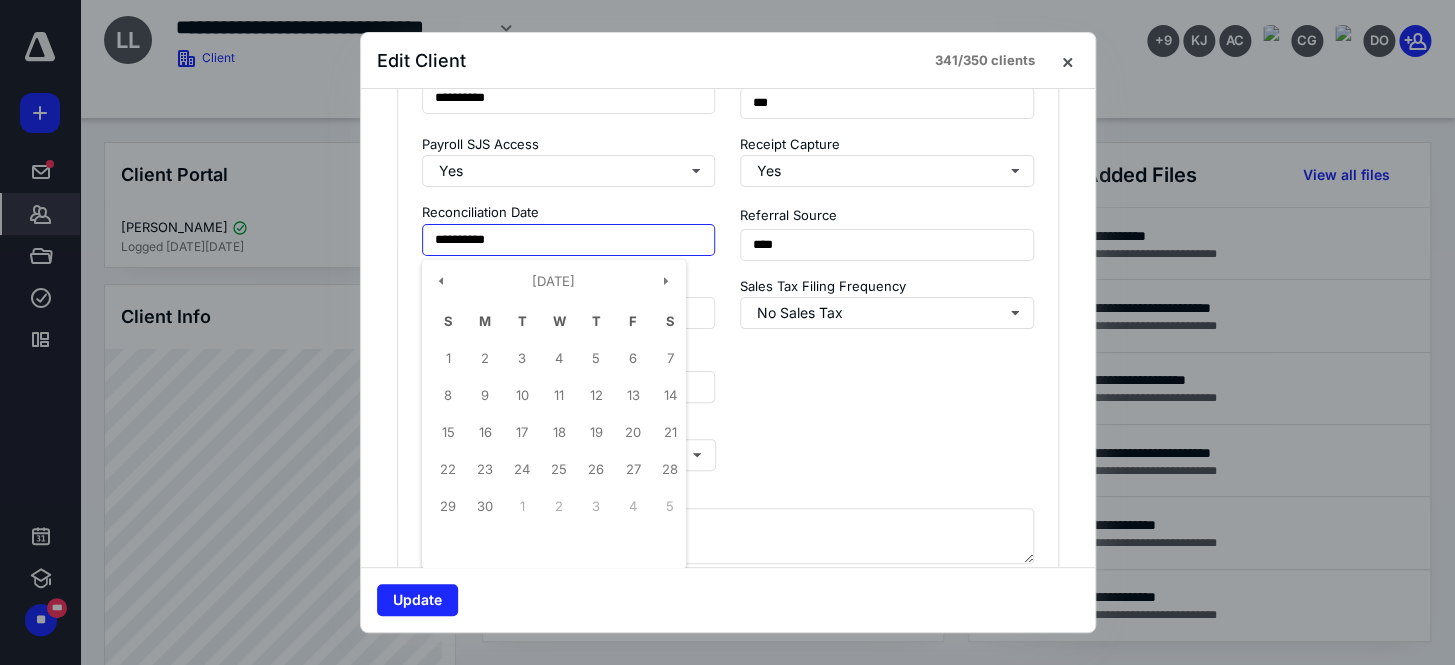 click on "30" at bounding box center (485, 506) 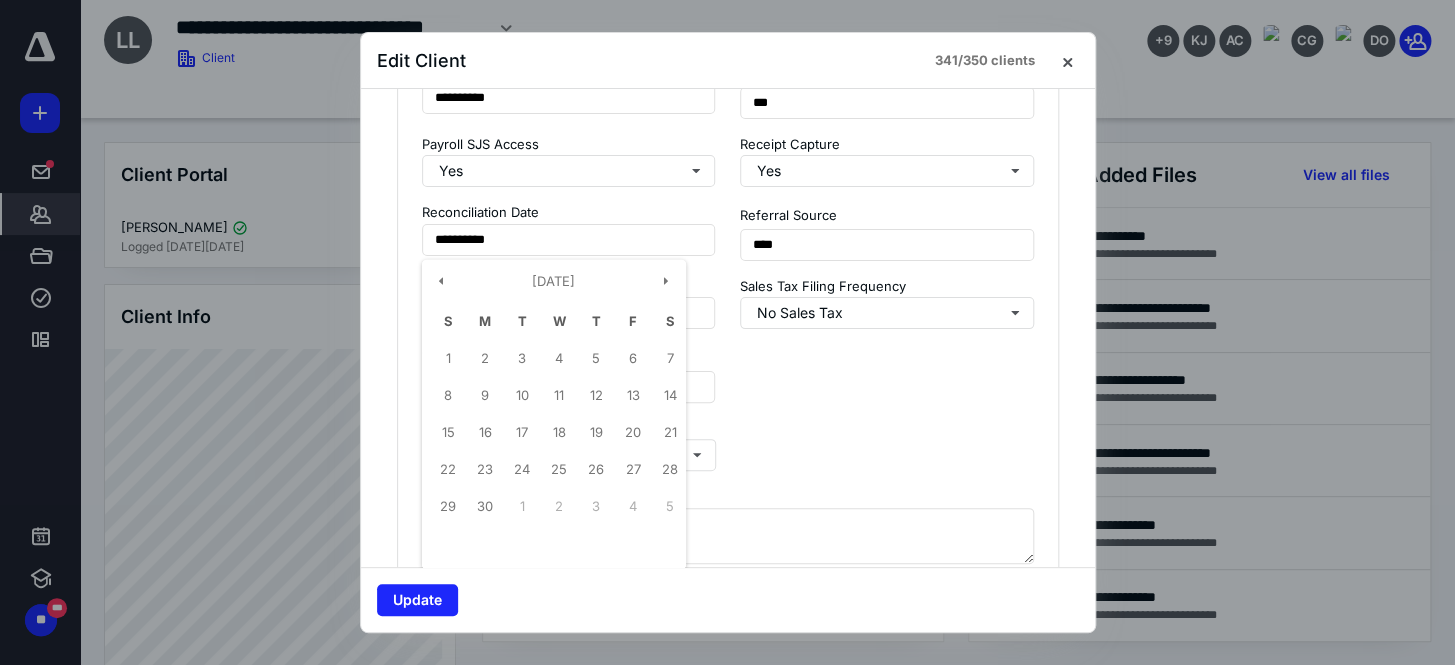 type on "**********" 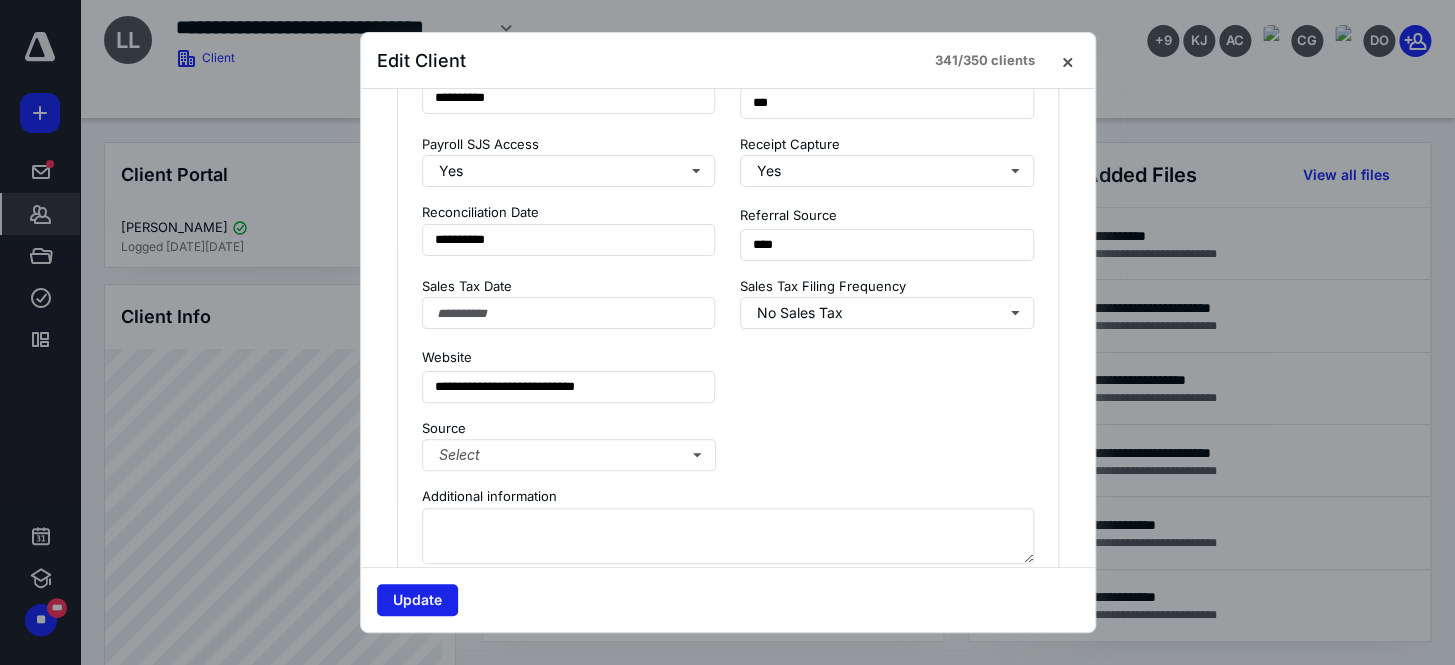 click on "Update" at bounding box center (417, 600) 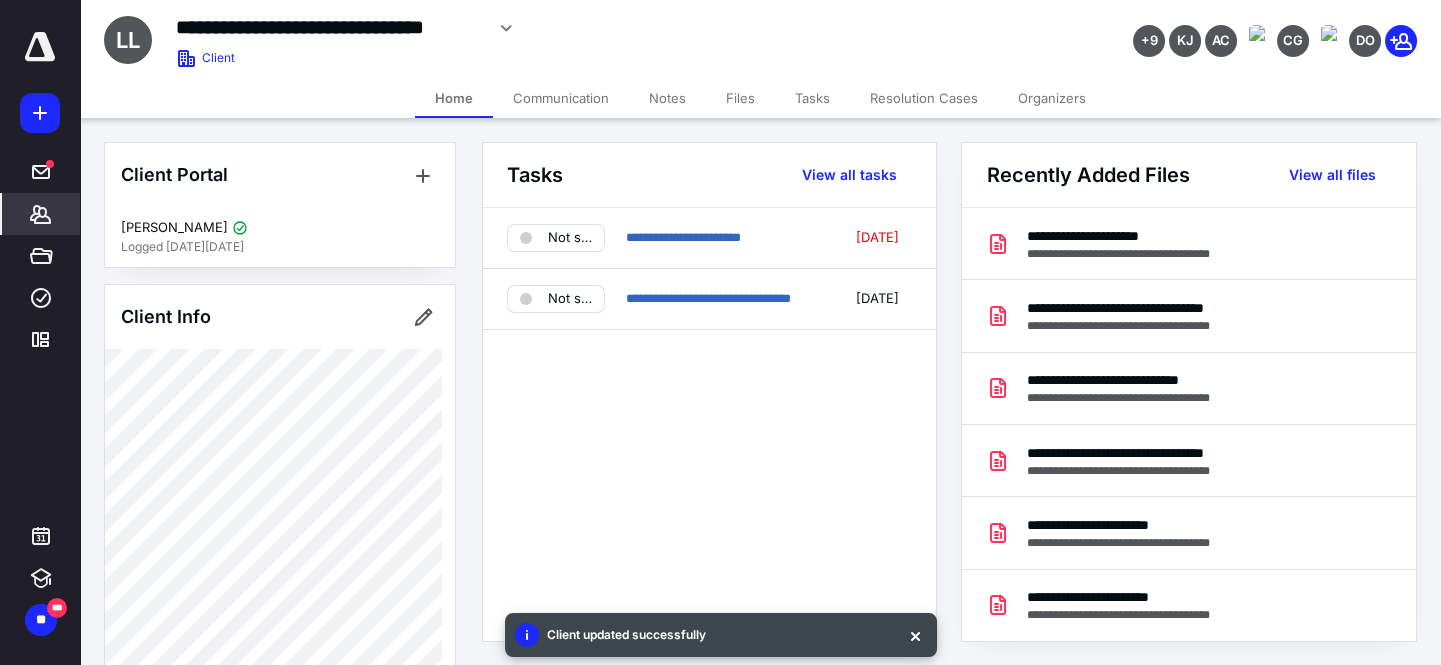 click 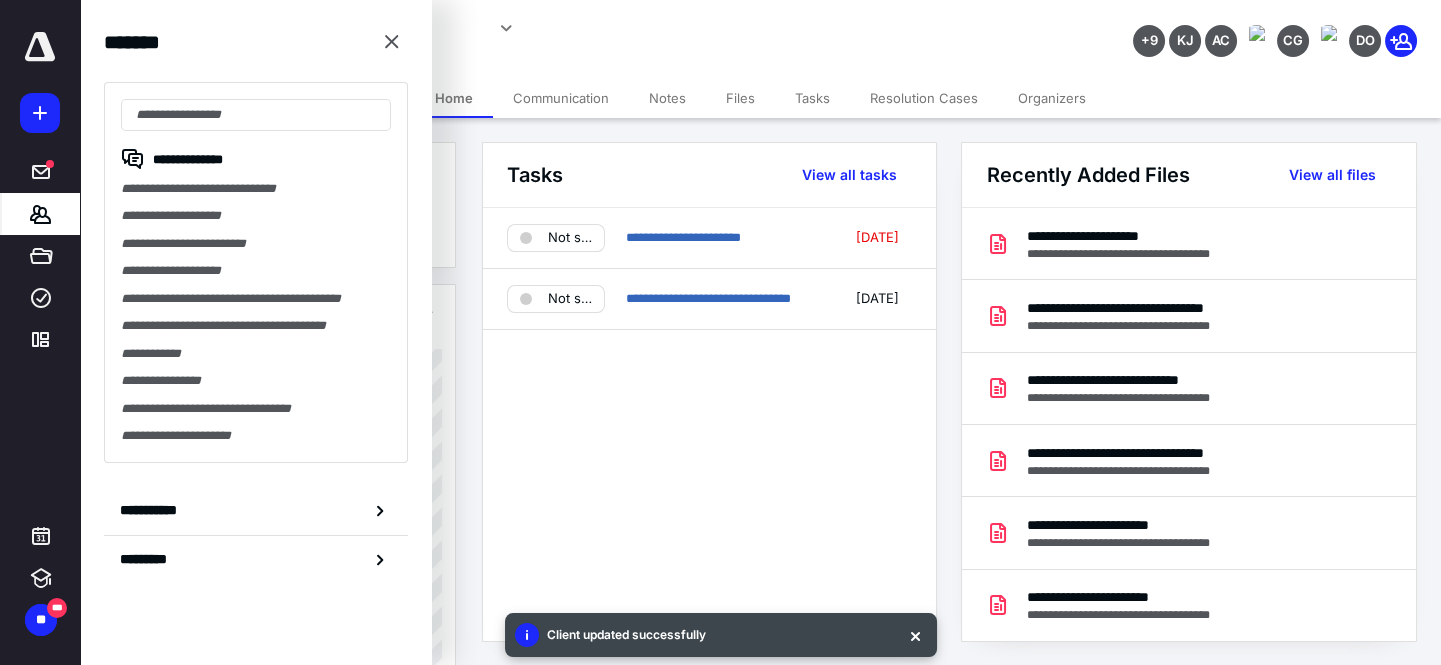 click on "**********" at bounding box center [256, 511] 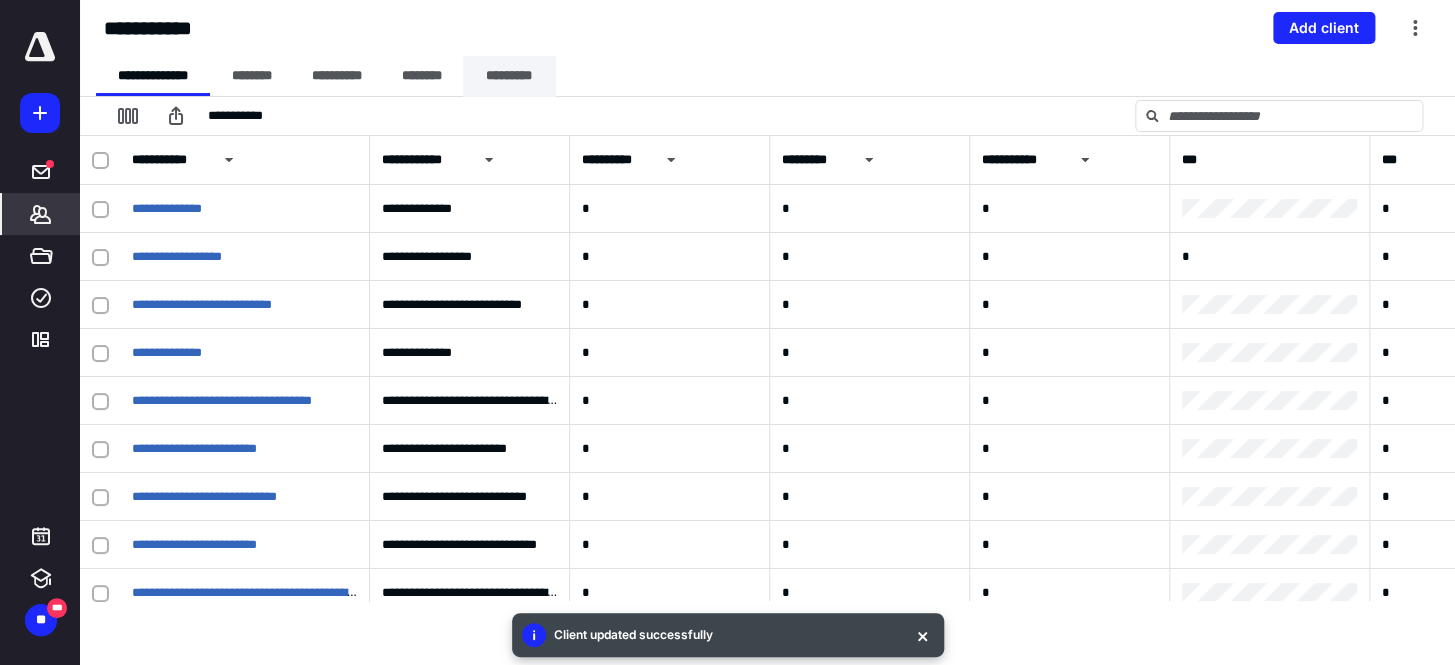 click on "*********" at bounding box center (509, 76) 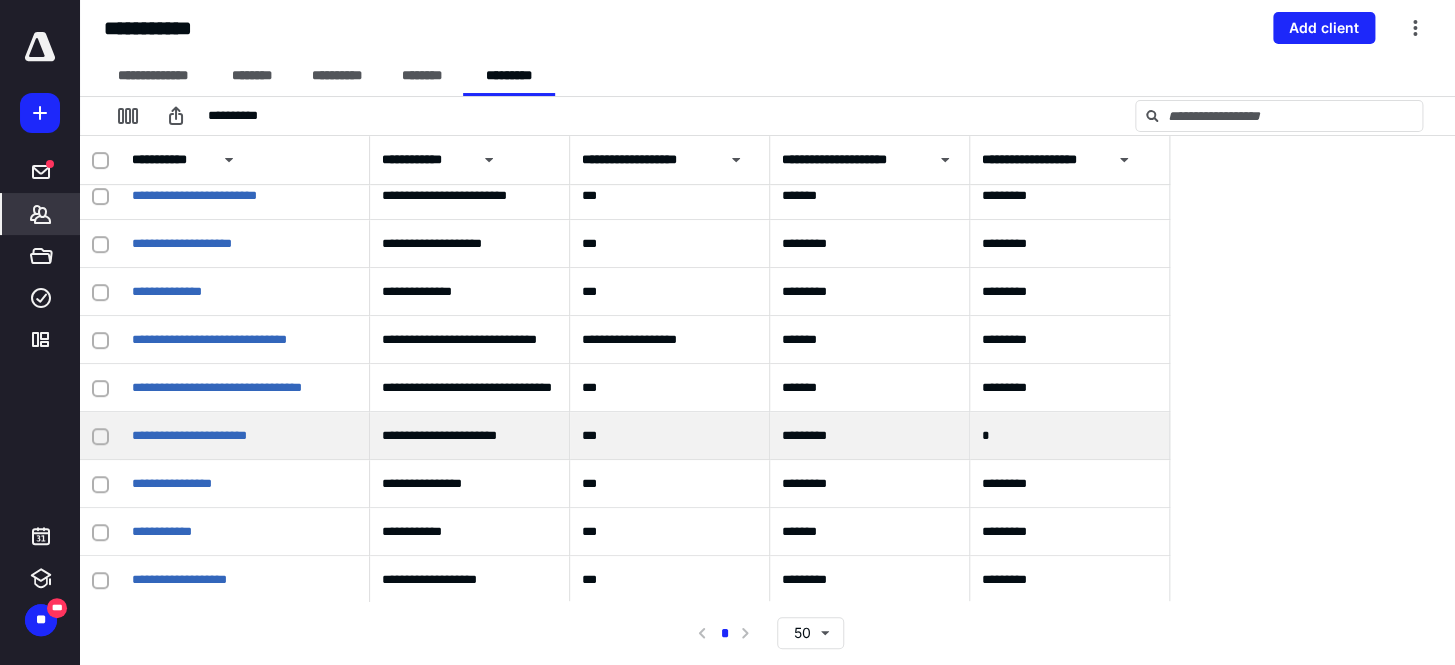 scroll, scrollTop: 363, scrollLeft: 0, axis: vertical 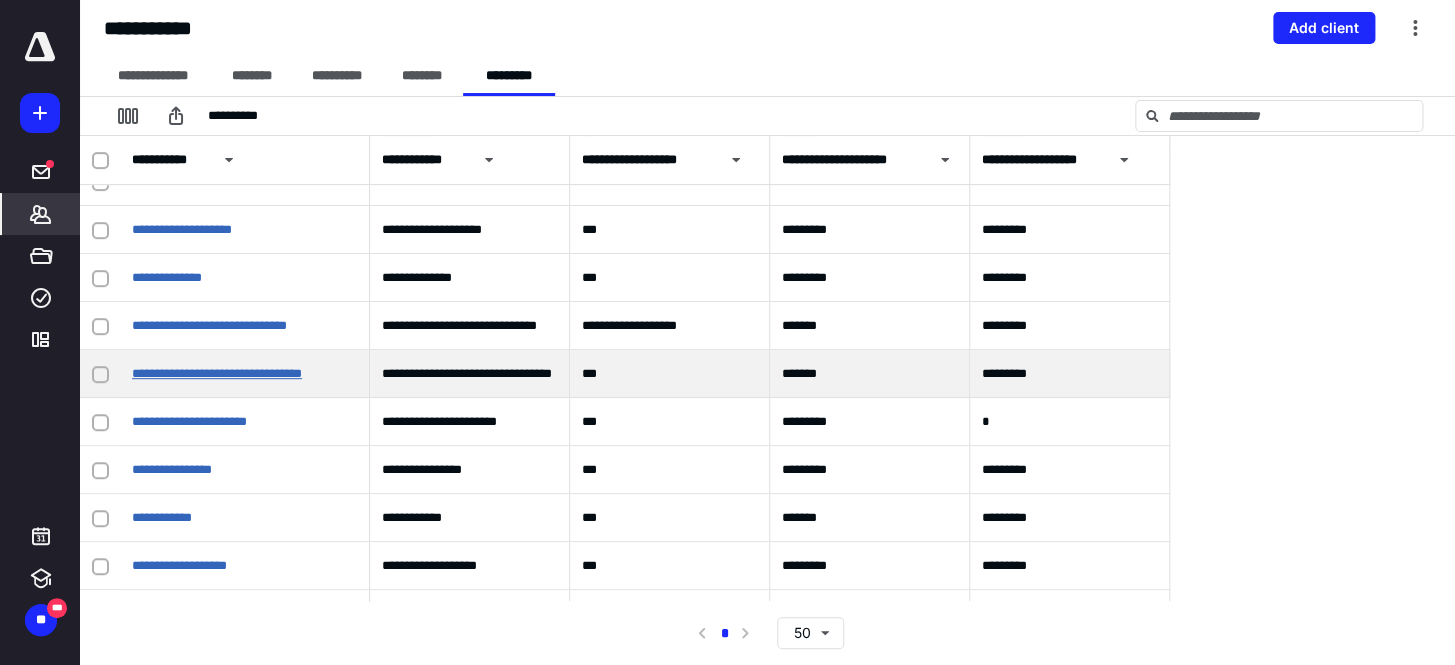 click on "**********" at bounding box center (217, 373) 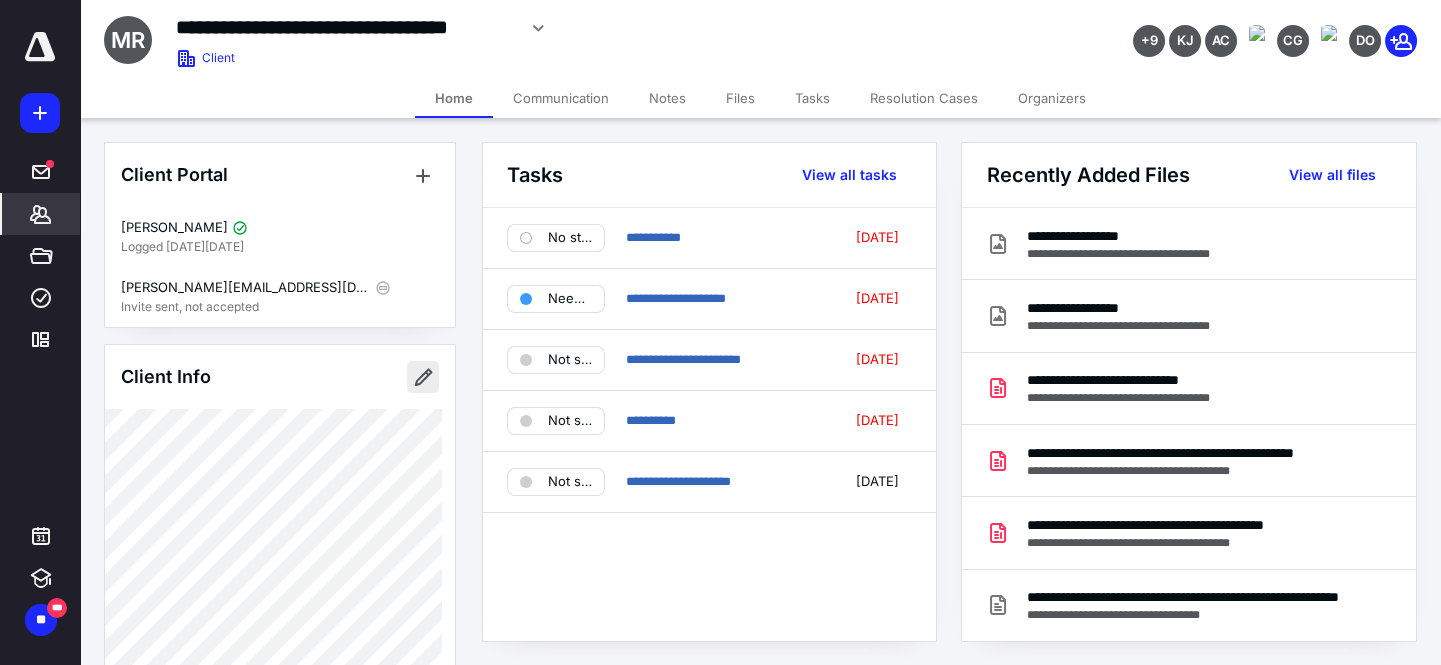 click at bounding box center (423, 377) 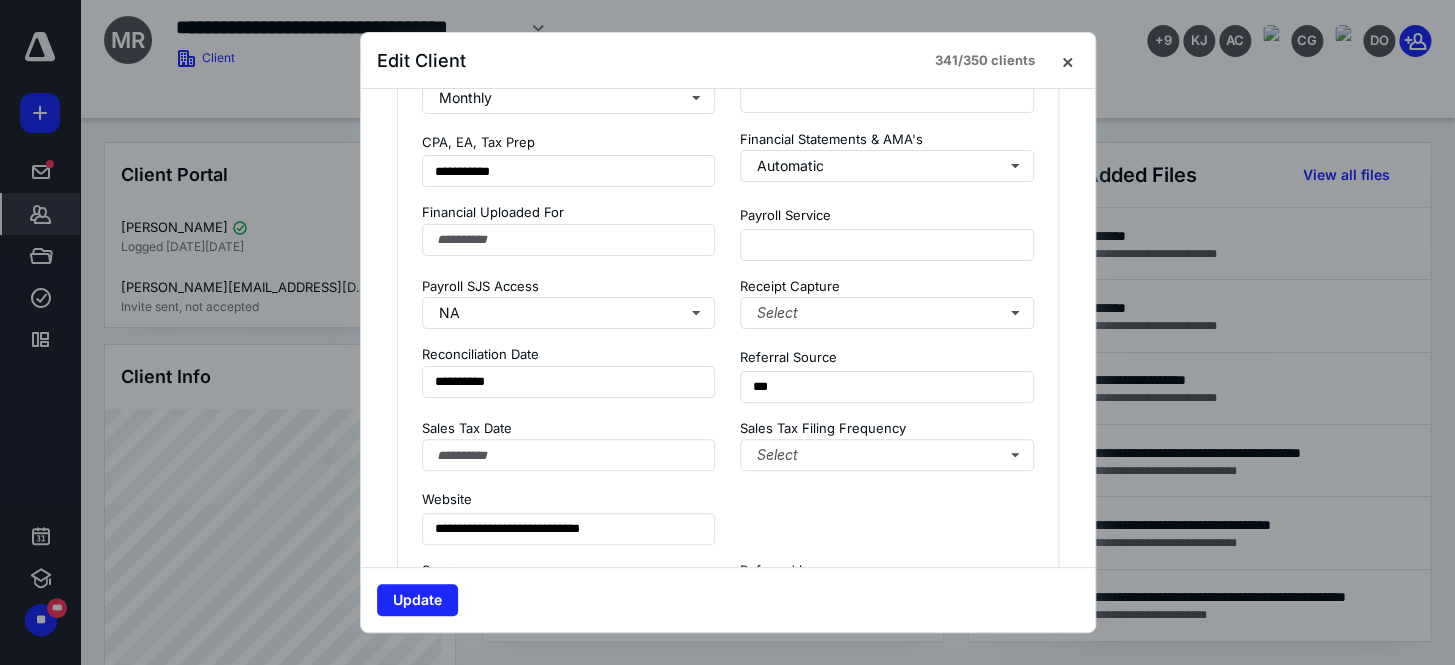 scroll, scrollTop: 1727, scrollLeft: 0, axis: vertical 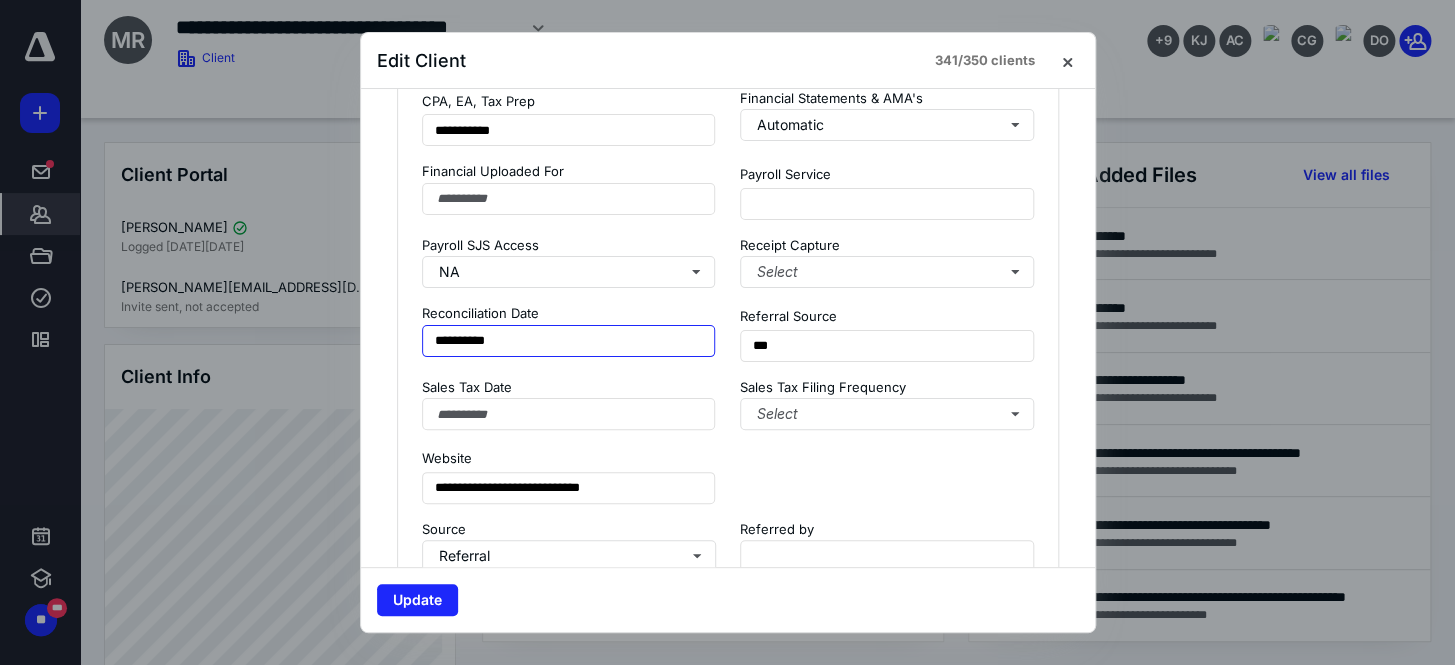 click on "**********" at bounding box center [569, 341] 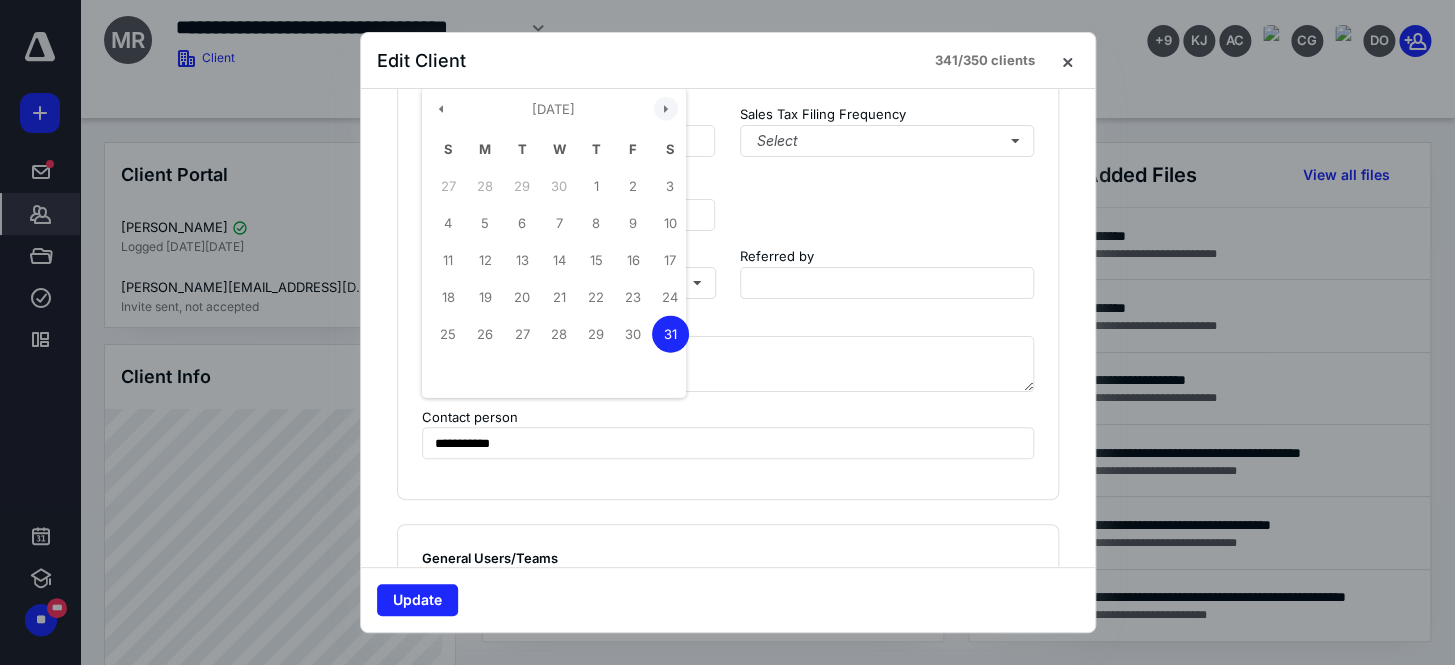 click on "**********" at bounding box center [728, -111] 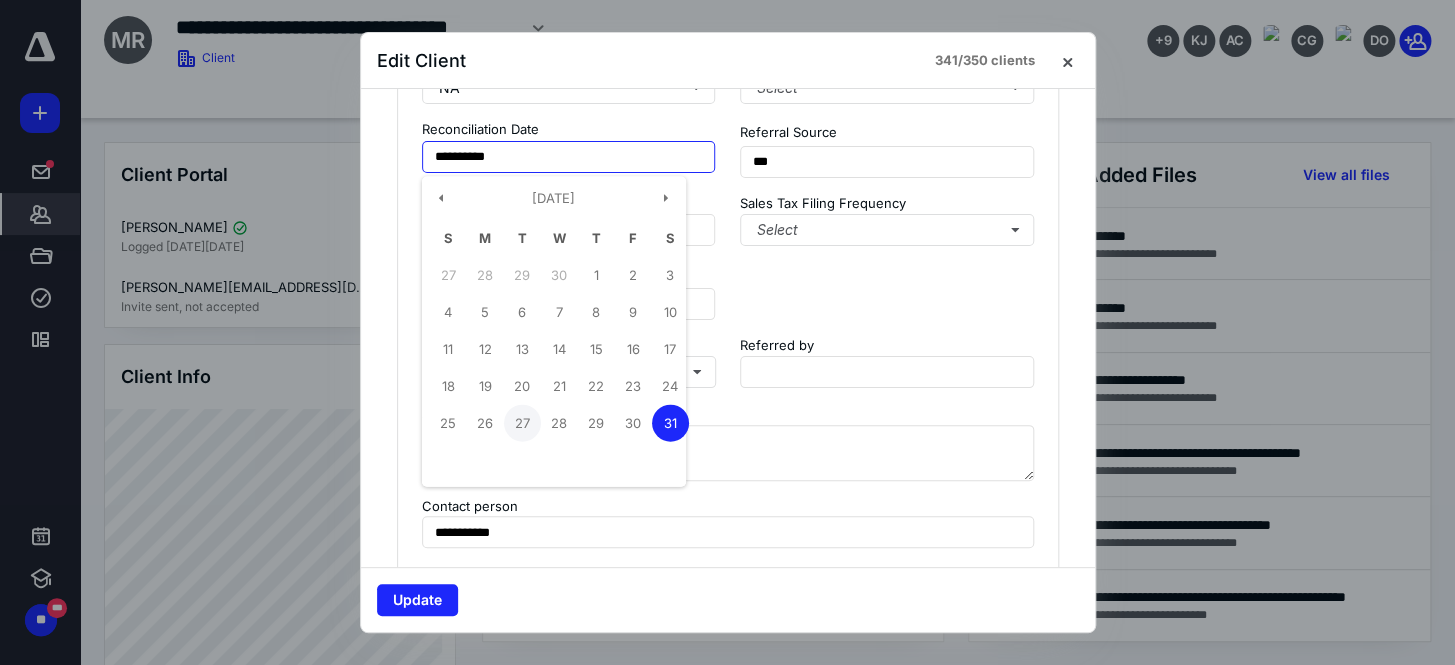 scroll, scrollTop: 1919, scrollLeft: 0, axis: vertical 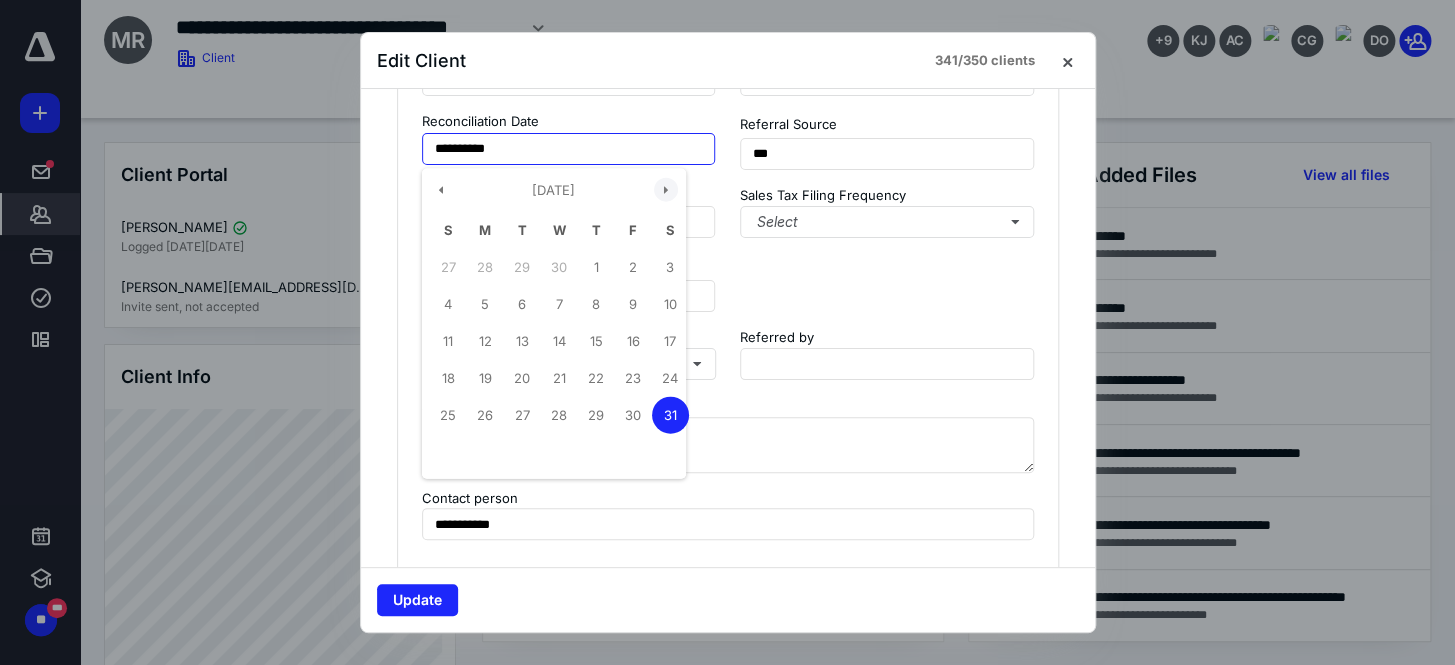 click at bounding box center (666, 190) 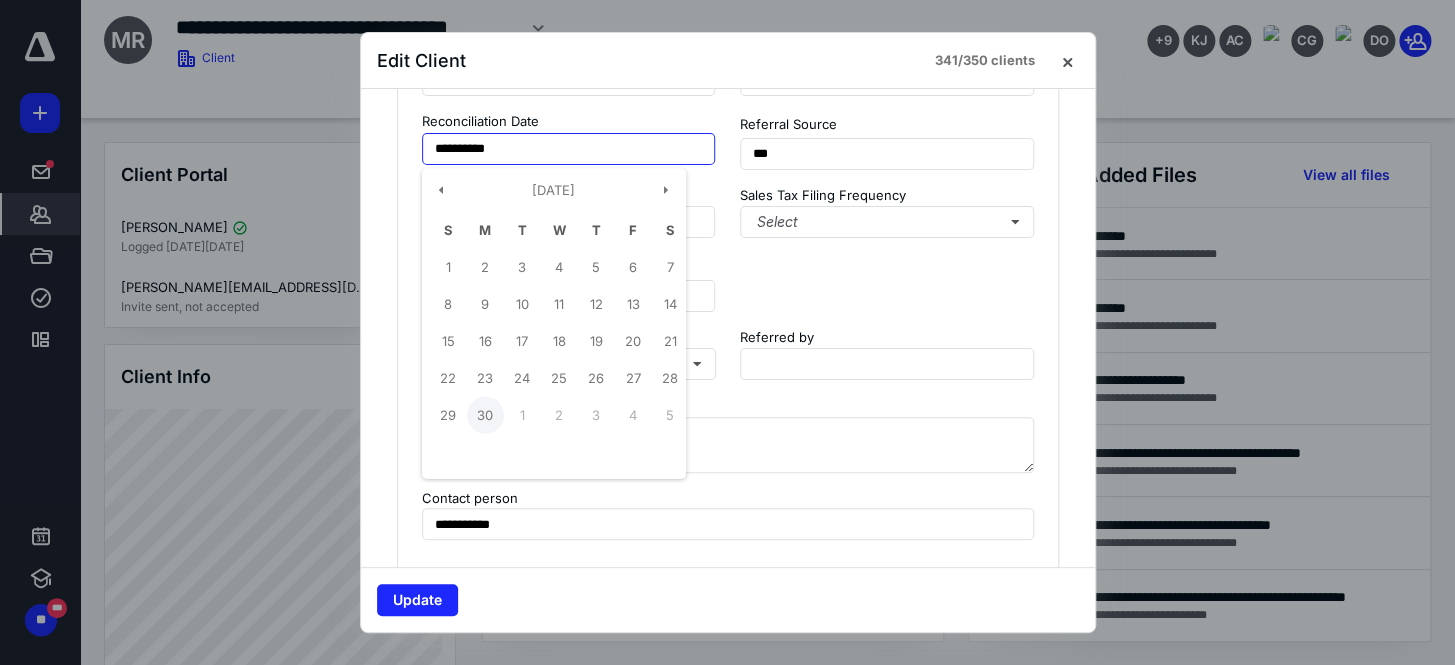 click on "30" at bounding box center [485, 415] 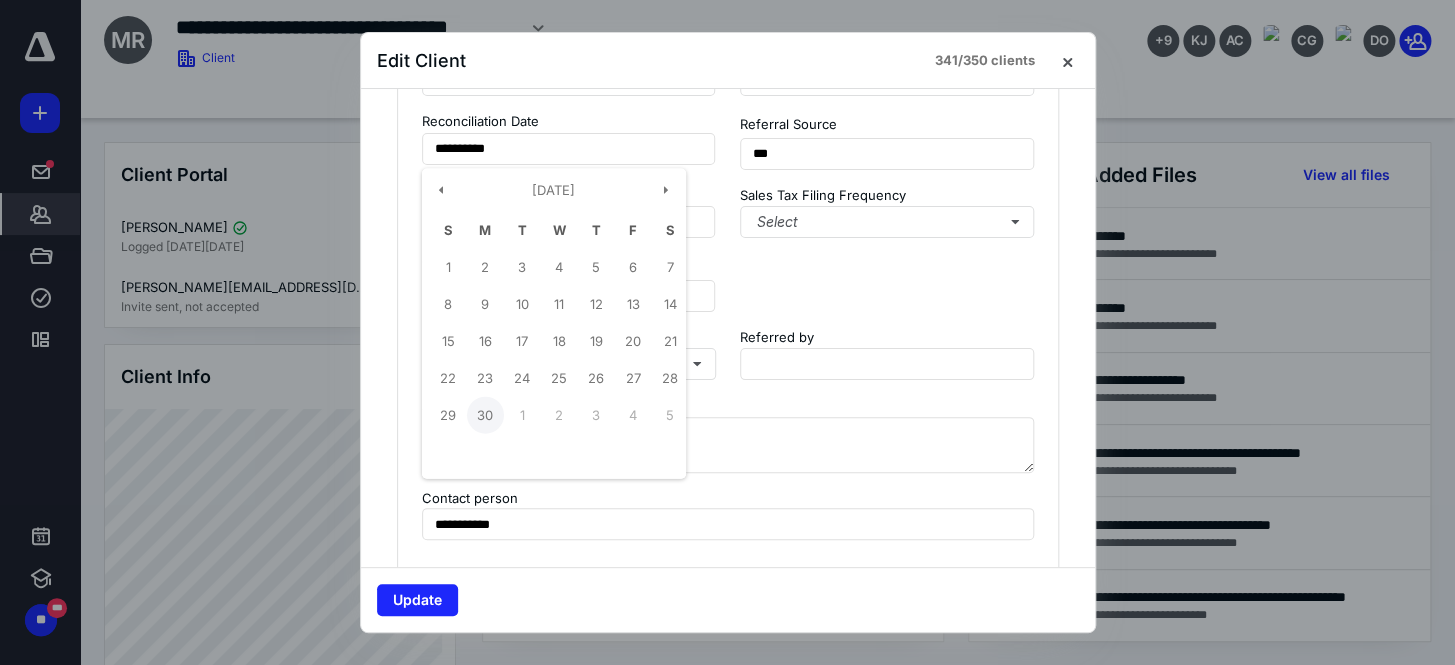type on "**********" 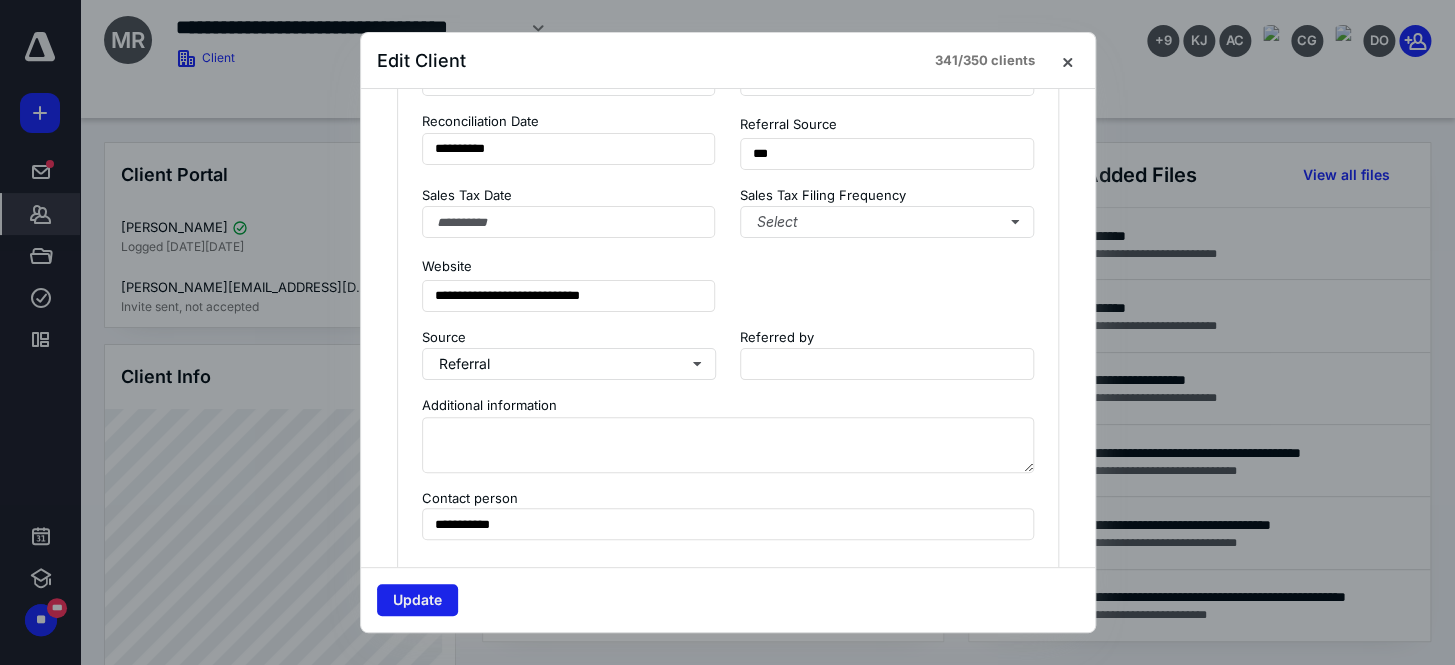 click on "Update" at bounding box center [417, 600] 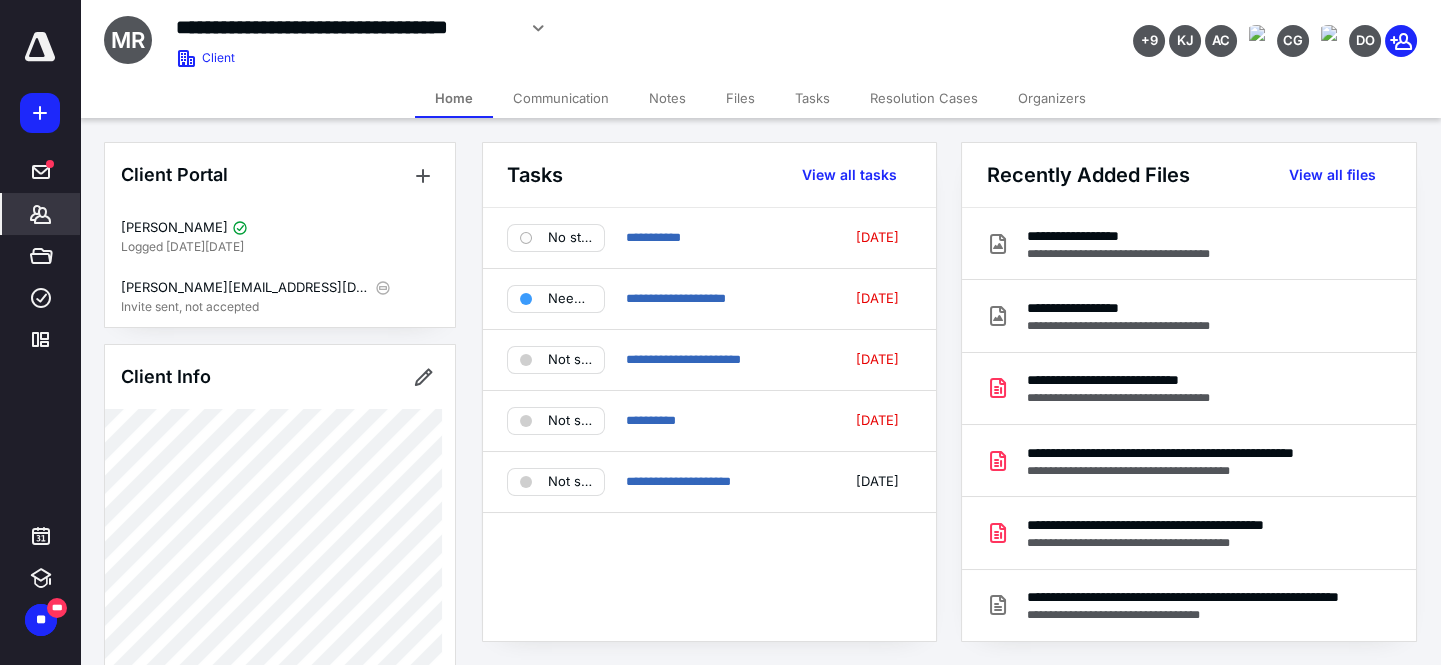 click 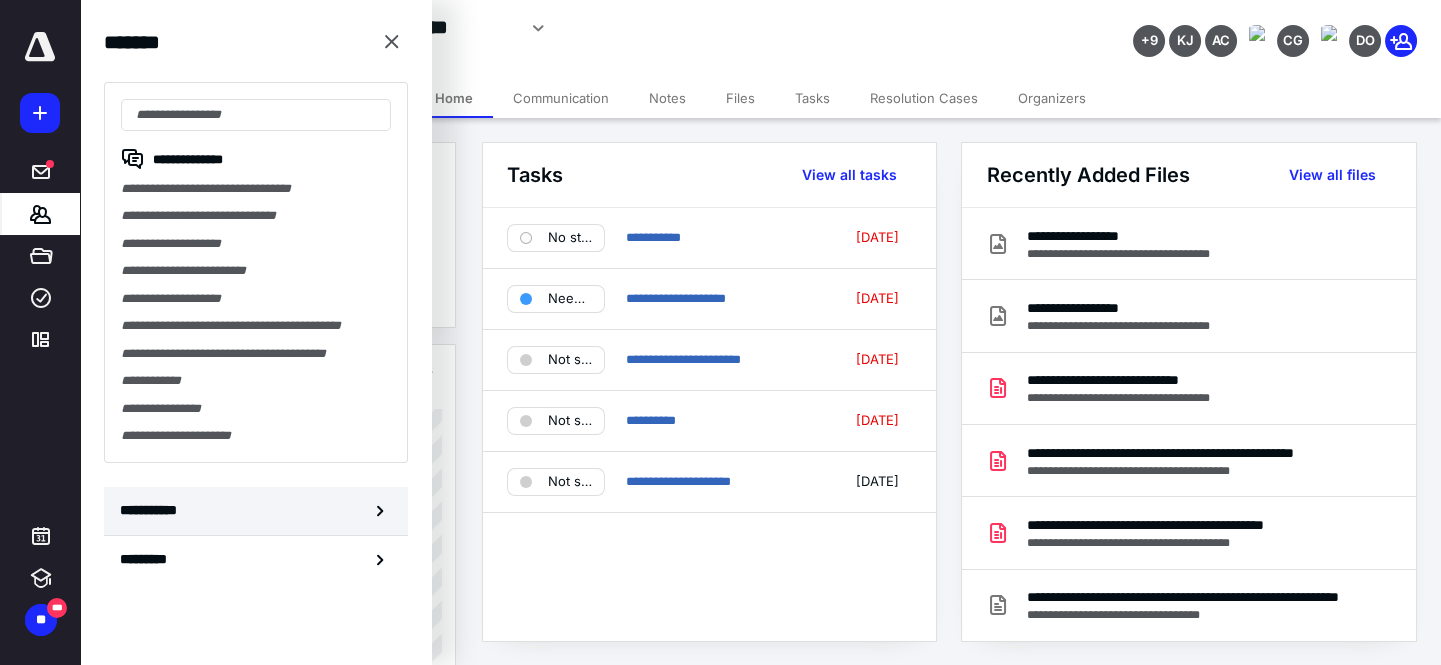 click on "**********" at bounding box center [256, 511] 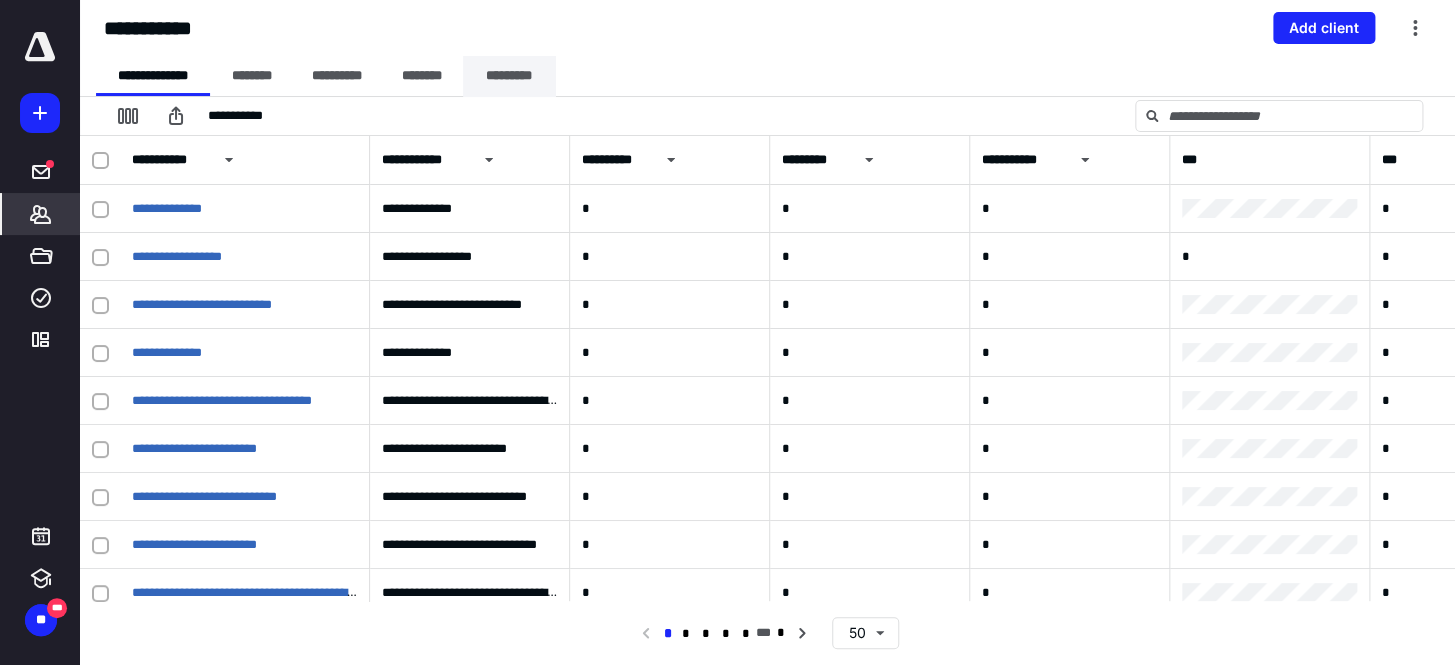 click on "*********" at bounding box center (509, 76) 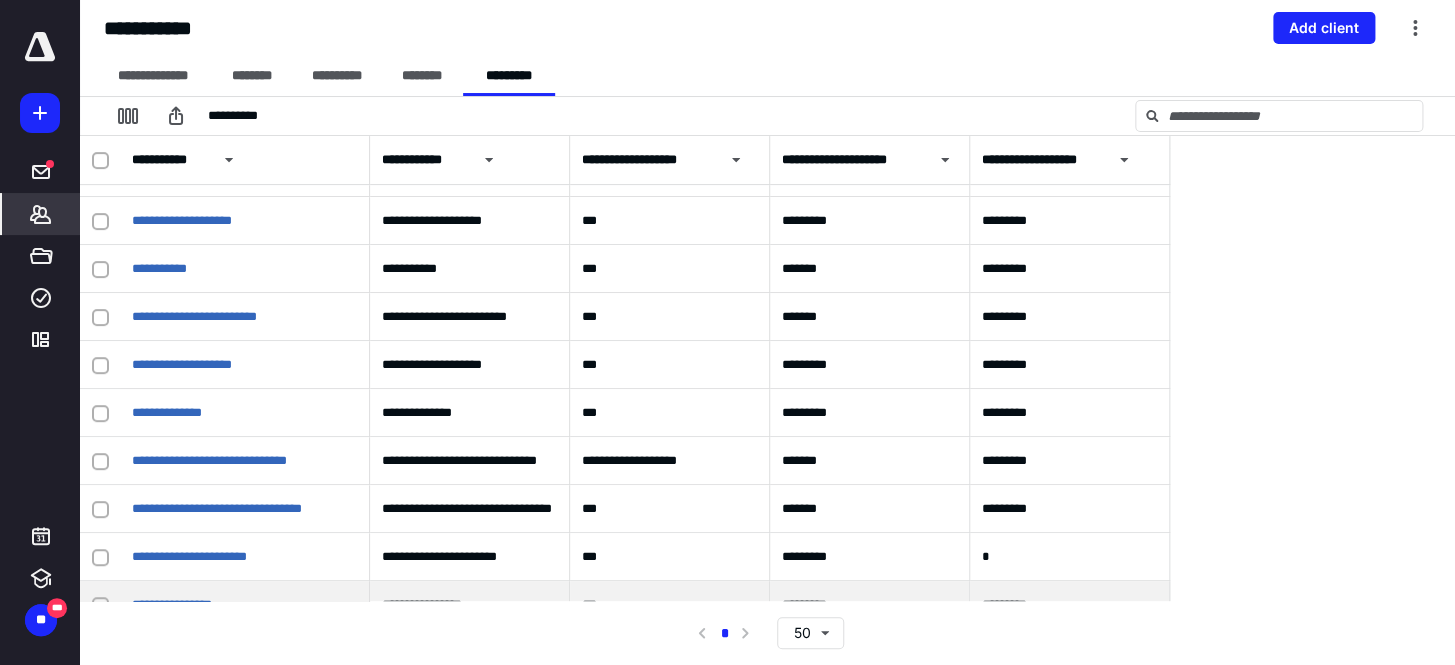 scroll, scrollTop: 363, scrollLeft: 0, axis: vertical 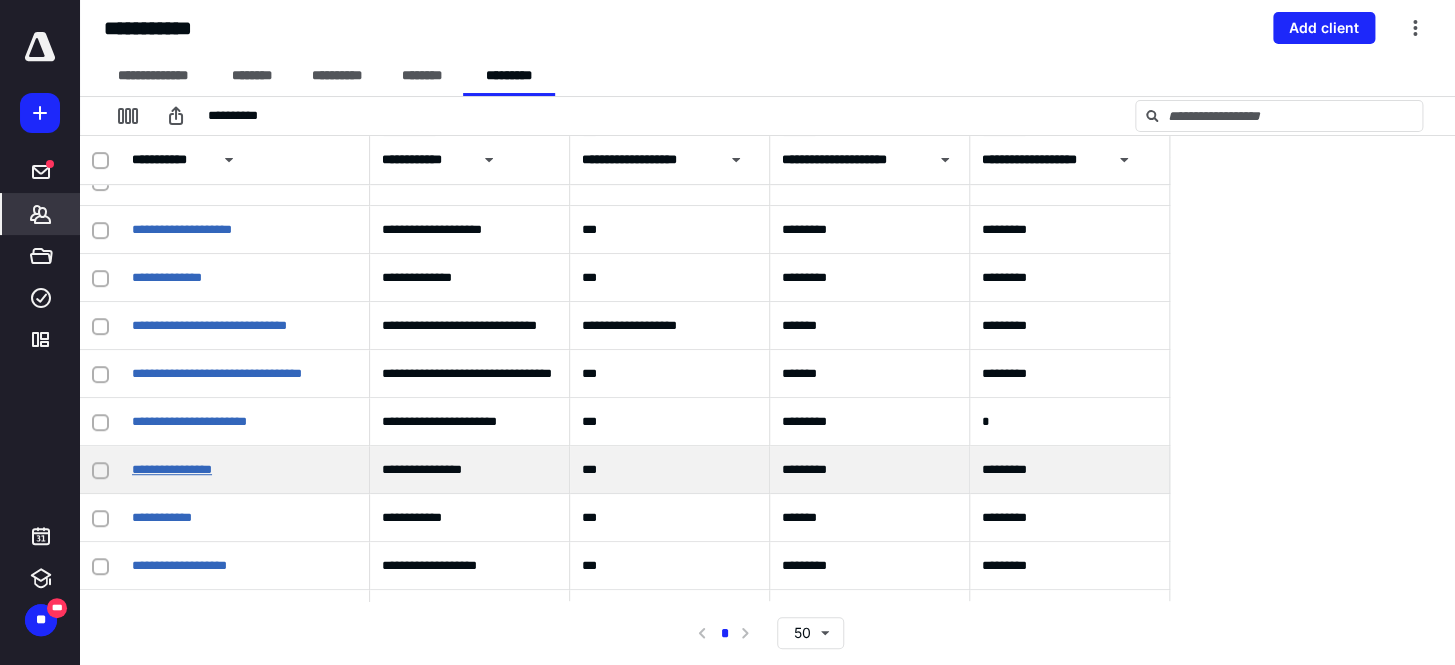 click on "**********" at bounding box center [172, 469] 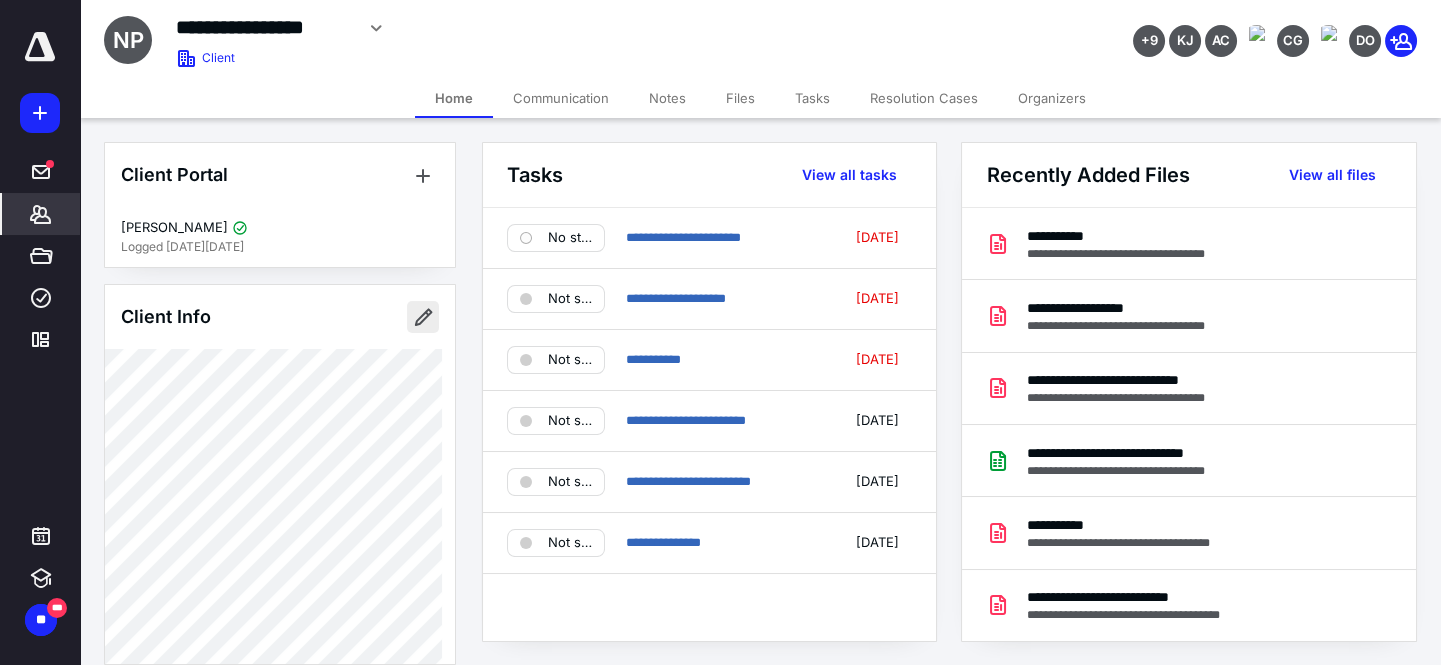 click at bounding box center (423, 317) 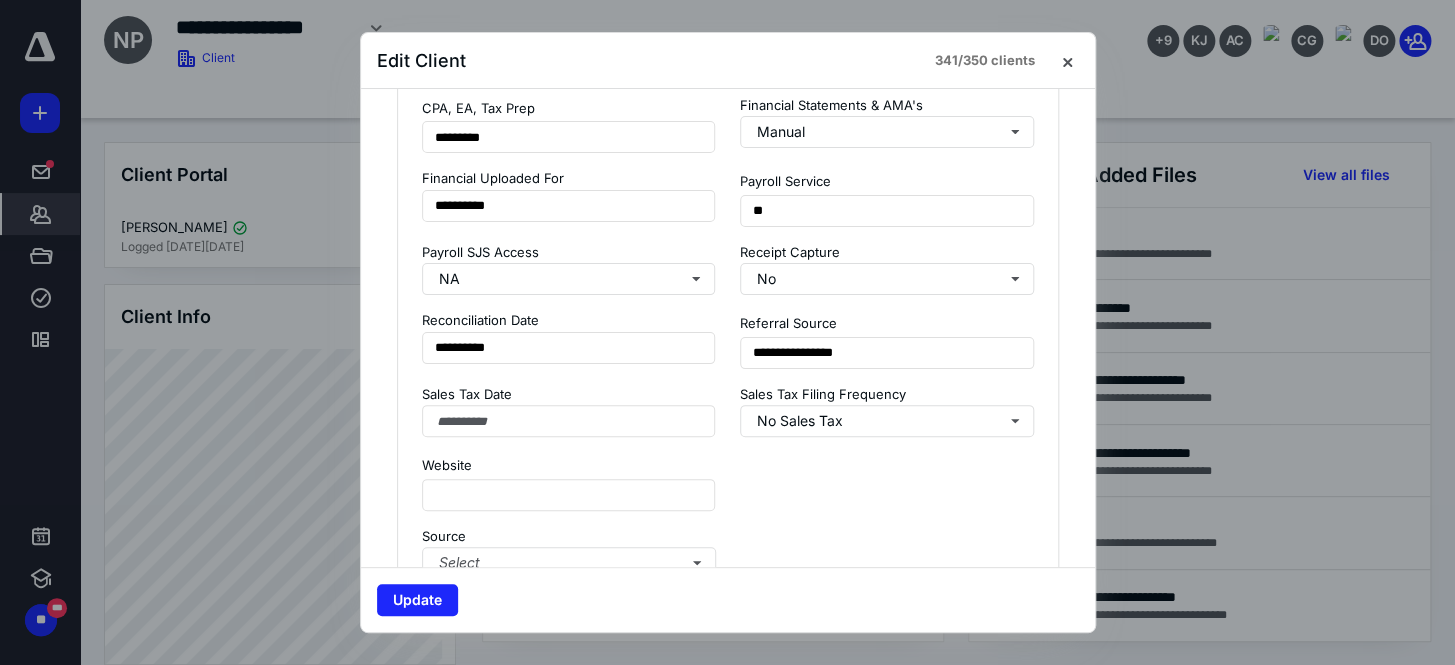 scroll, scrollTop: 1727, scrollLeft: 0, axis: vertical 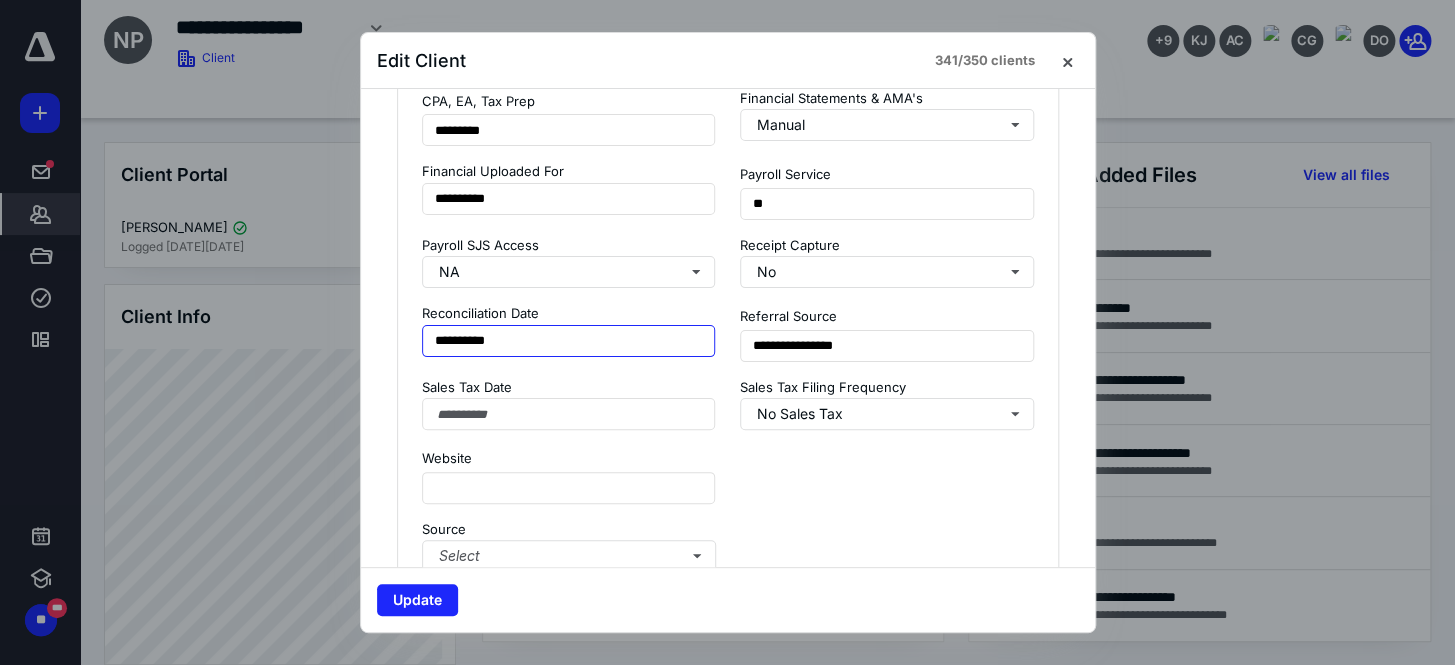click on "**********" at bounding box center [569, 341] 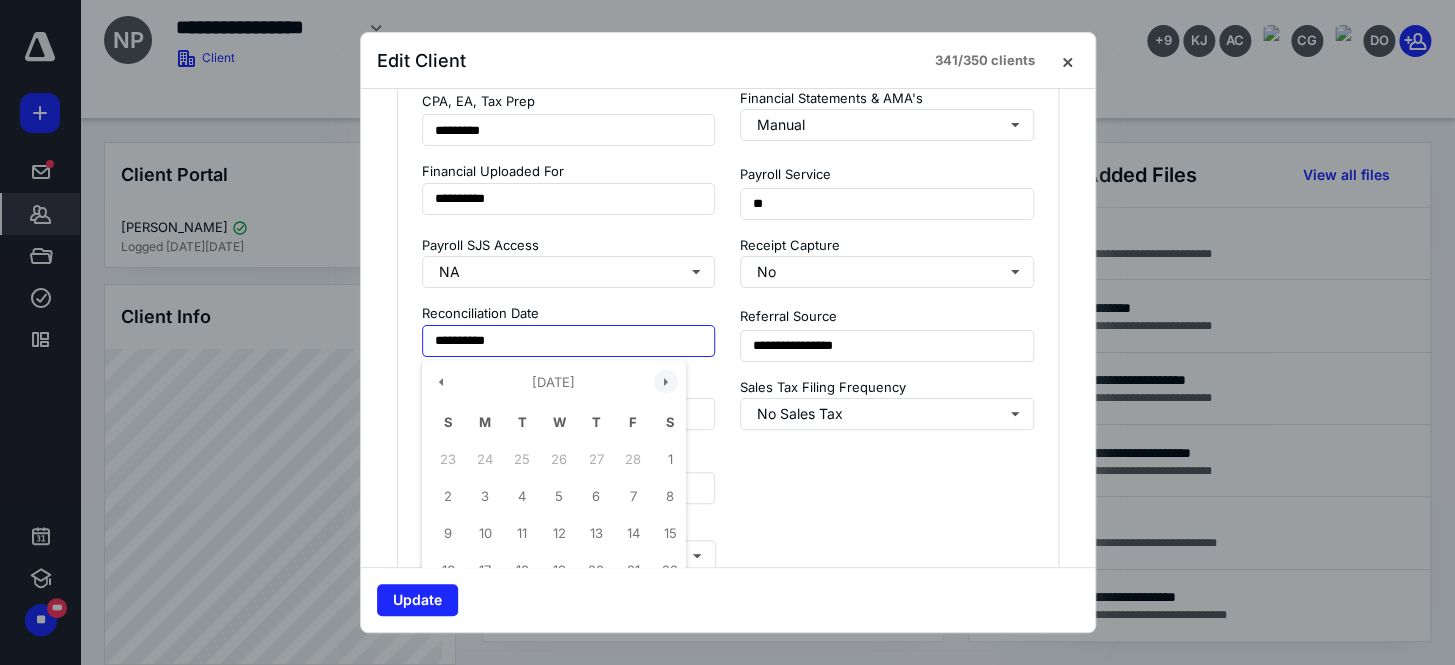 click at bounding box center (666, 382) 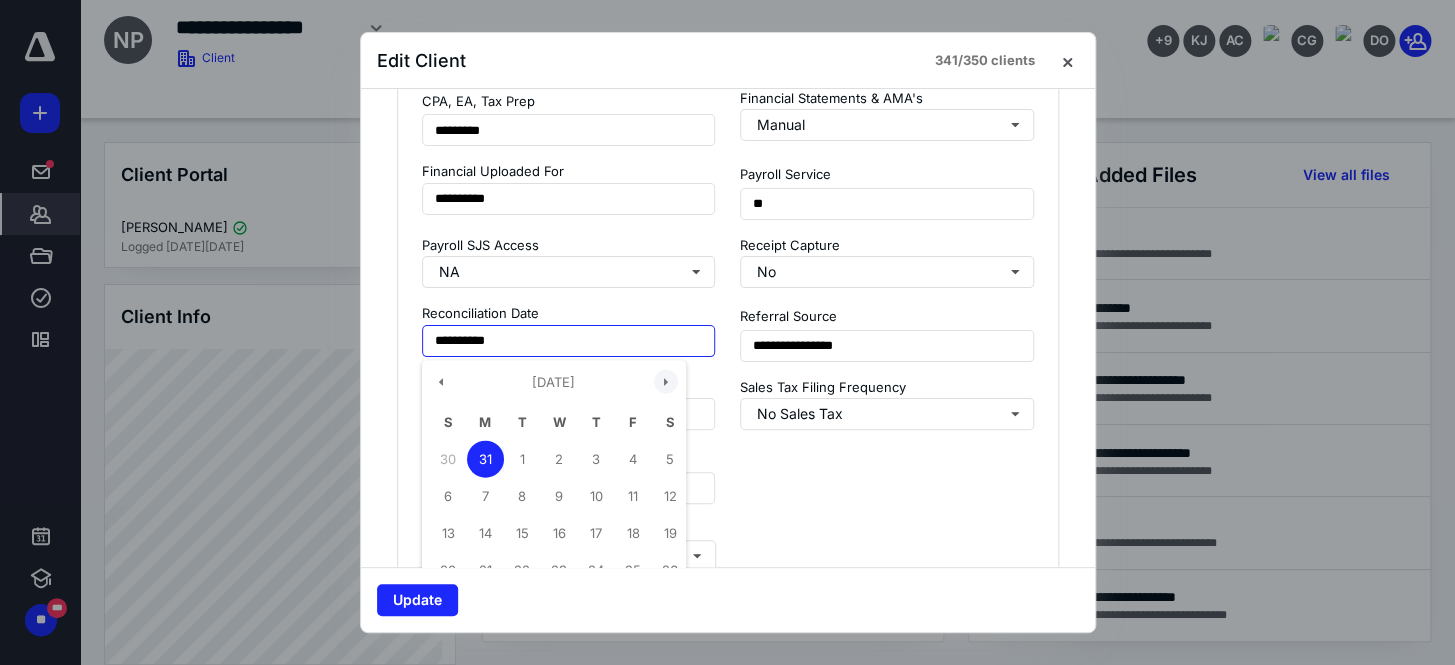 click at bounding box center (666, 382) 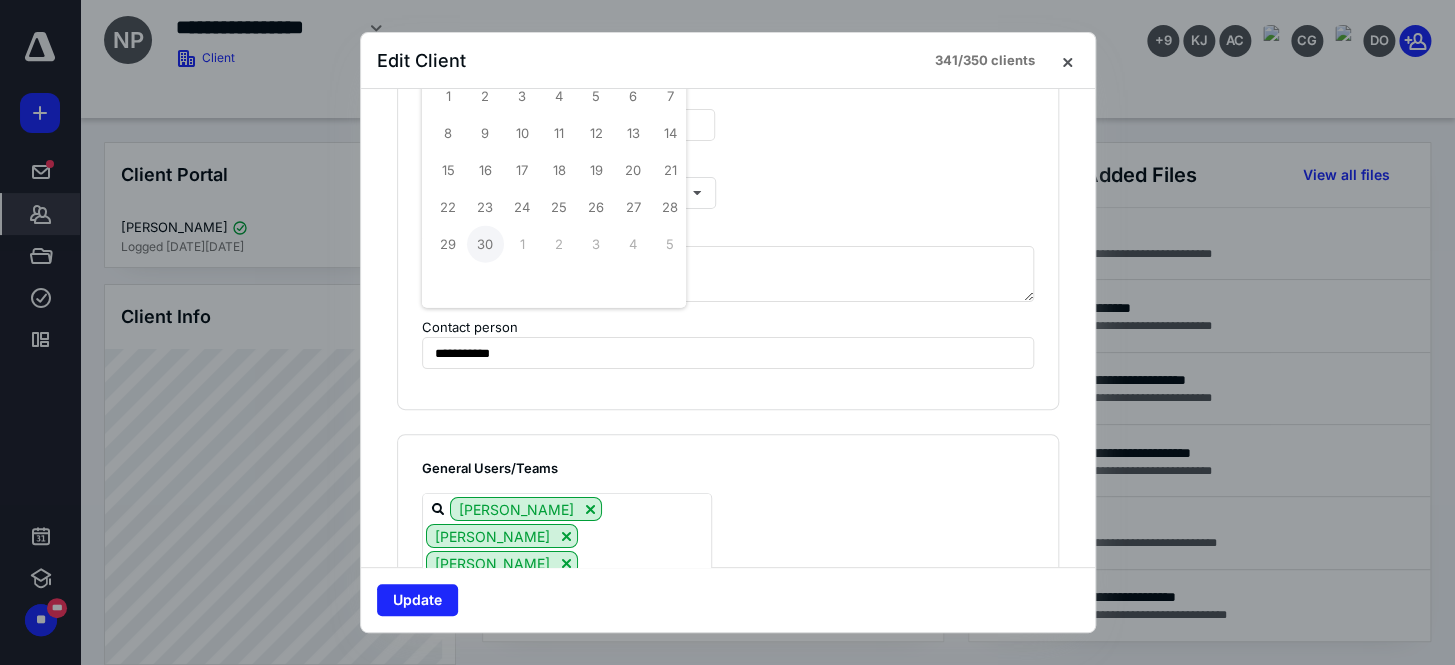 click on "**********" at bounding box center (728, -201) 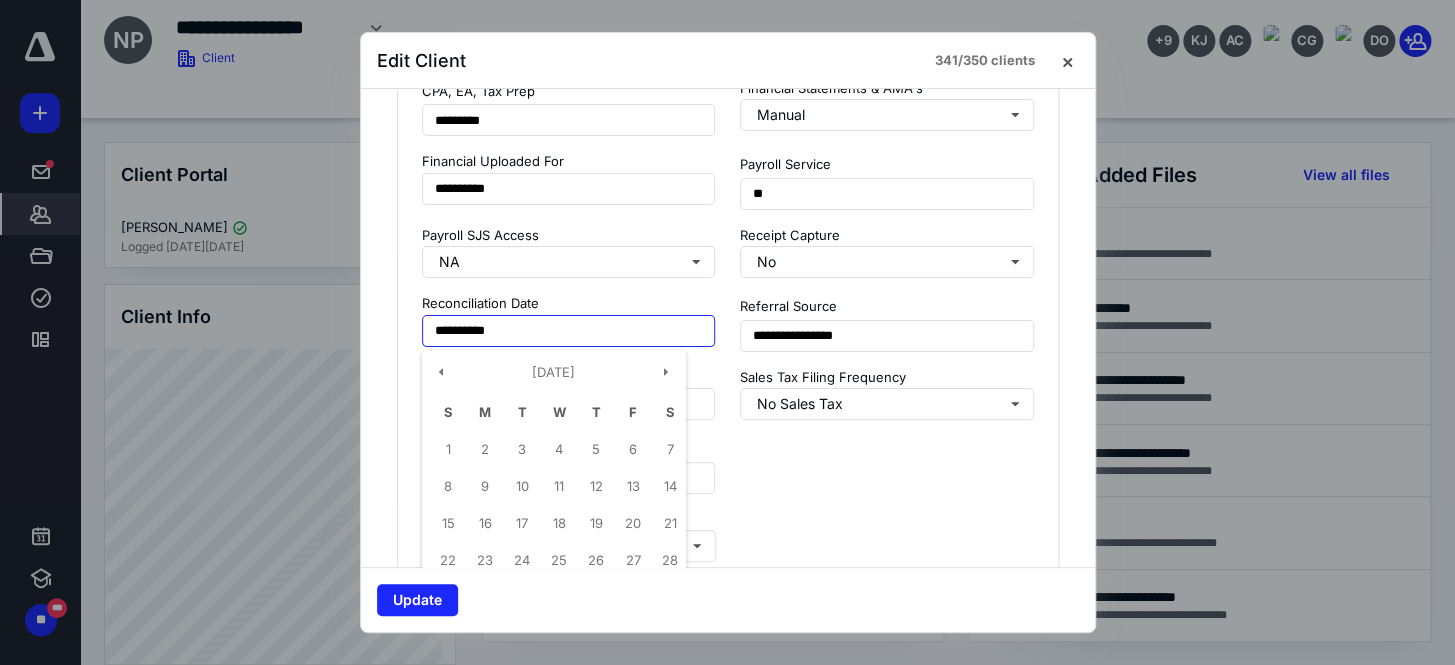 scroll, scrollTop: 1919, scrollLeft: 0, axis: vertical 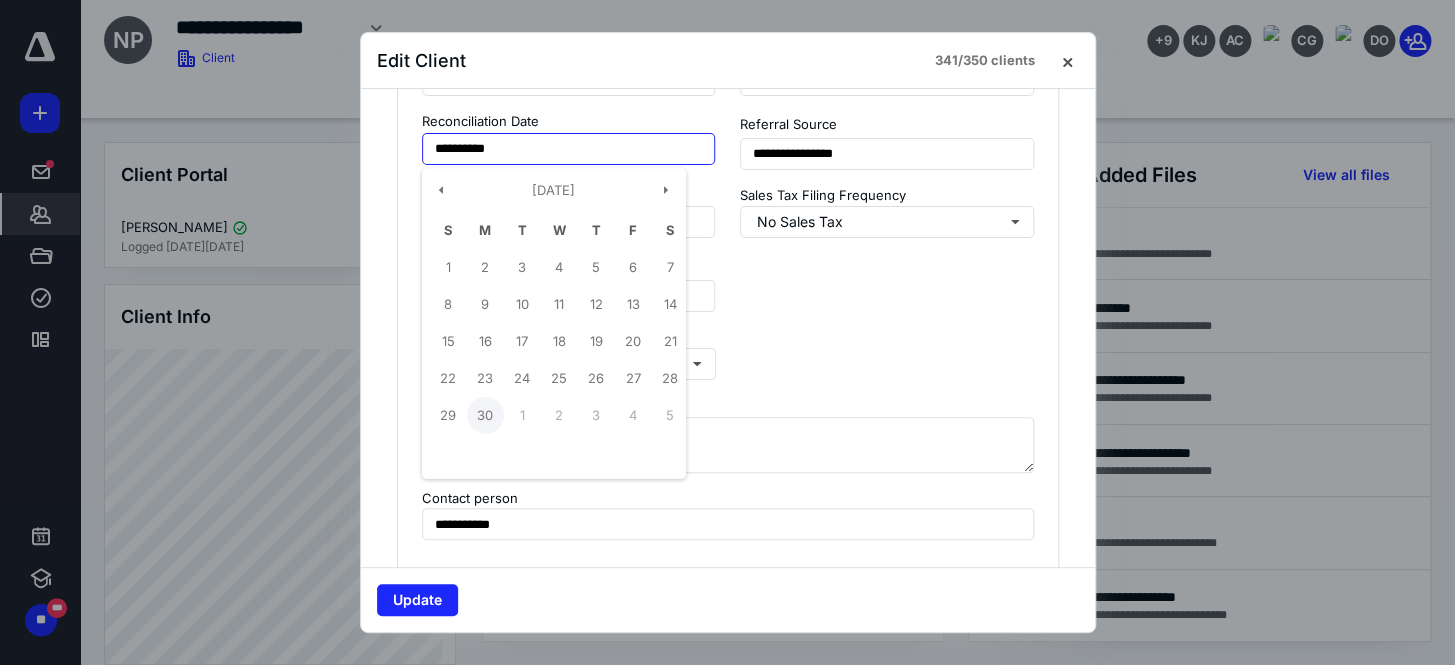 click on "30" at bounding box center (485, 415) 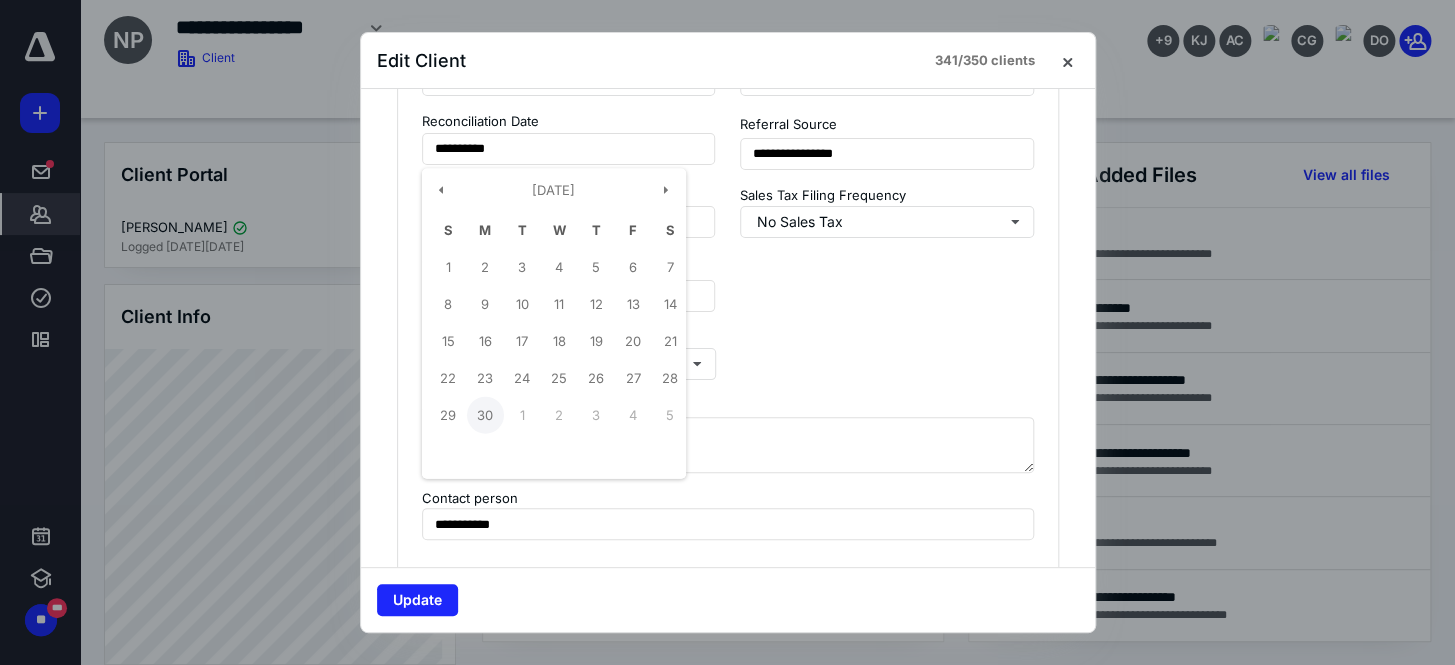 type on "**********" 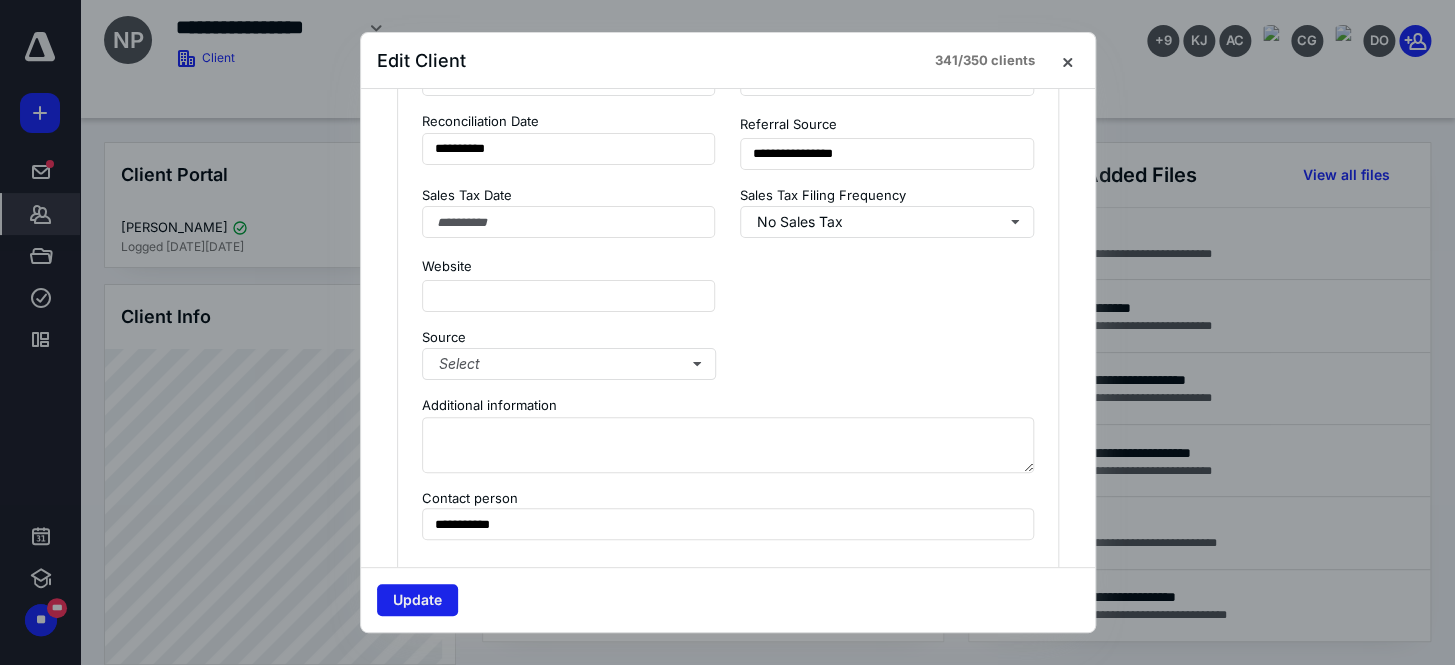 click on "Update" at bounding box center [417, 600] 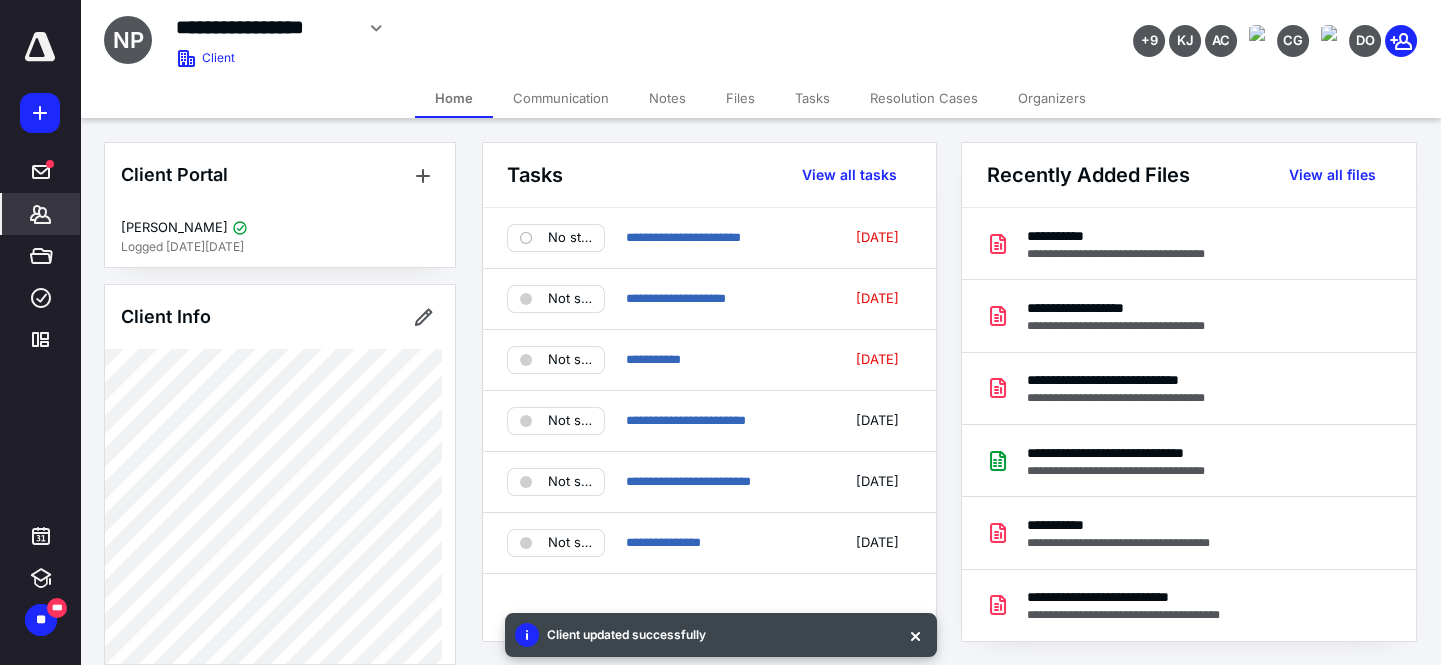 click on "*******" at bounding box center (41, 214) 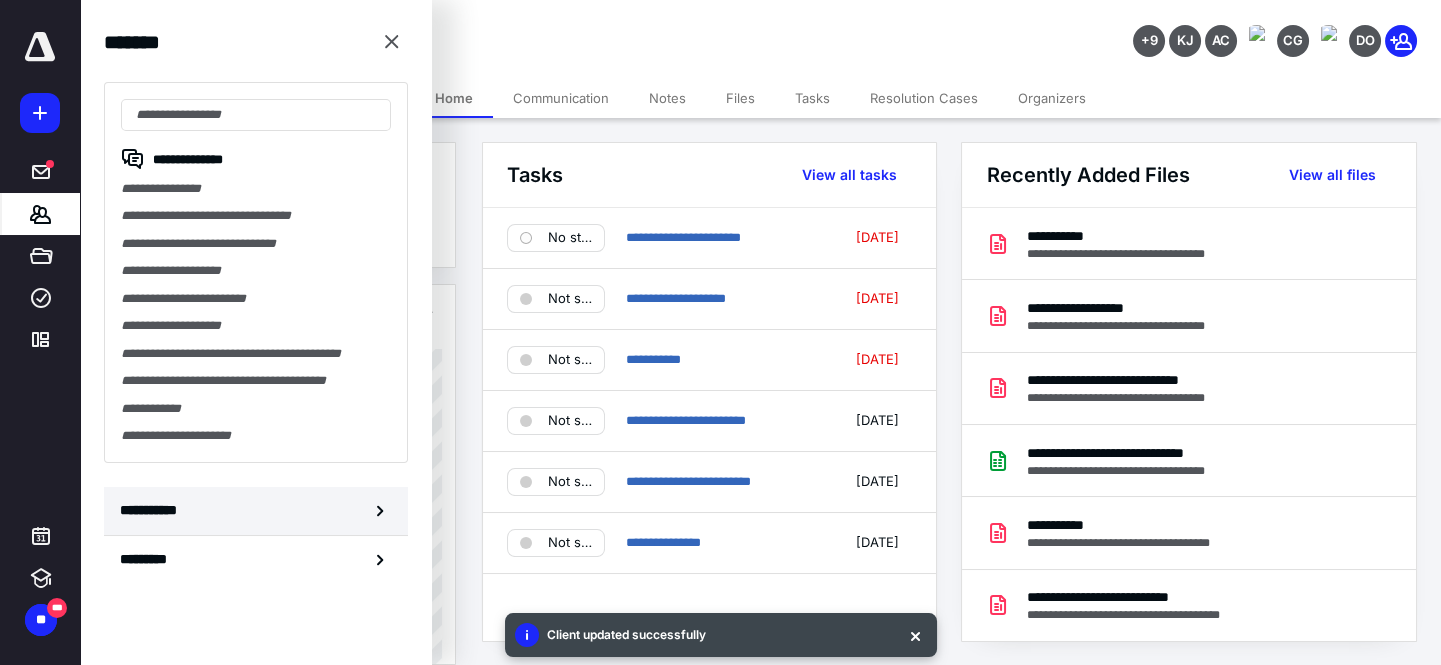 click on "**********" at bounding box center [153, 510] 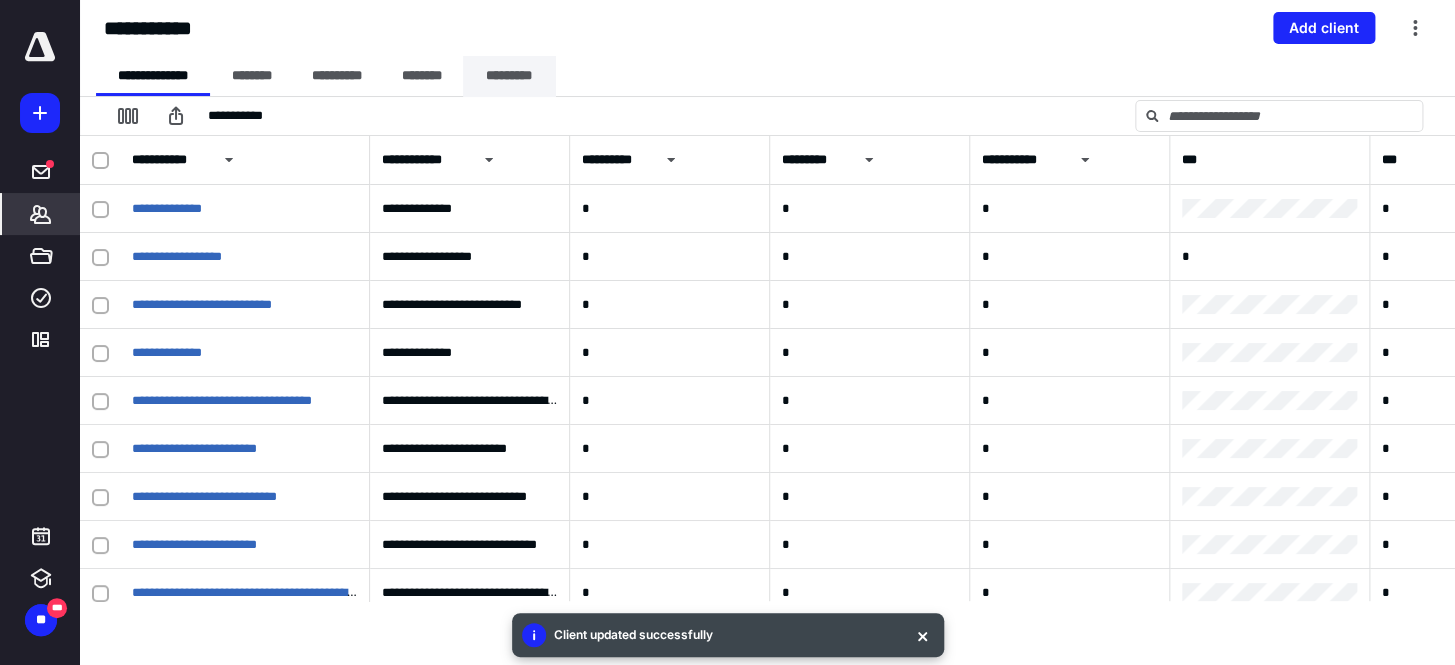 click on "*********" at bounding box center (509, 76) 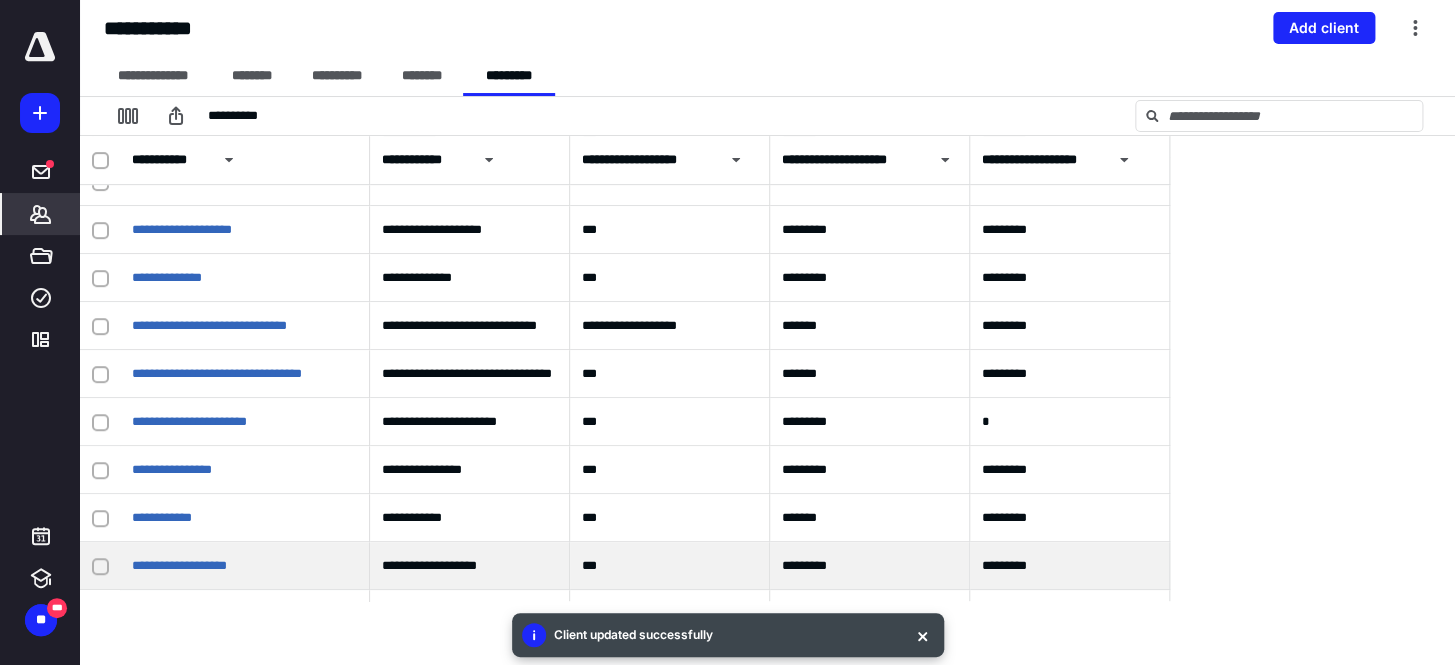 scroll, scrollTop: 454, scrollLeft: 0, axis: vertical 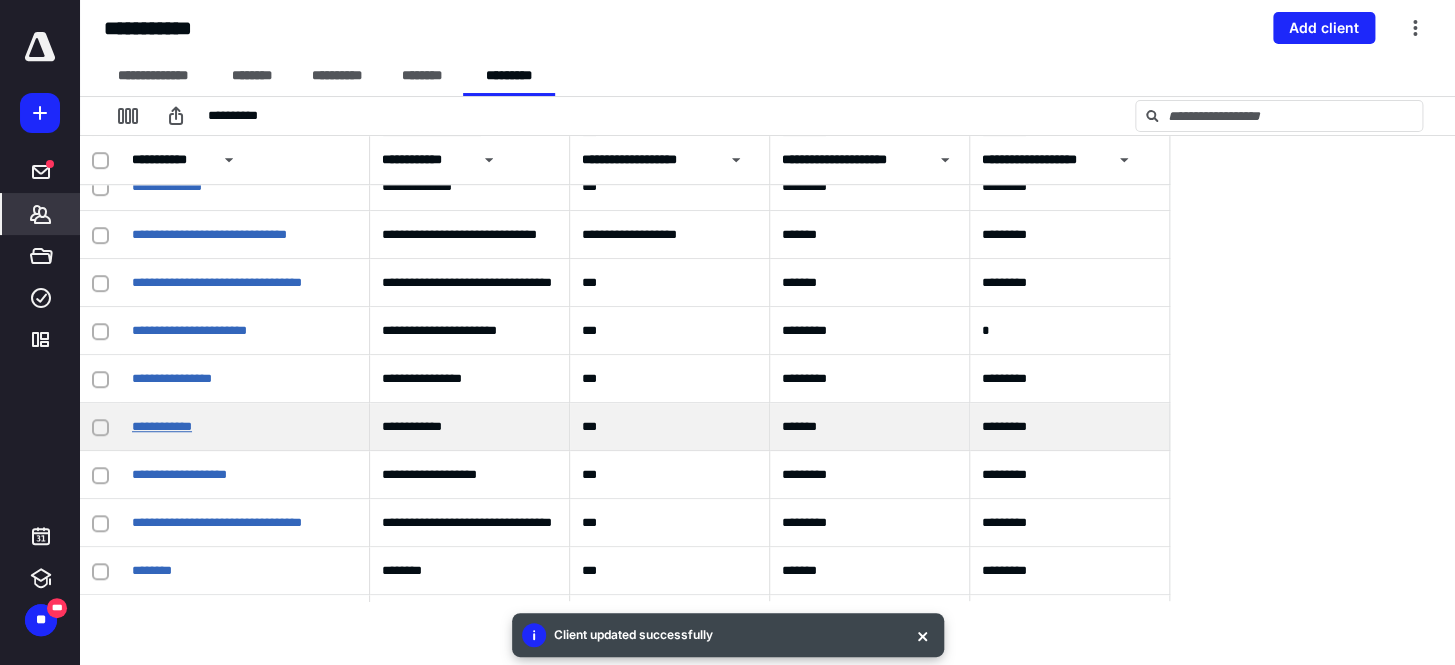 click on "**********" at bounding box center (162, 426) 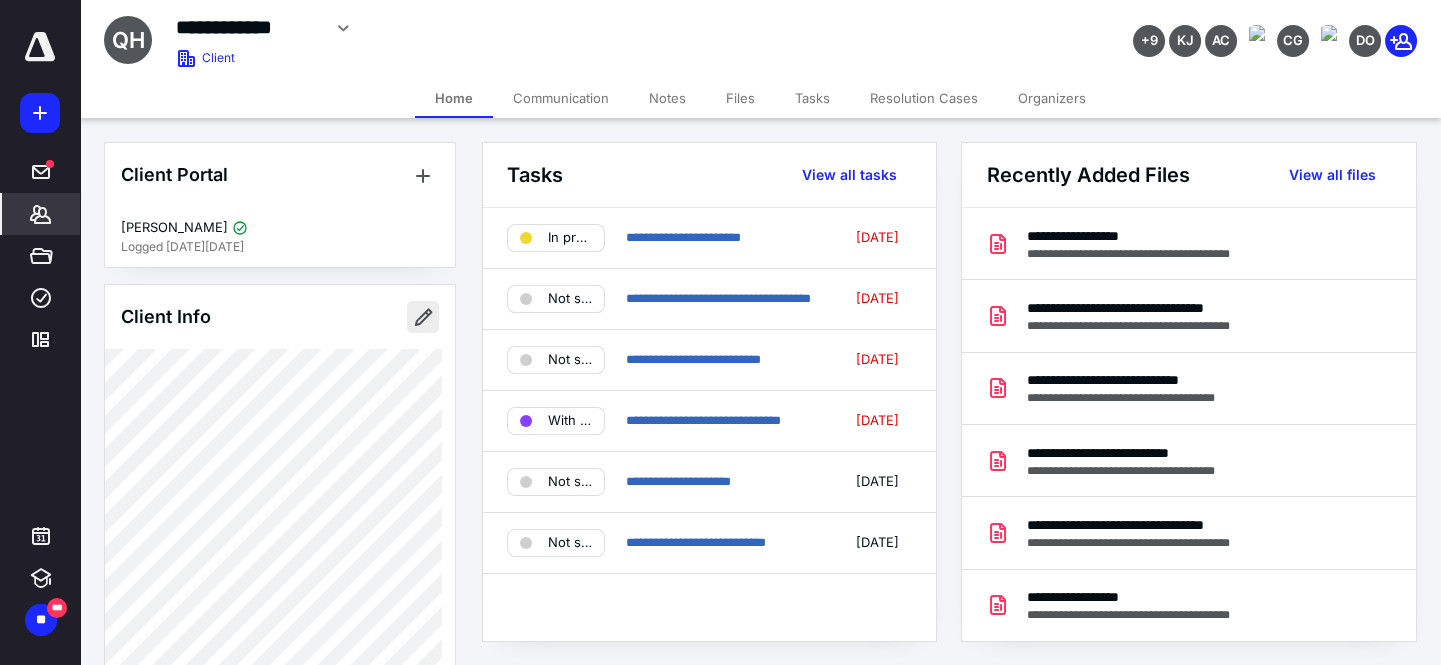 click at bounding box center (423, 317) 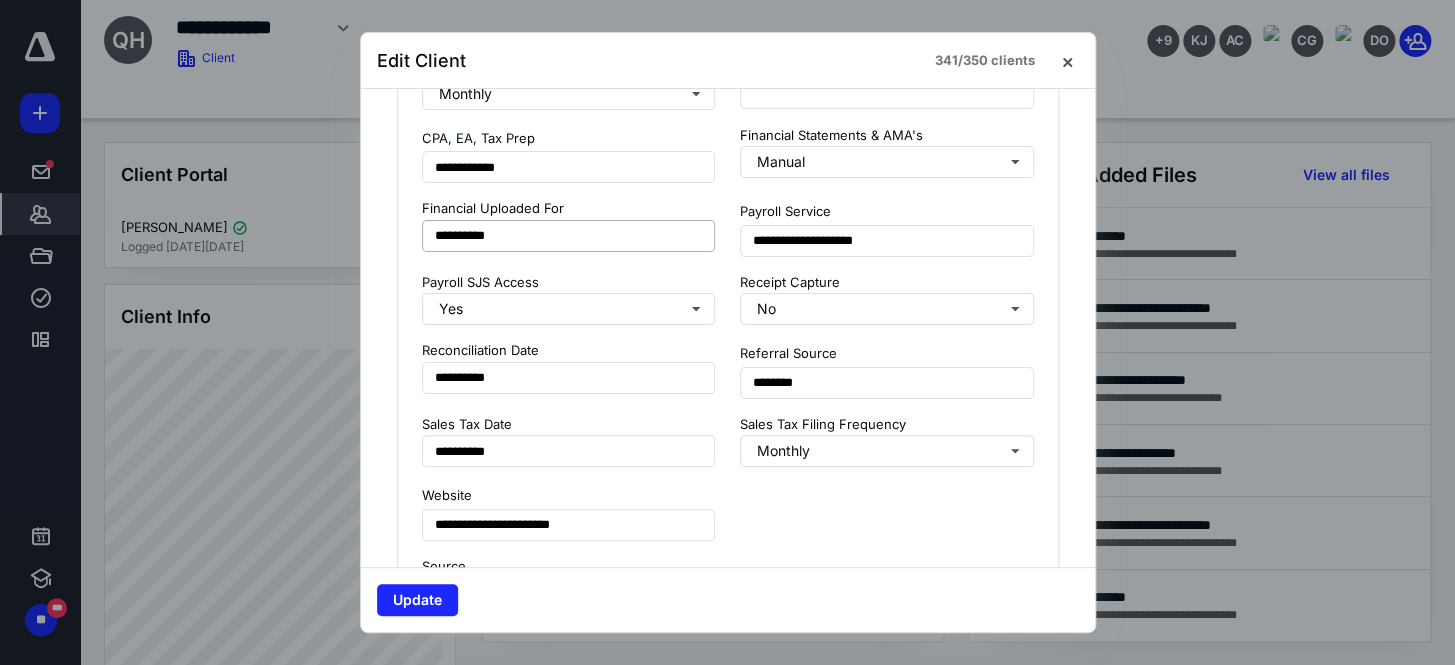 scroll, scrollTop: 1818, scrollLeft: 0, axis: vertical 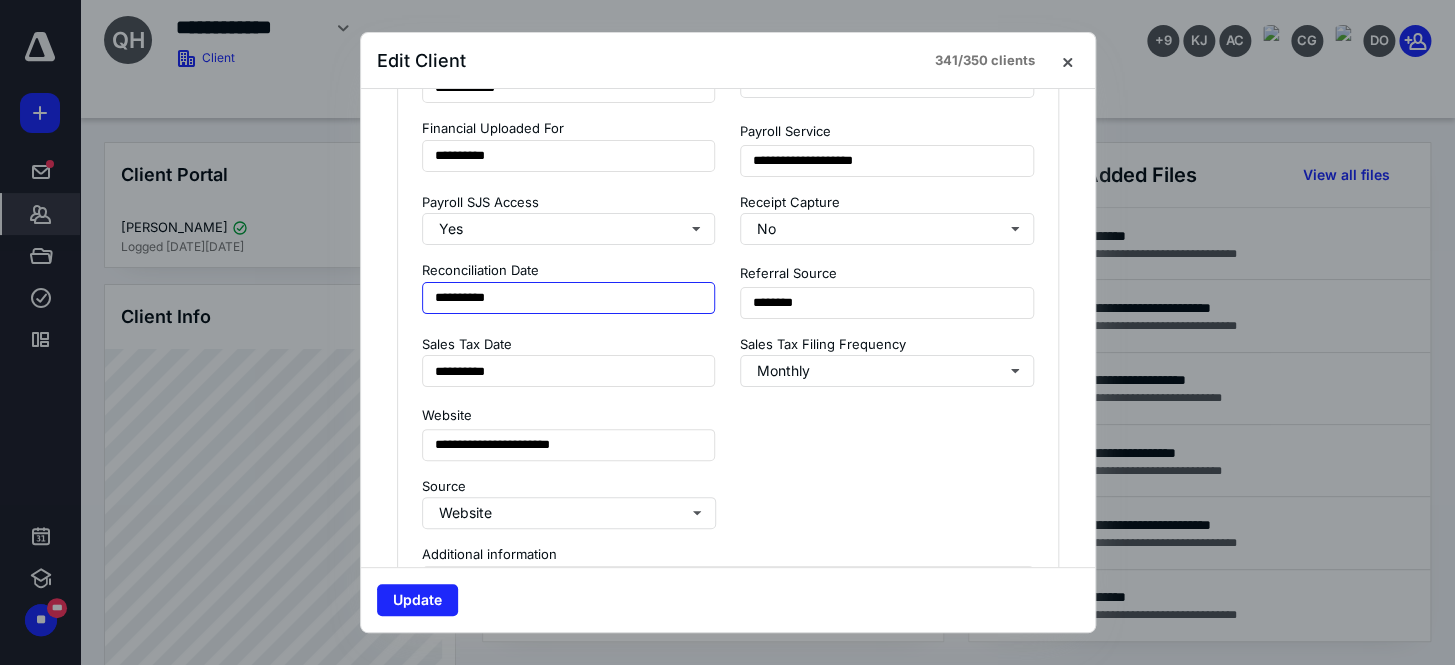 click on "**********" at bounding box center [569, 298] 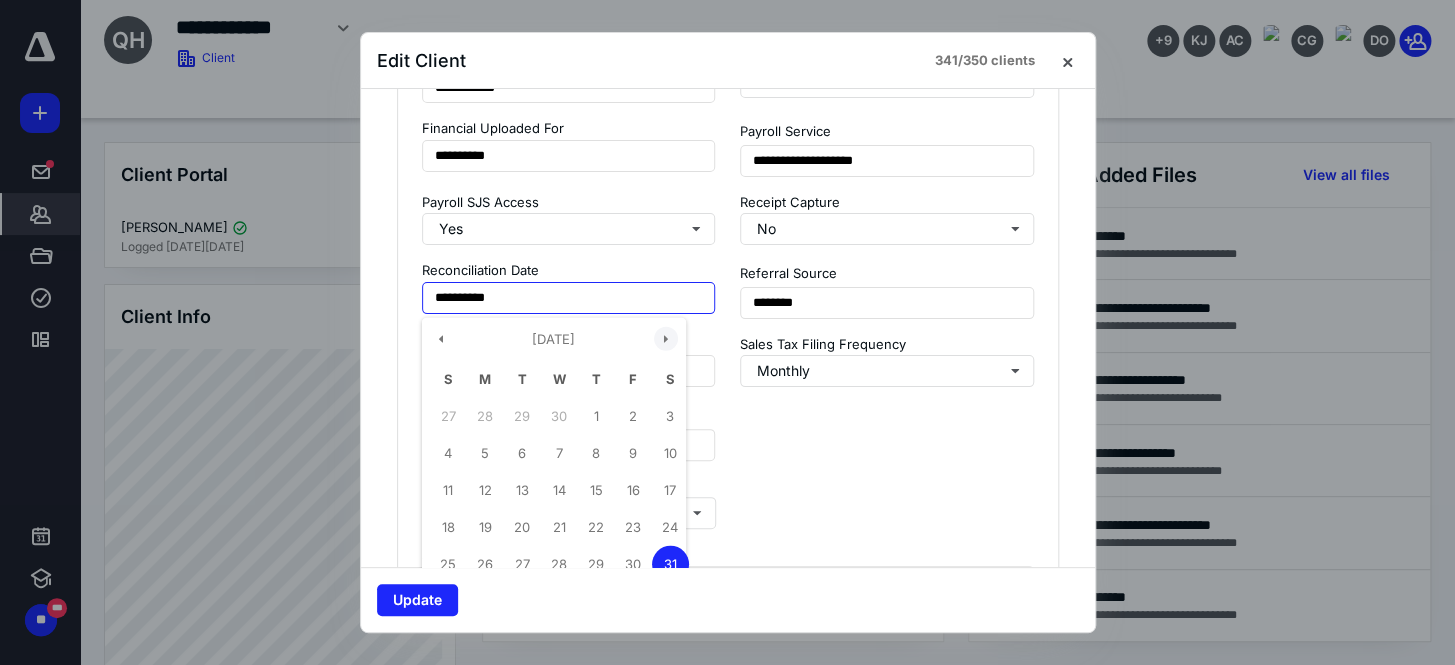 click at bounding box center [666, 339] 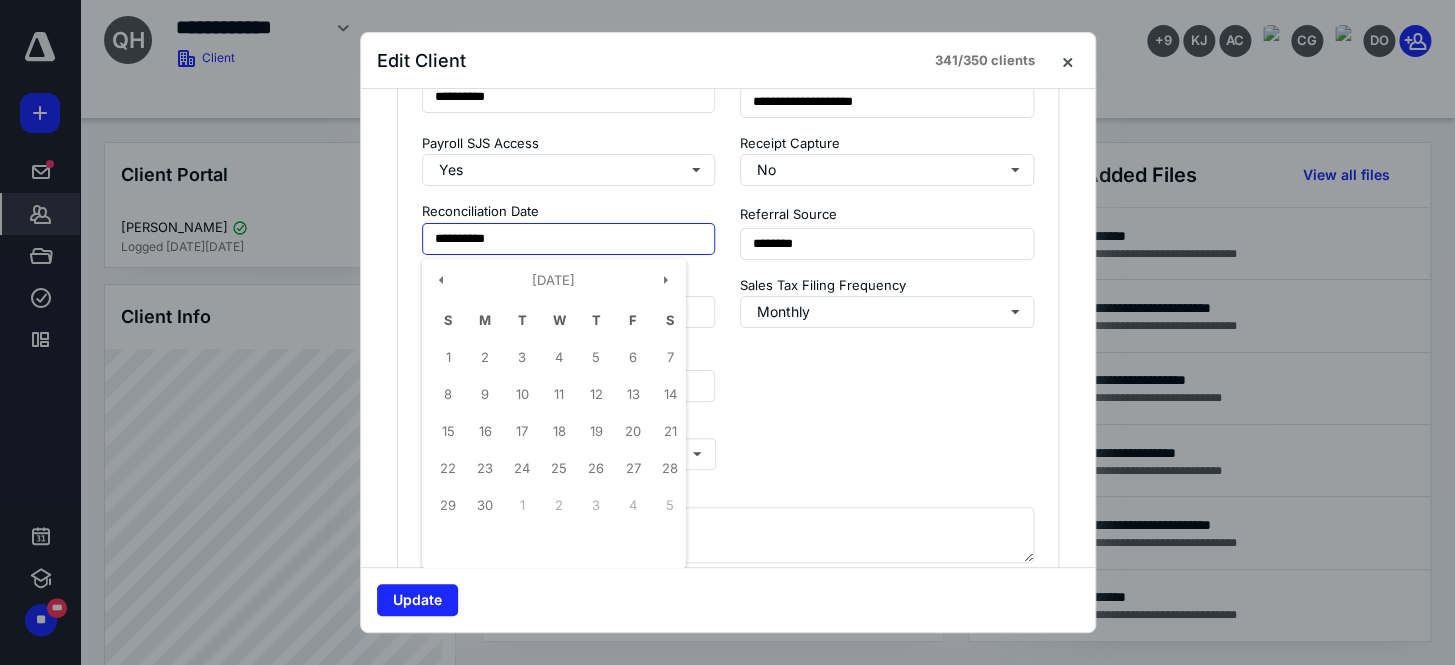 scroll, scrollTop: 1909, scrollLeft: 0, axis: vertical 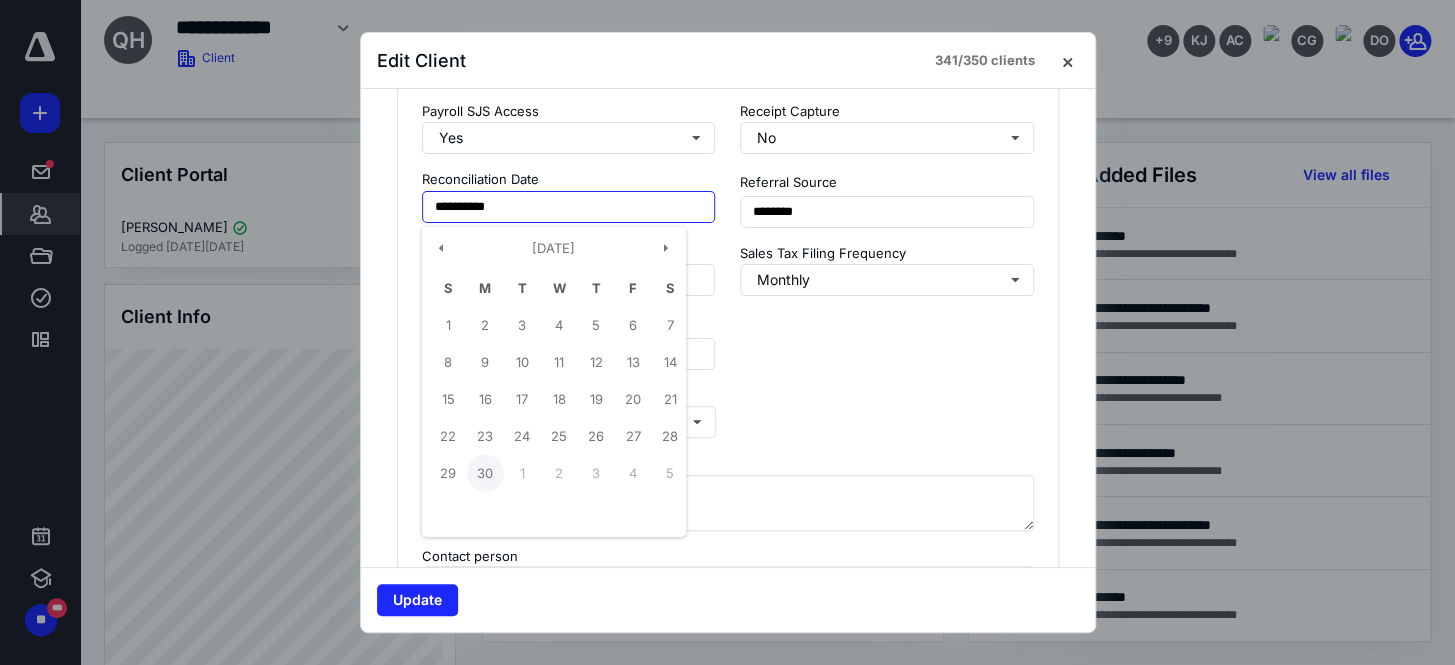 click on "30" at bounding box center [485, 473] 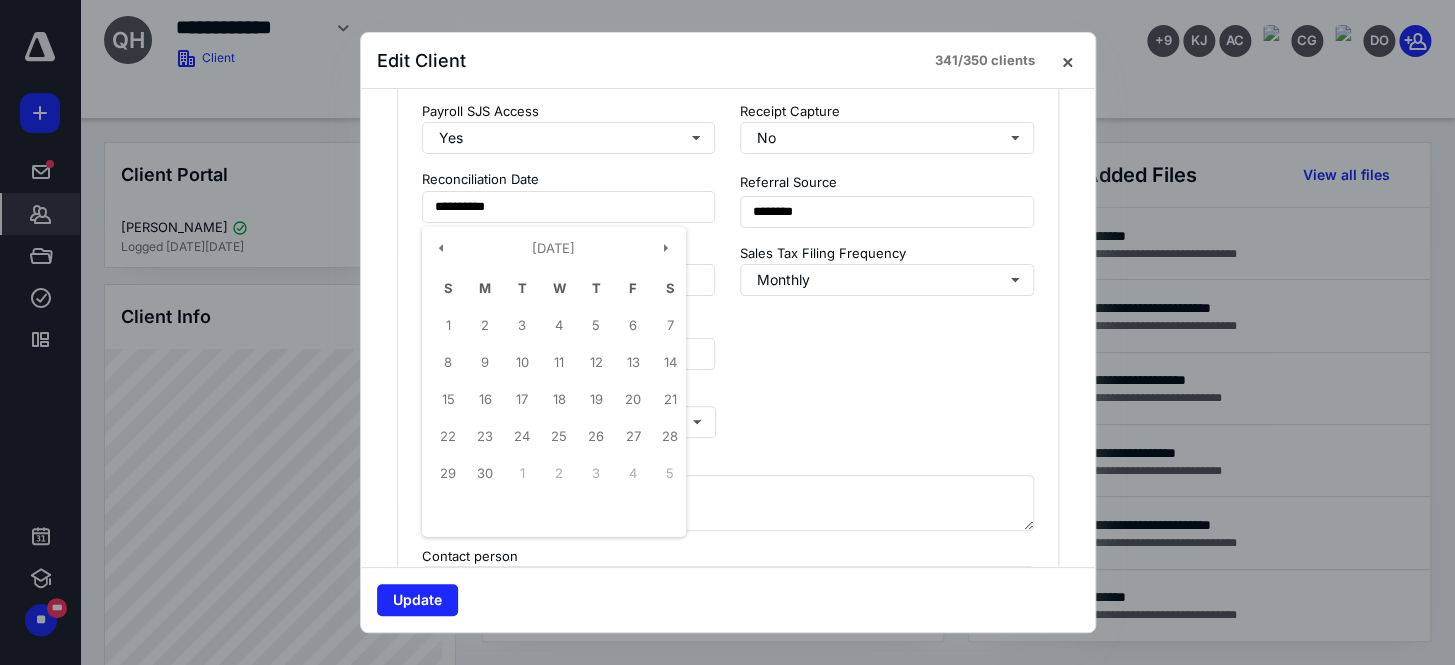 type on "**********" 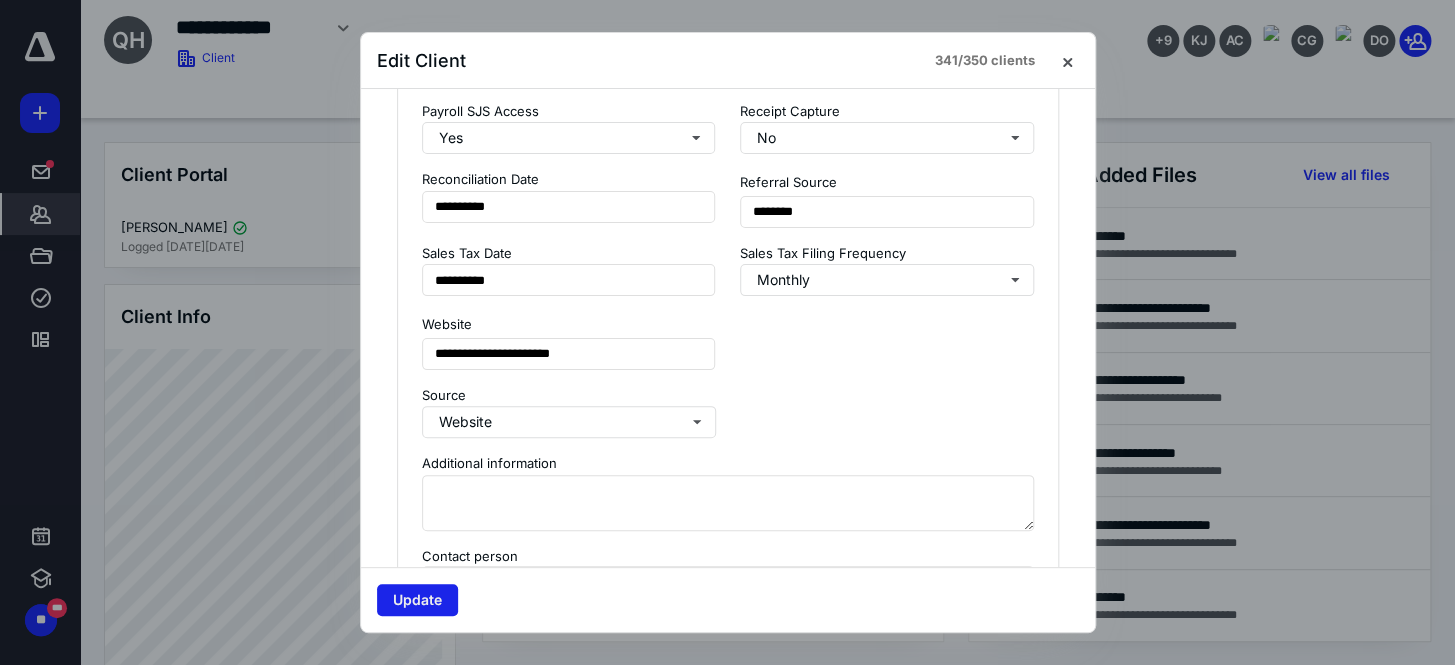 click on "Update" at bounding box center (417, 600) 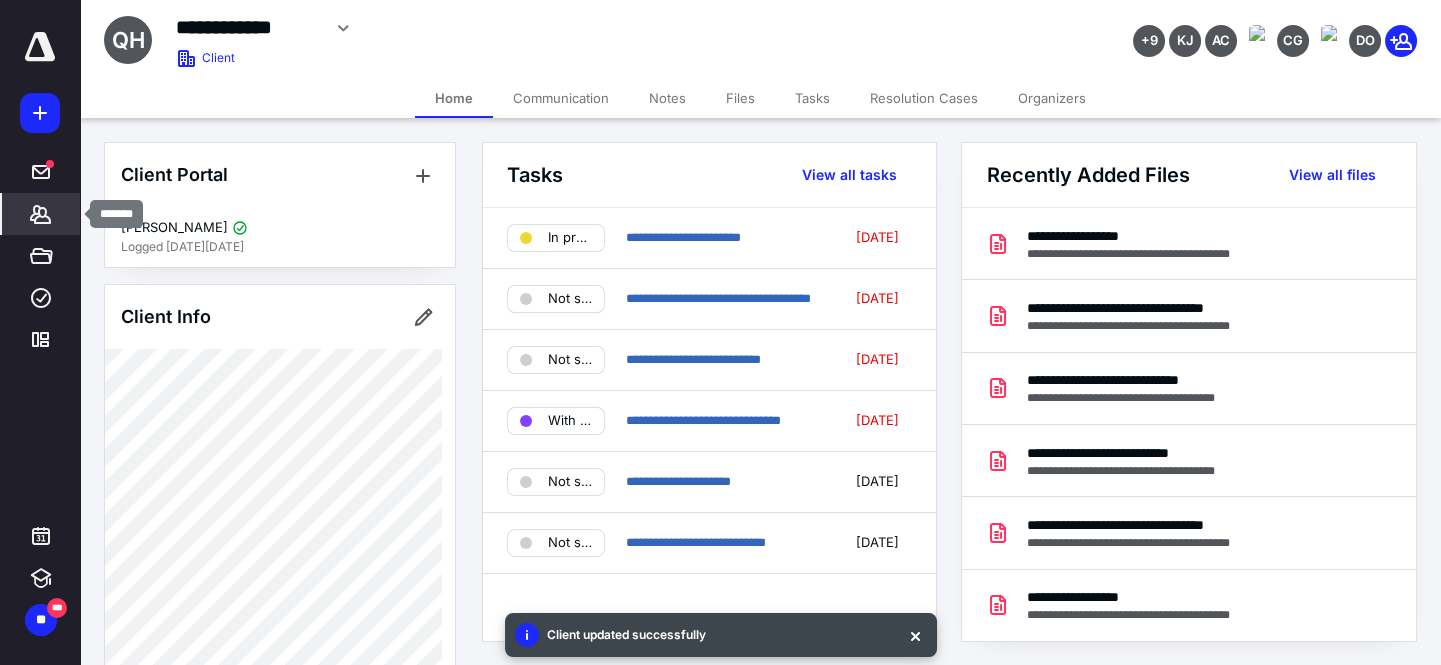 click 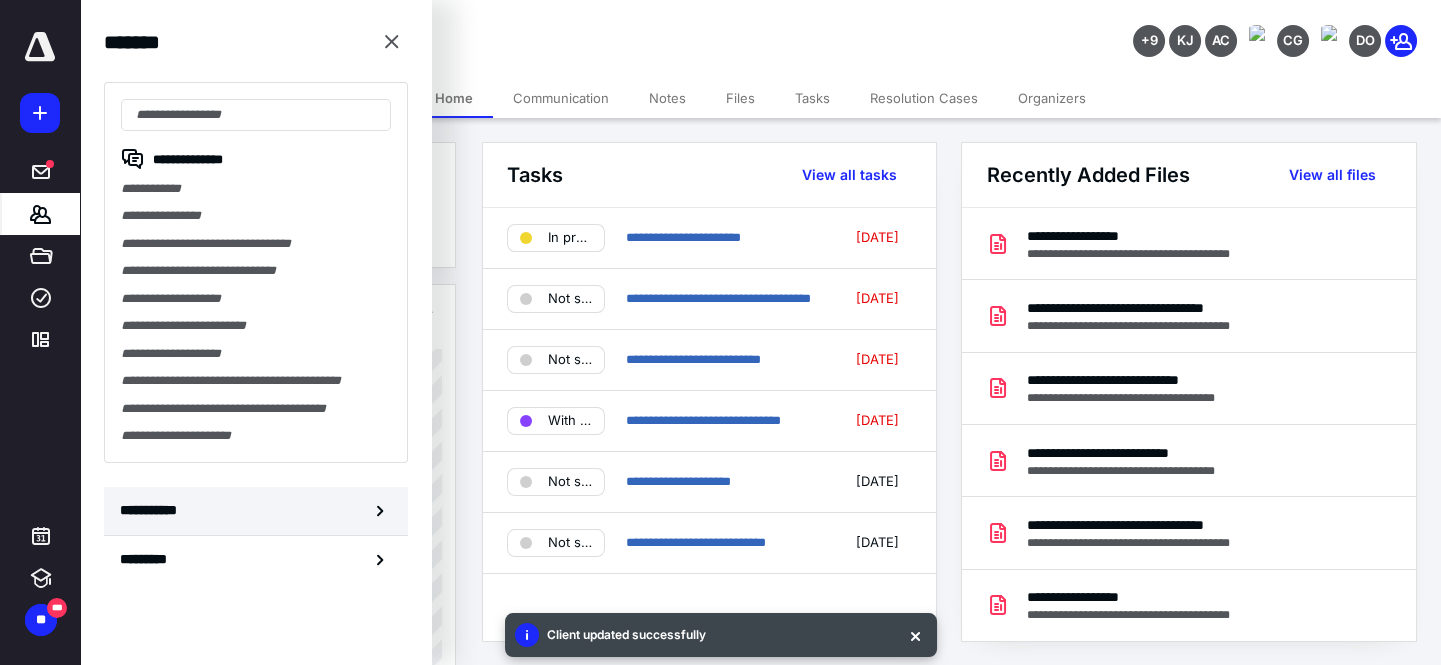 click on "**********" at bounding box center [256, 511] 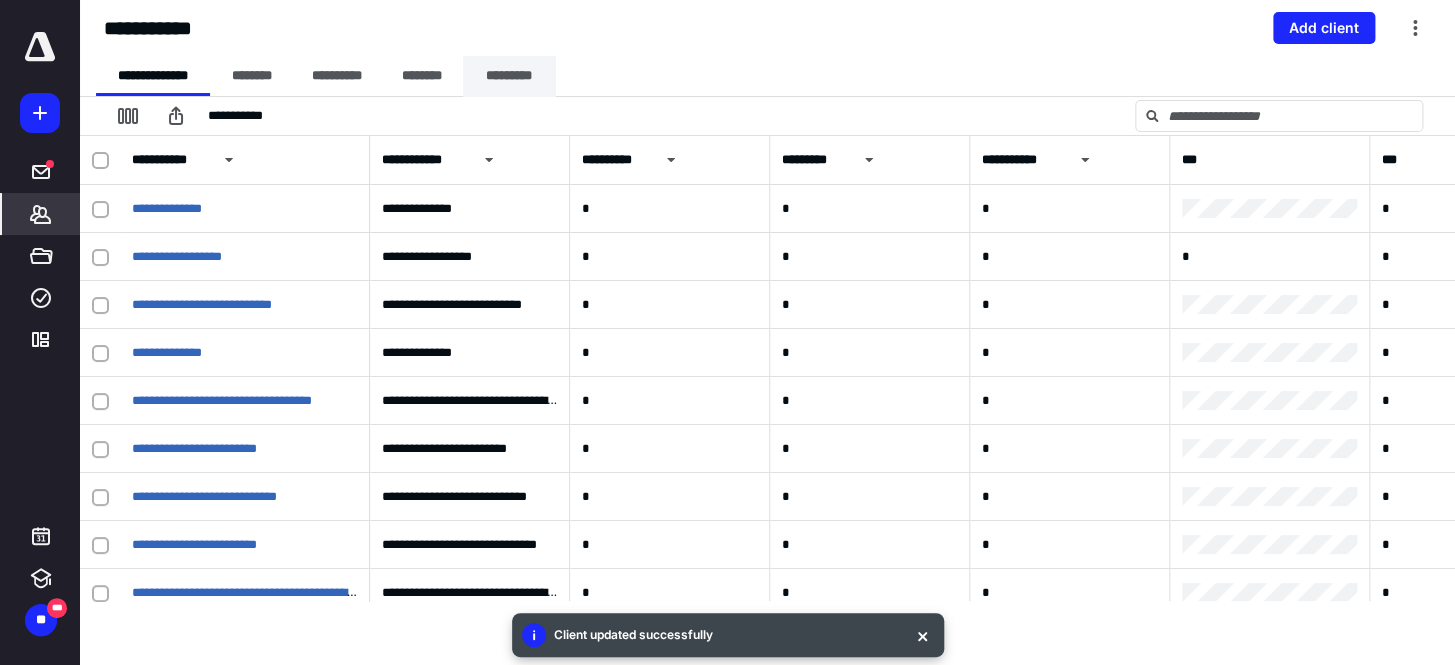 click on "*********" at bounding box center [509, 76] 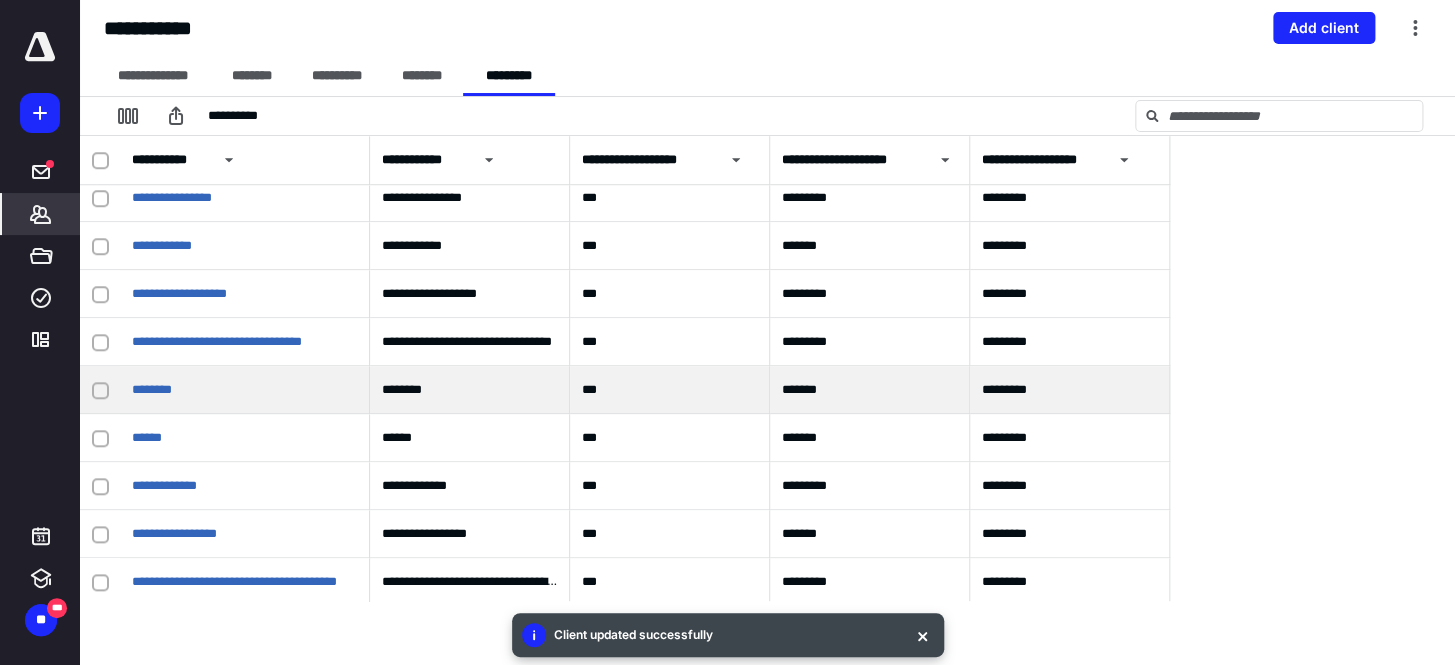 scroll, scrollTop: 636, scrollLeft: 0, axis: vertical 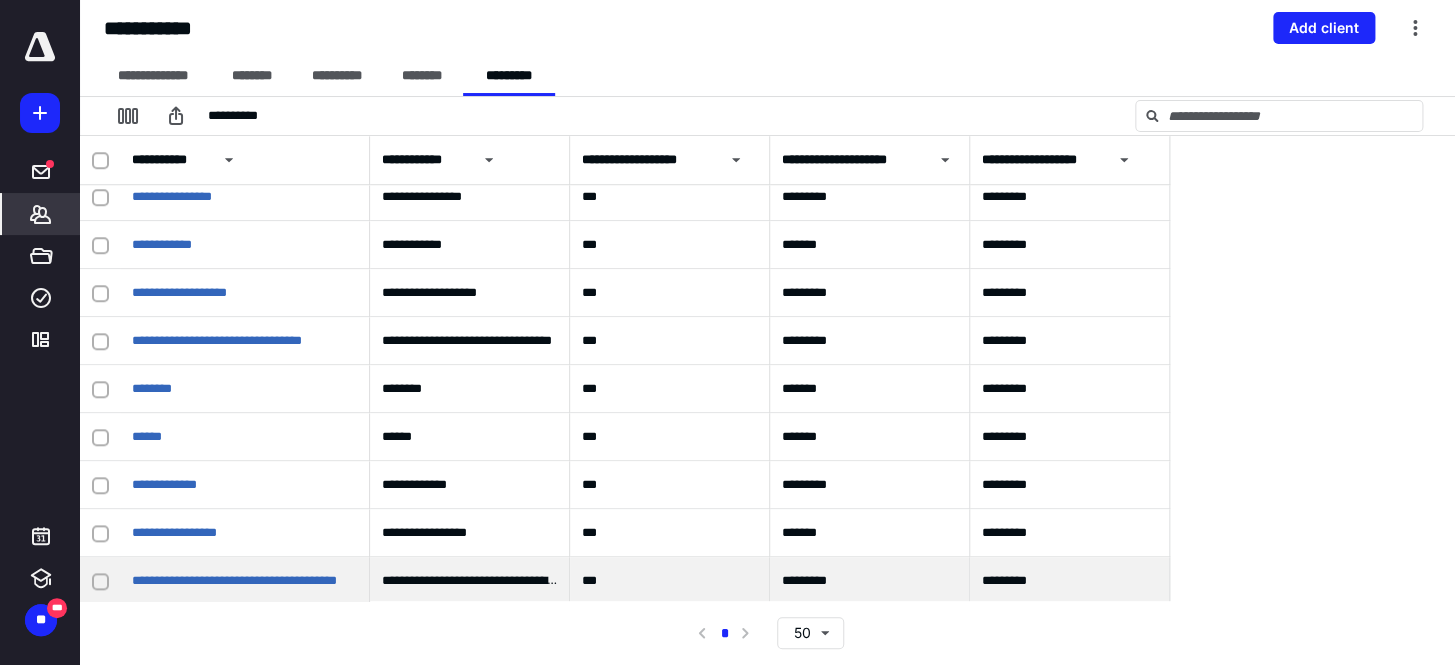 click on "**********" at bounding box center (245, 581) 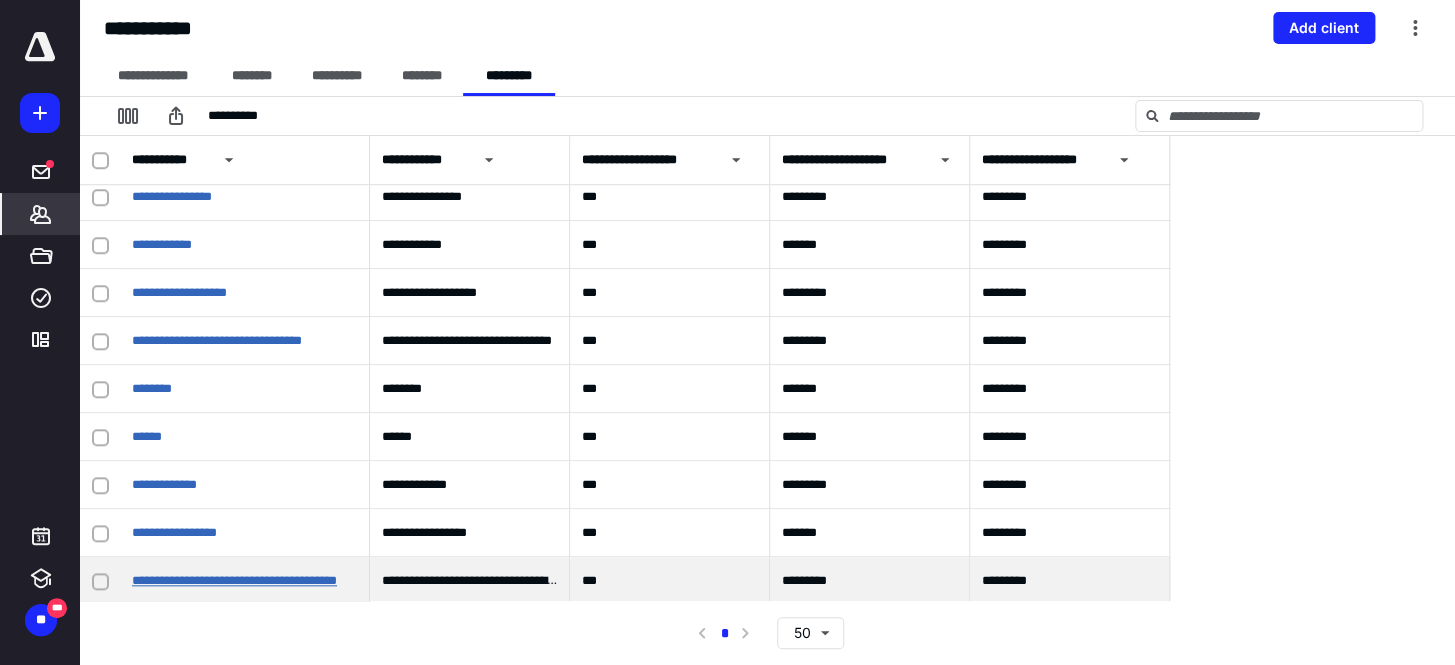 click on "**********" at bounding box center (234, 580) 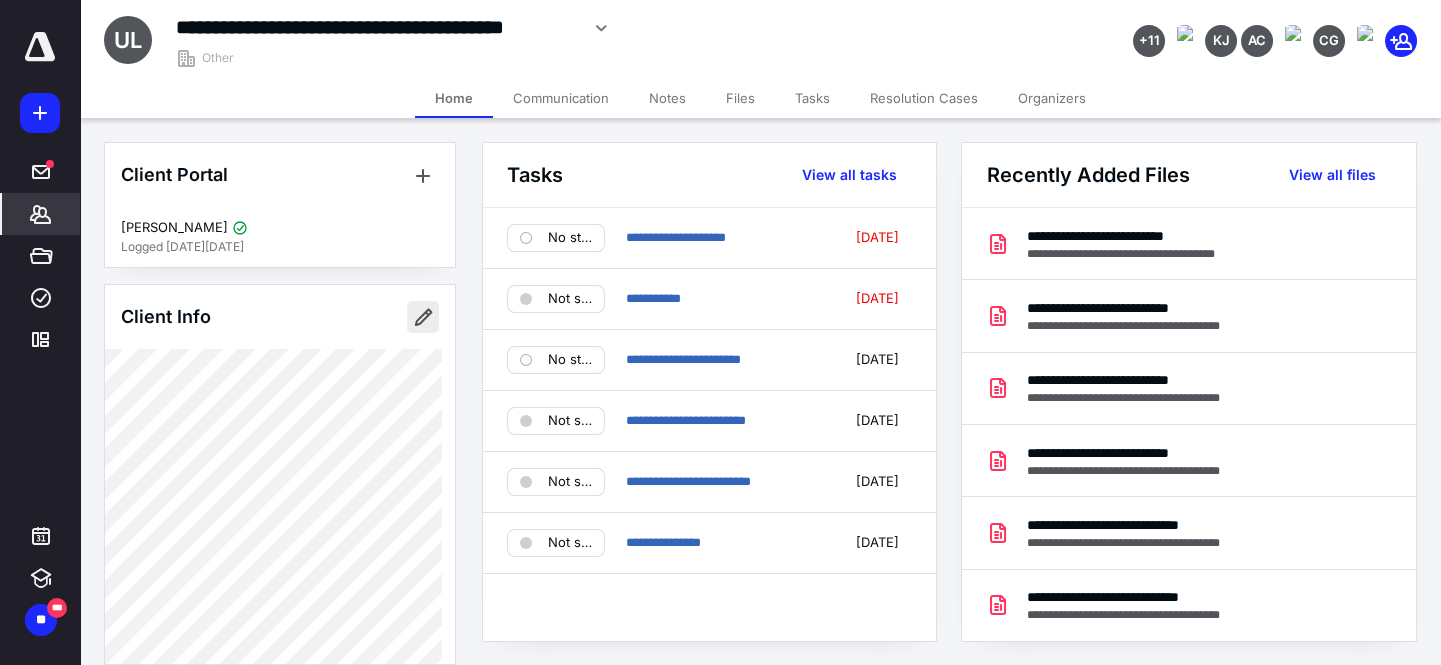 click at bounding box center [423, 317] 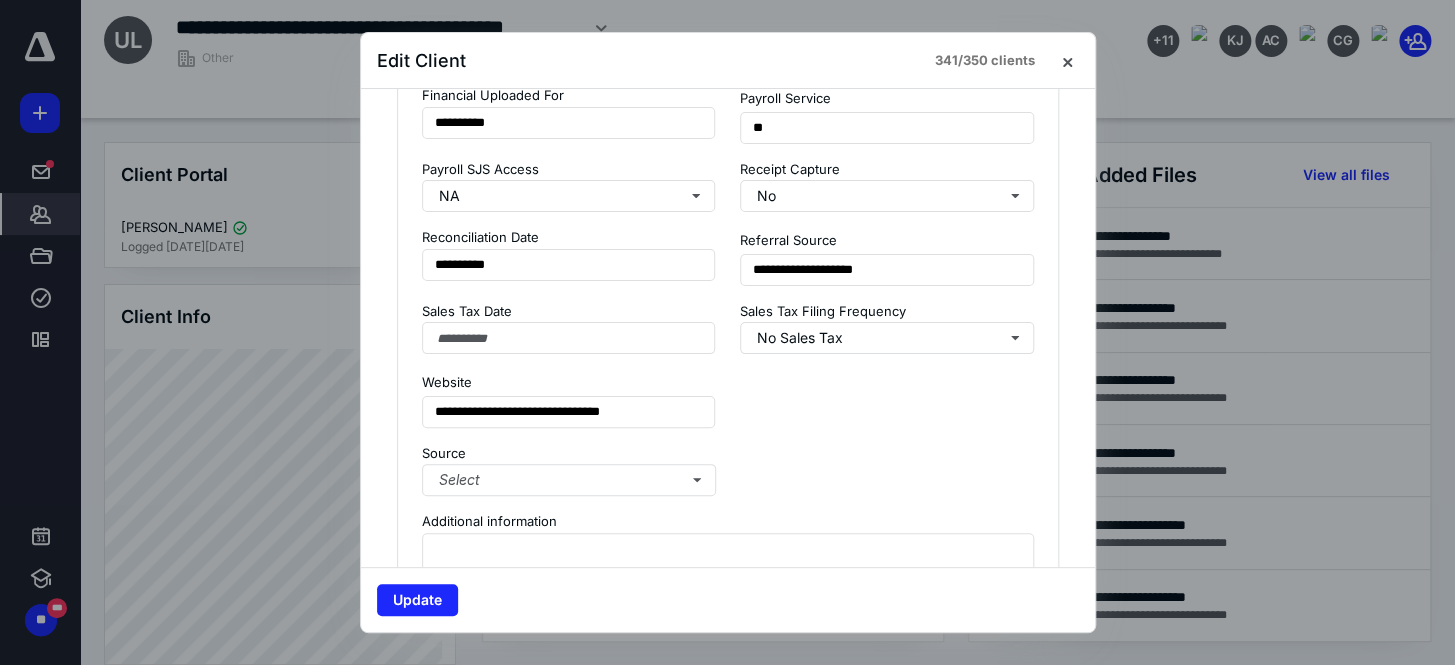scroll, scrollTop: 1818, scrollLeft: 0, axis: vertical 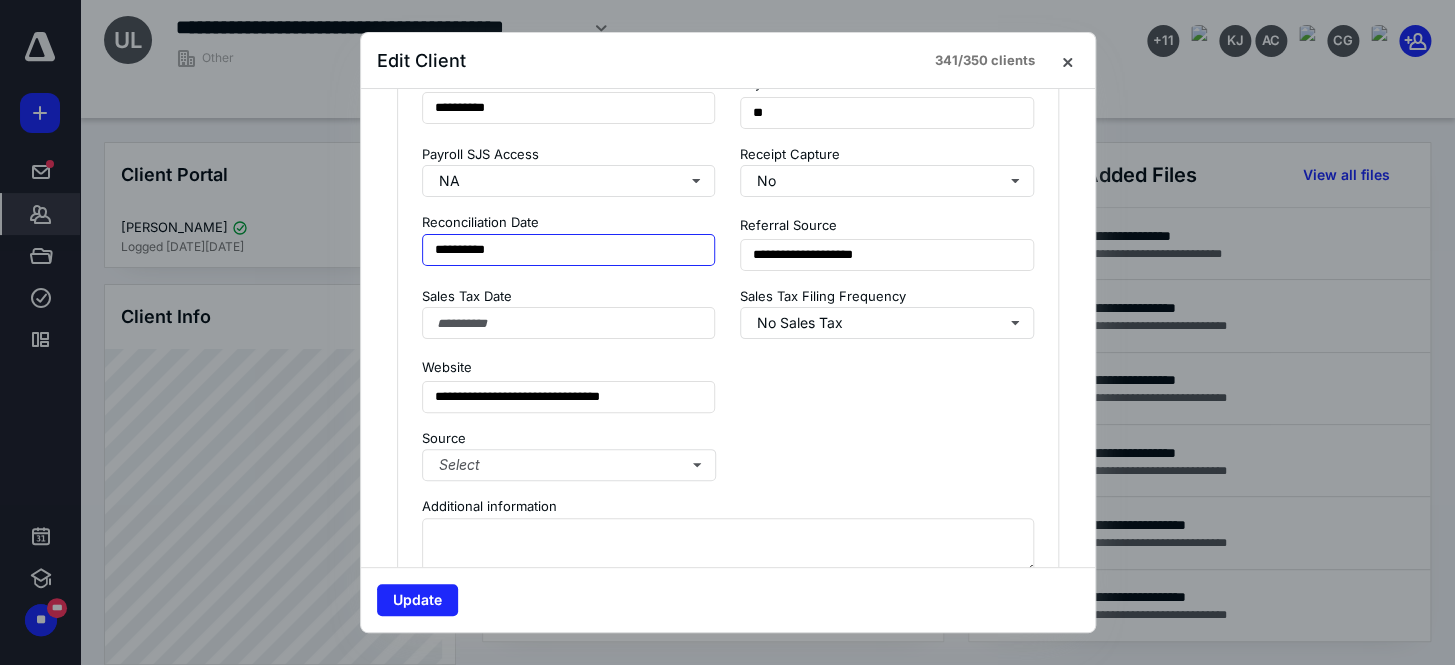 click on "**********" at bounding box center [569, 250] 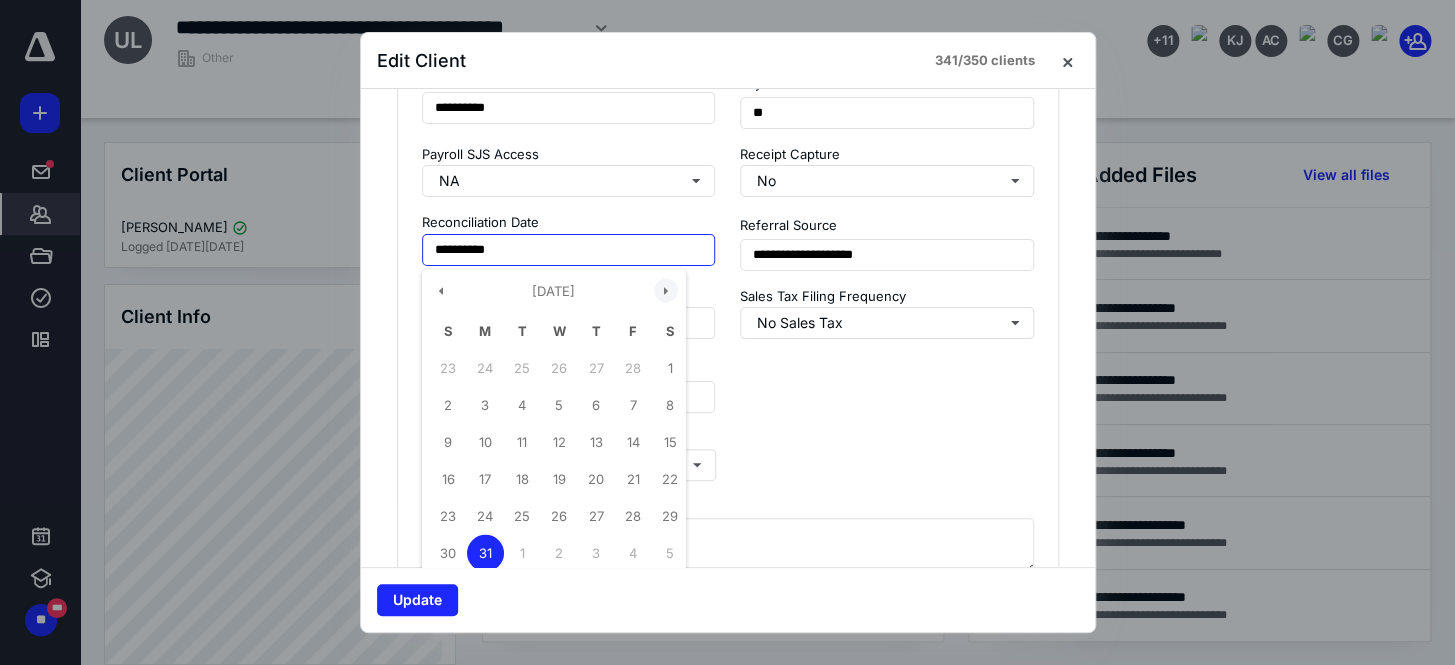 click at bounding box center (666, 291) 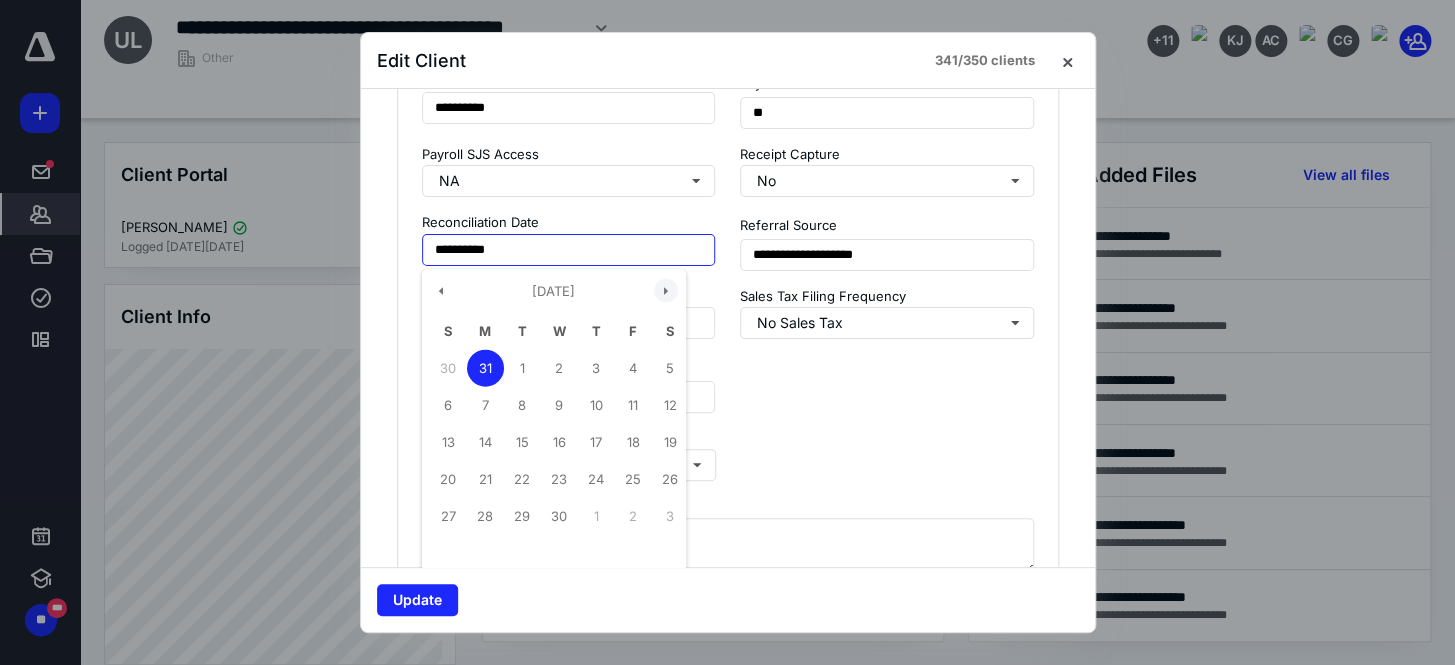 click at bounding box center [666, 291] 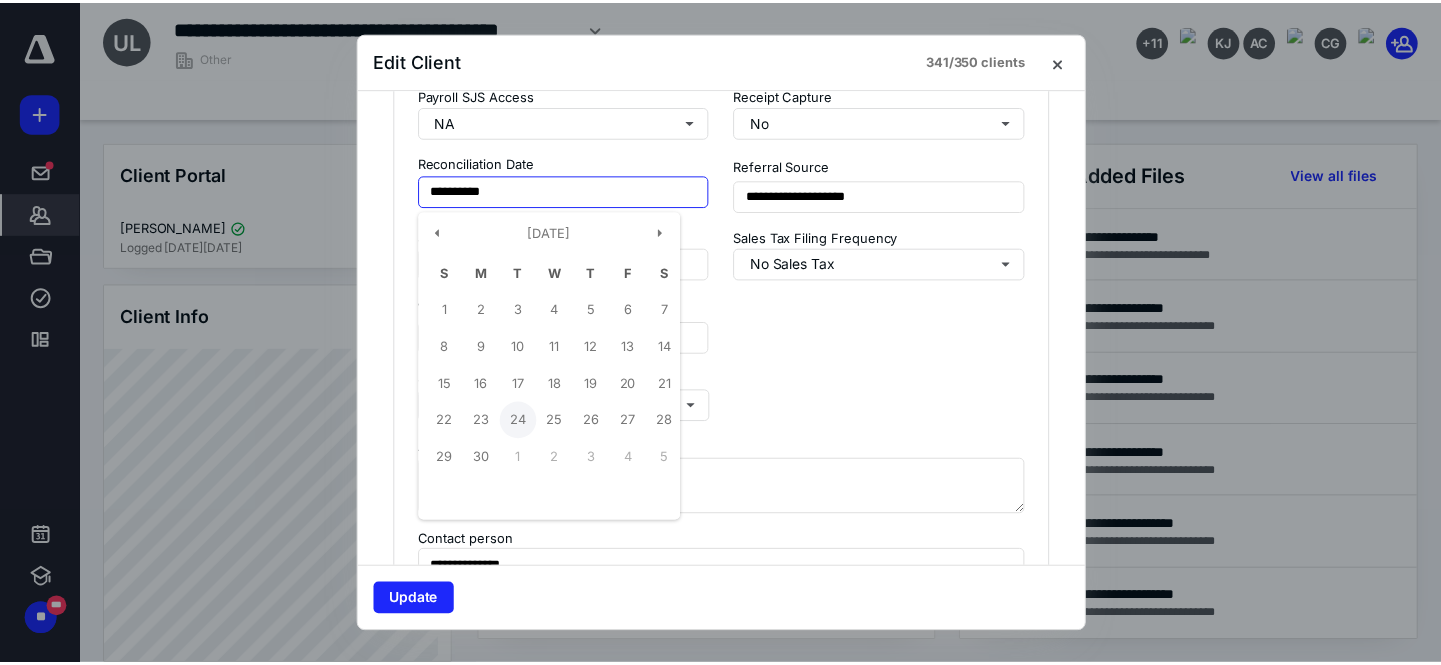 scroll, scrollTop: 1909, scrollLeft: 0, axis: vertical 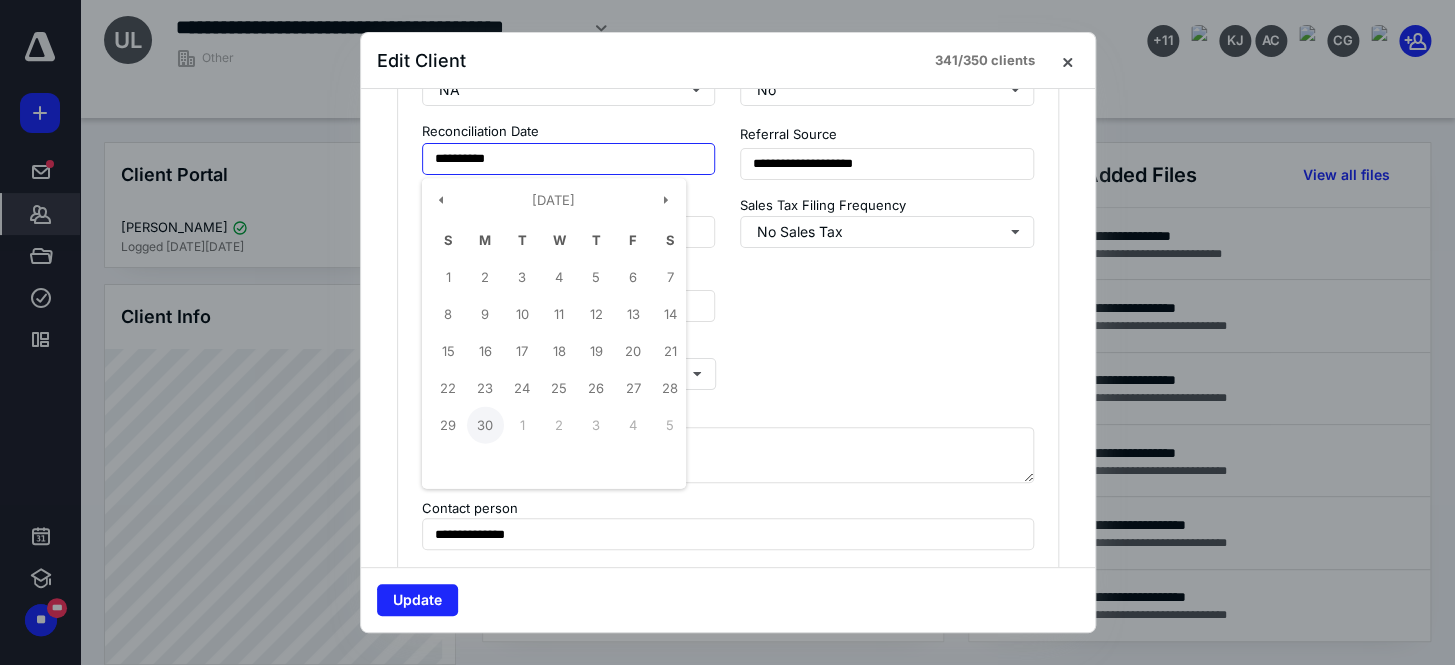 click on "30" at bounding box center (485, 425) 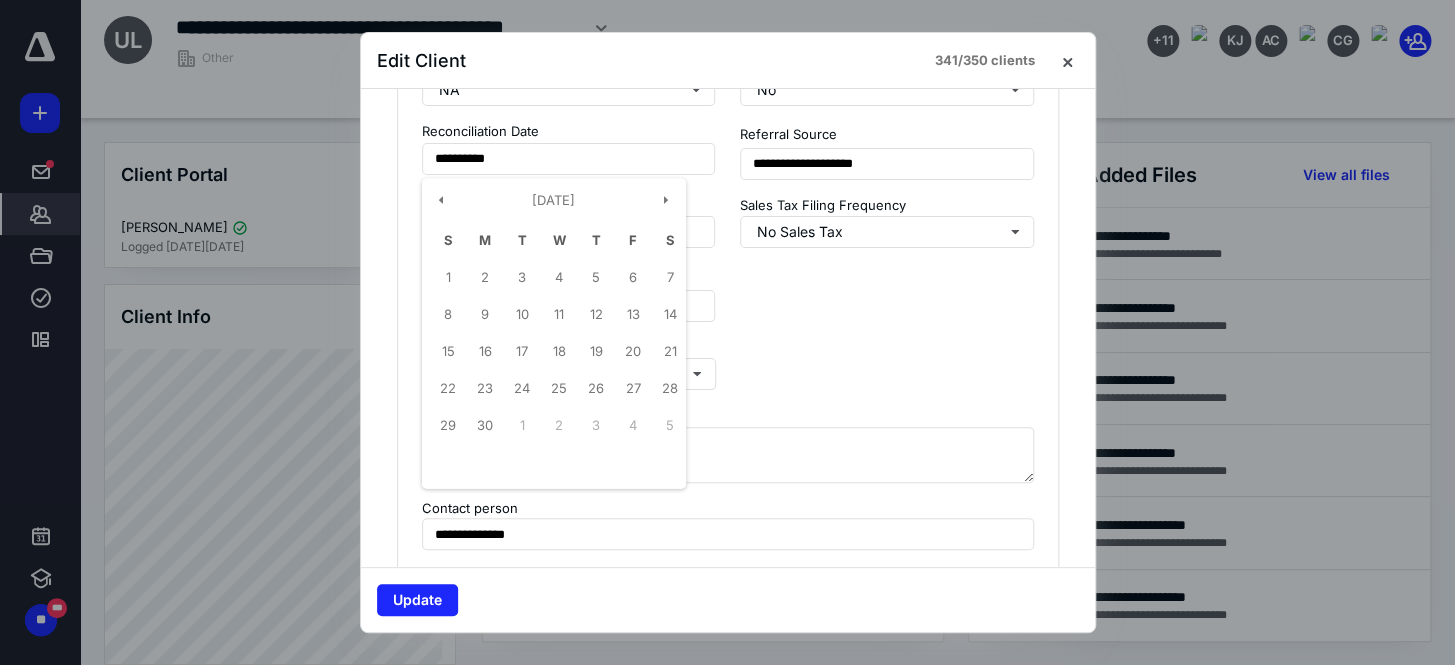 type on "**********" 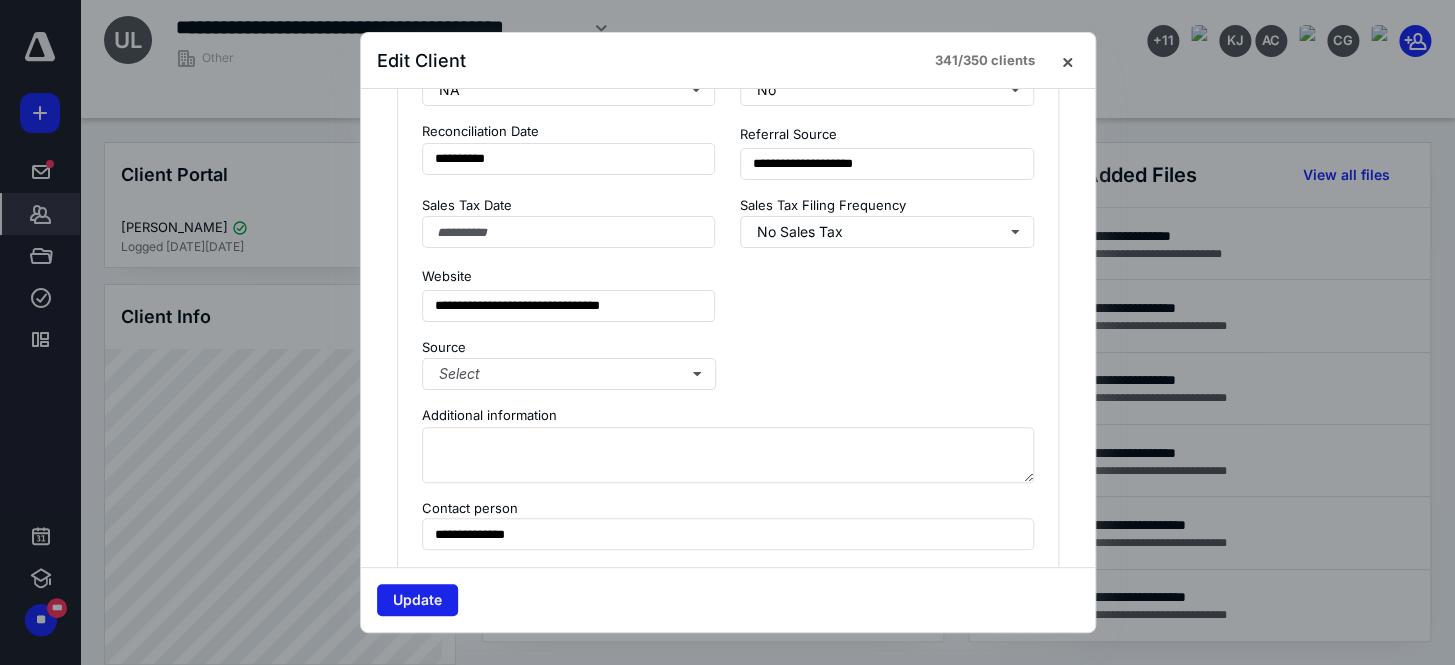 click on "Update" at bounding box center (417, 600) 